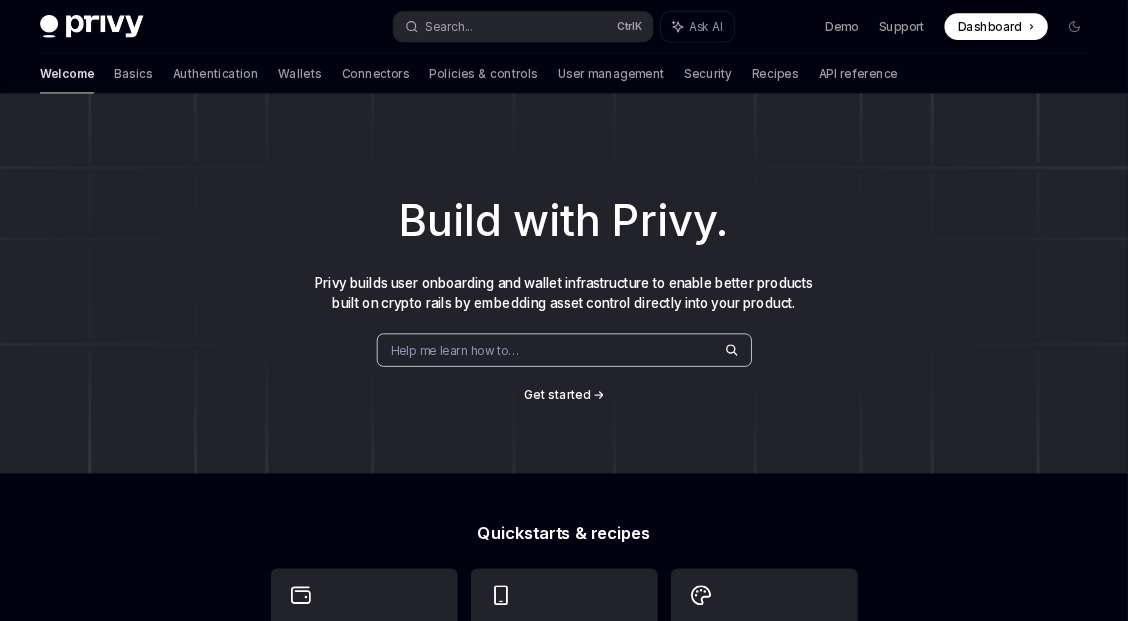 scroll, scrollTop: 0, scrollLeft: 0, axis: both 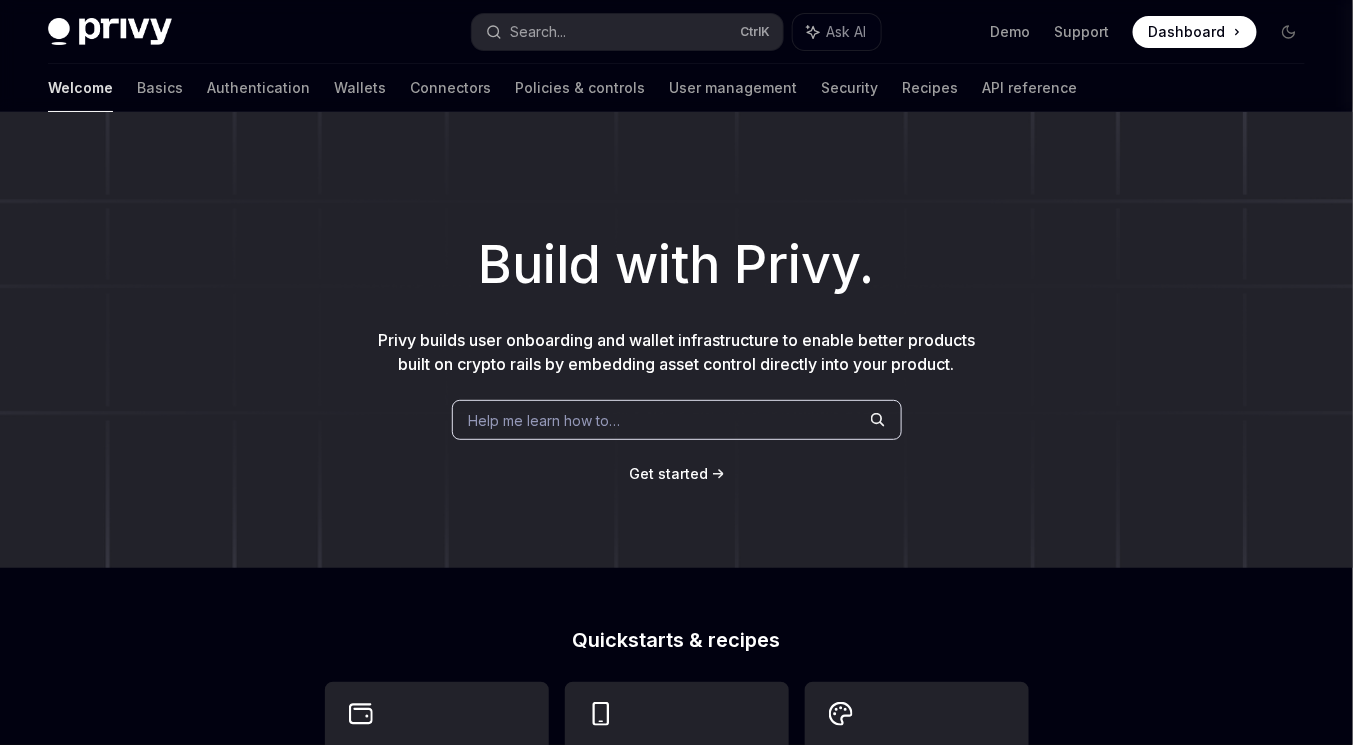 type on "*" 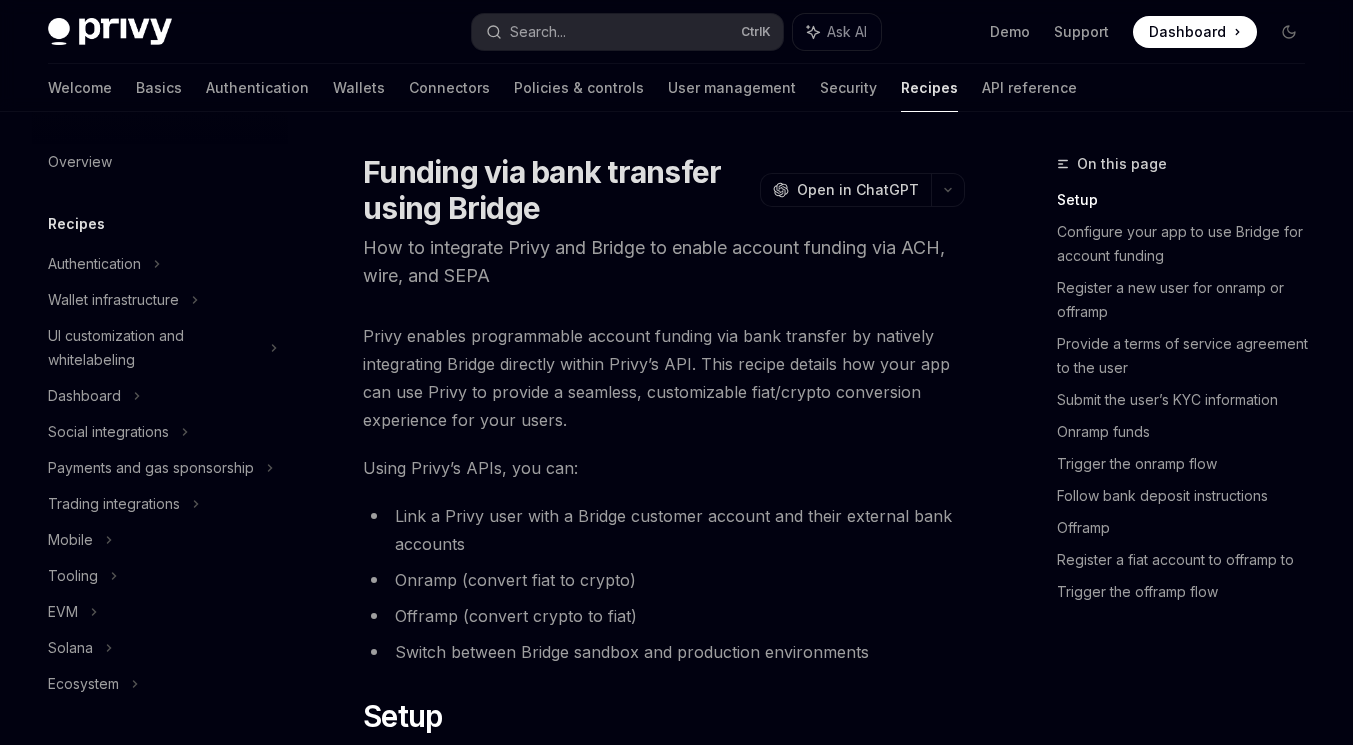 scroll, scrollTop: 0, scrollLeft: 0, axis: both 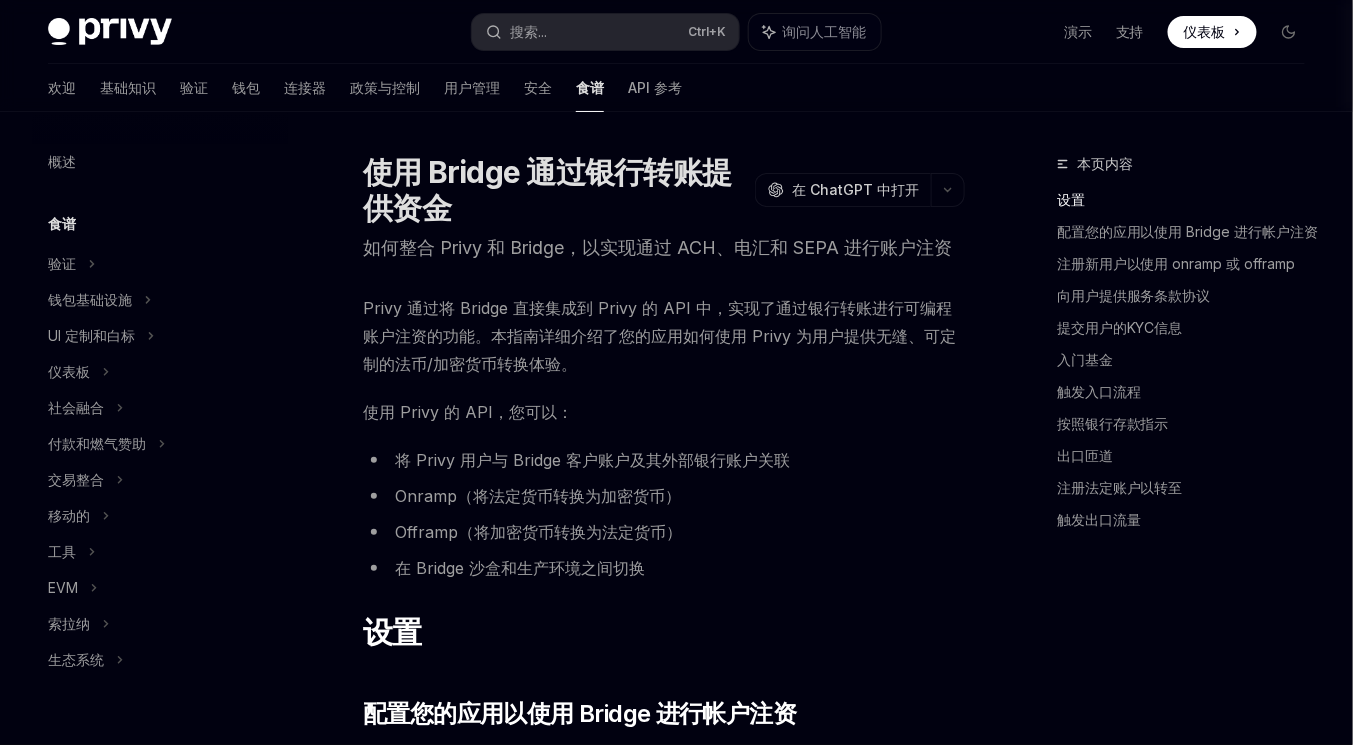 drag, startPoint x: 1066, startPoint y: 70, endPoint x: 757, endPoint y: 397, distance: 449.9 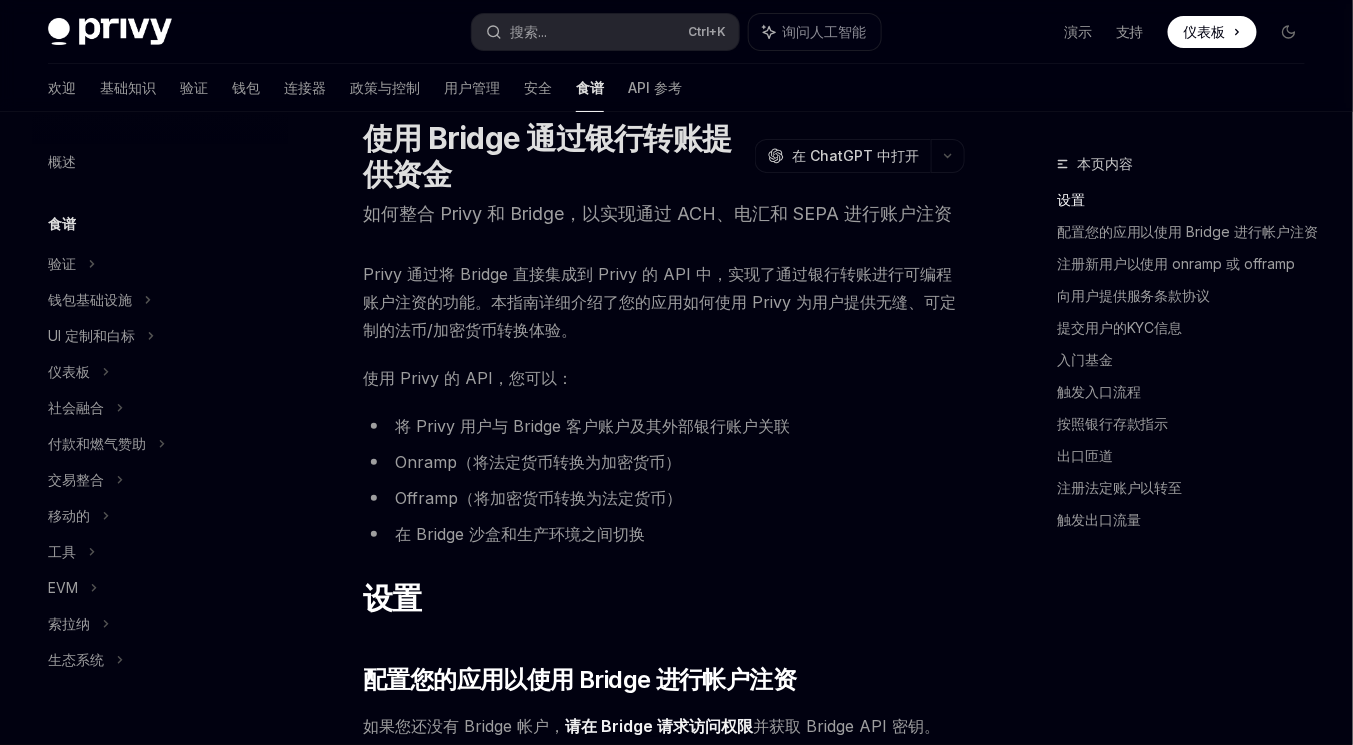 scroll, scrollTop: 0, scrollLeft: 0, axis: both 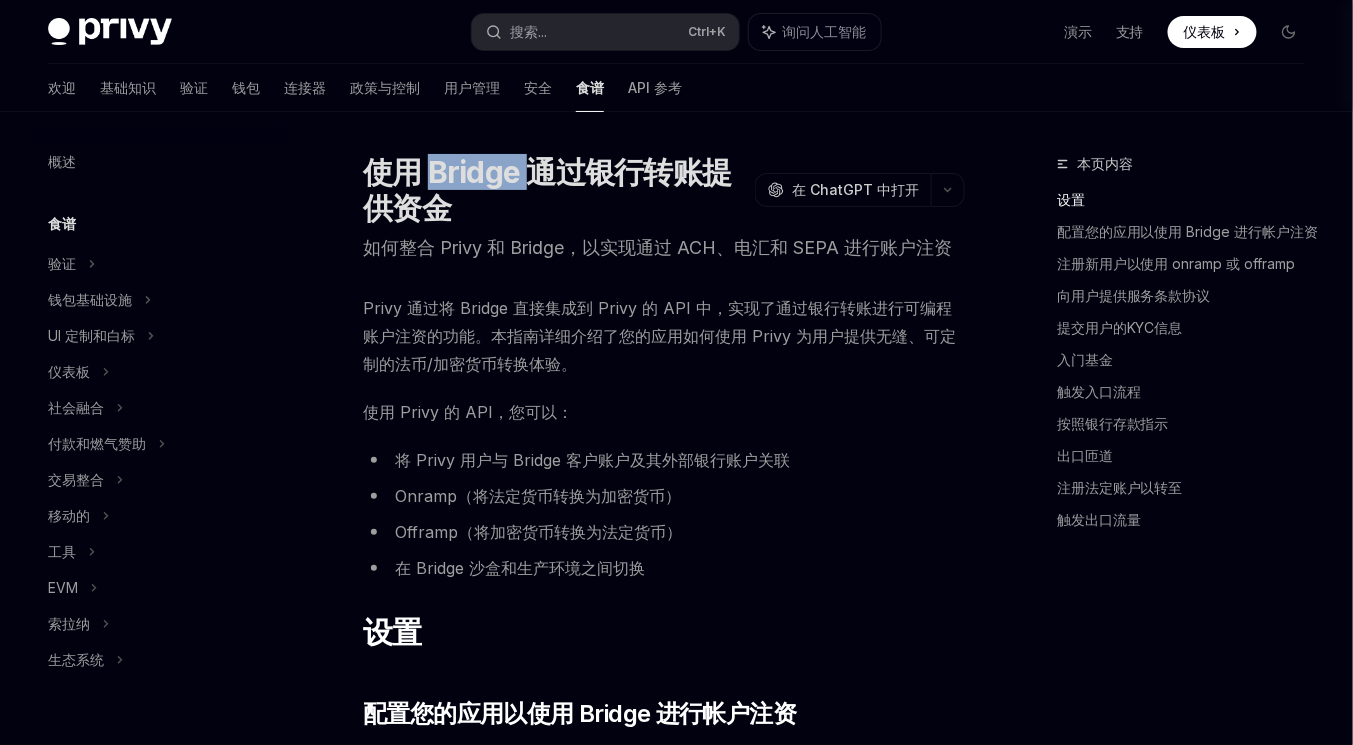 drag, startPoint x: 525, startPoint y: 172, endPoint x: 426, endPoint y: 179, distance: 99.24717 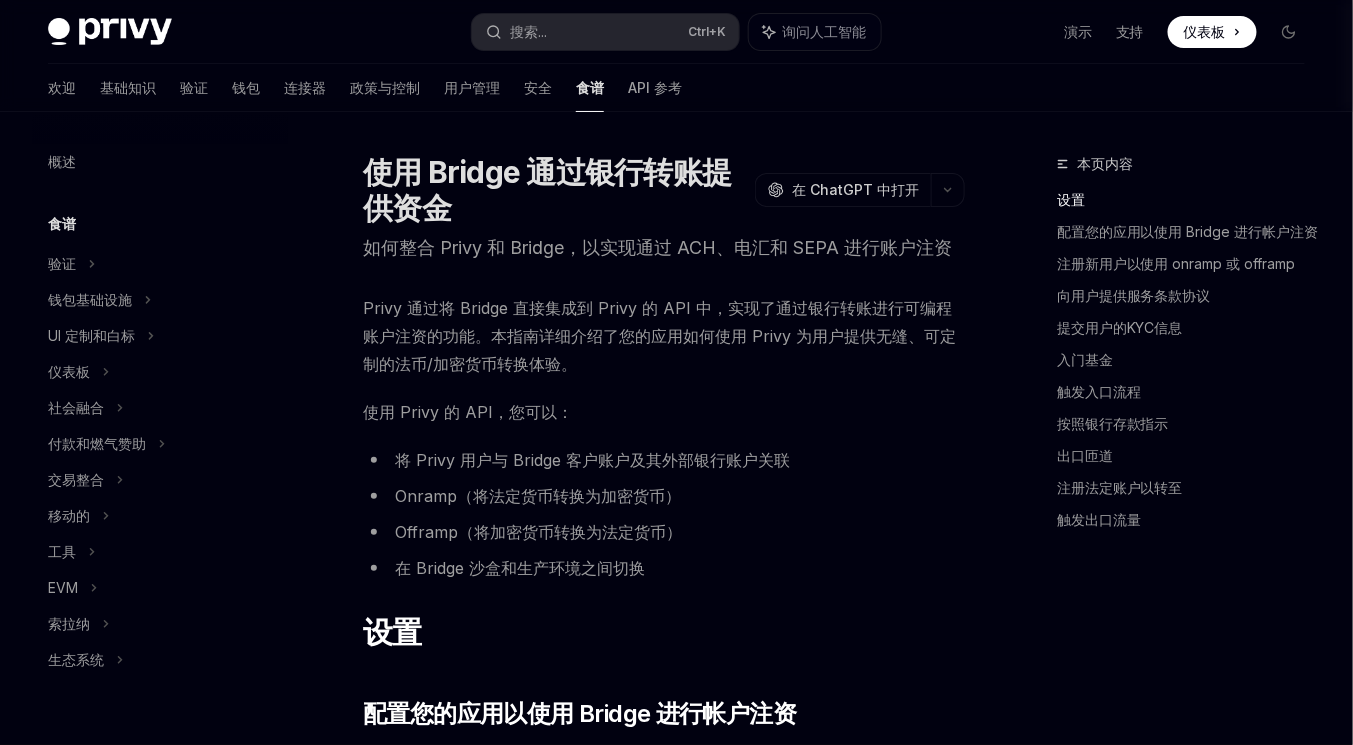 click on "使用 Bridge 通过银行转账提供资金" at bounding box center [547, 190] 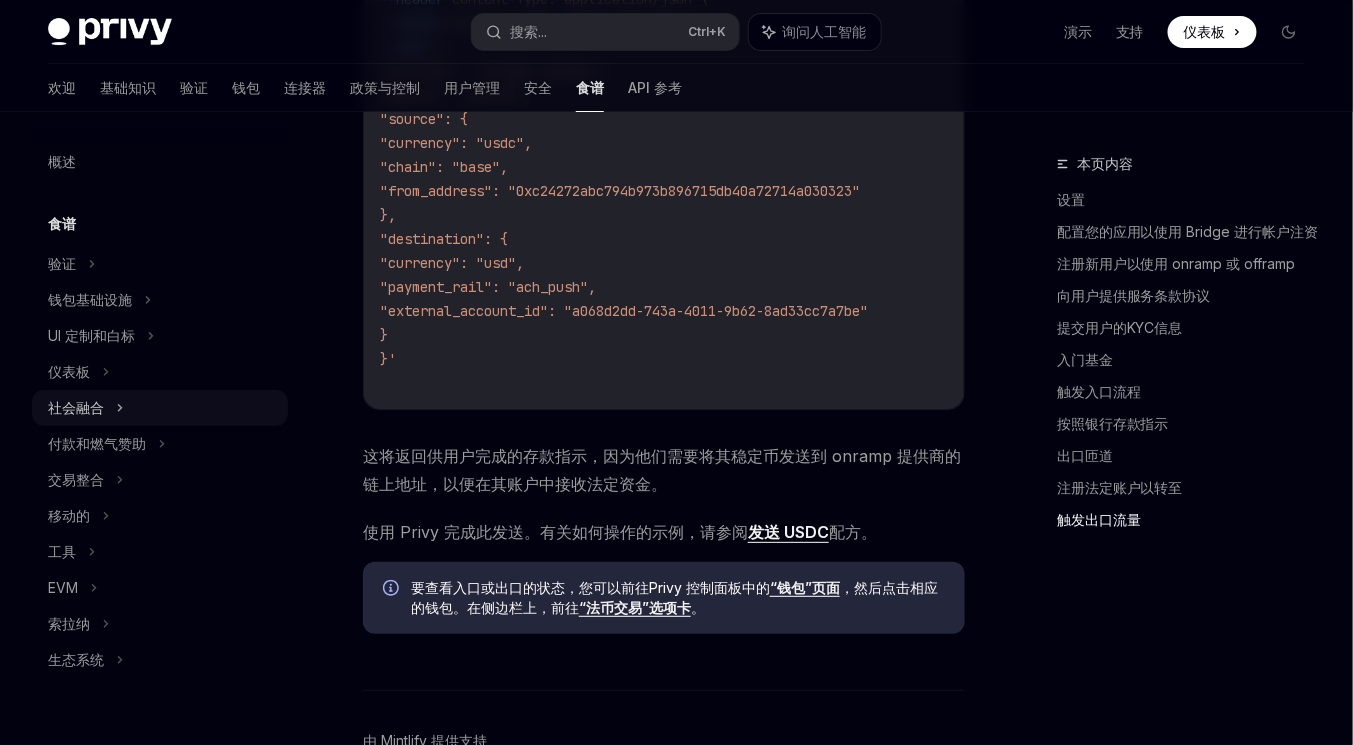 scroll, scrollTop: 6720, scrollLeft: 0, axis: vertical 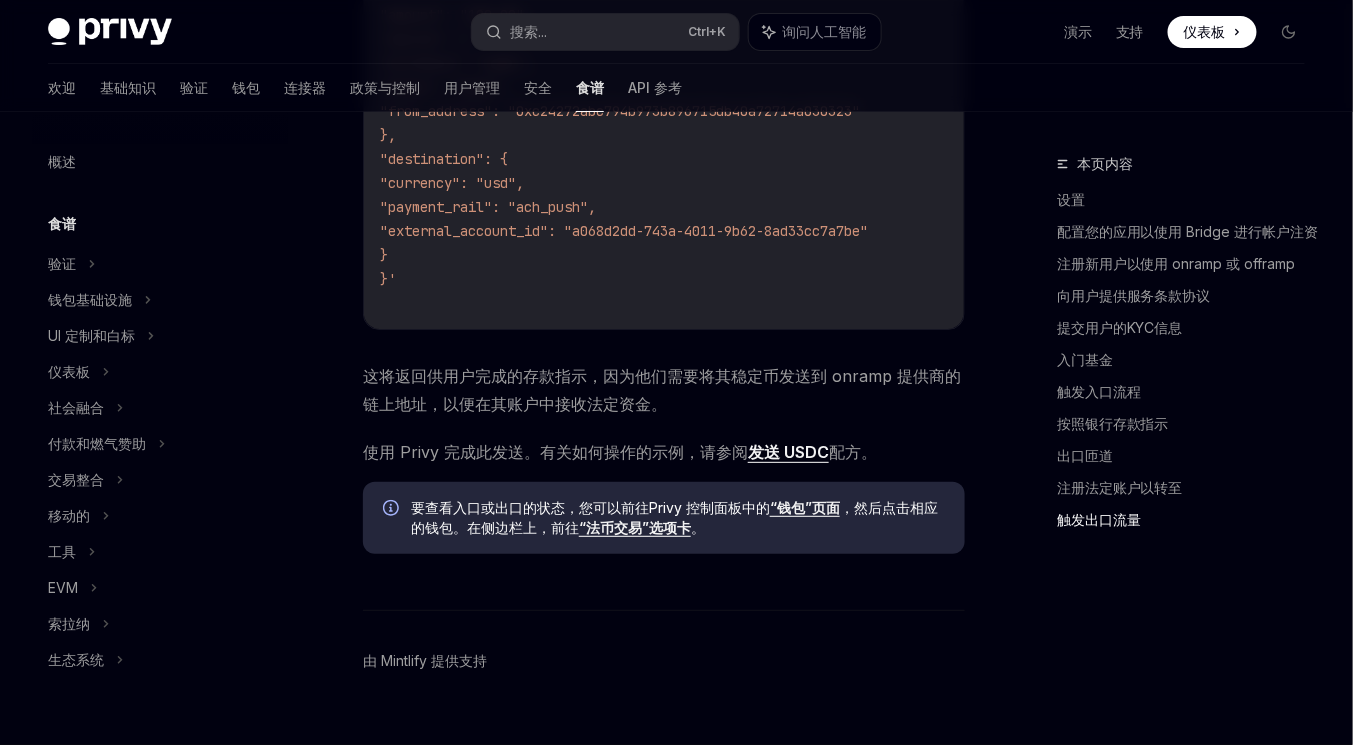 click on "“法币交易”选项卡" at bounding box center (635, 527) 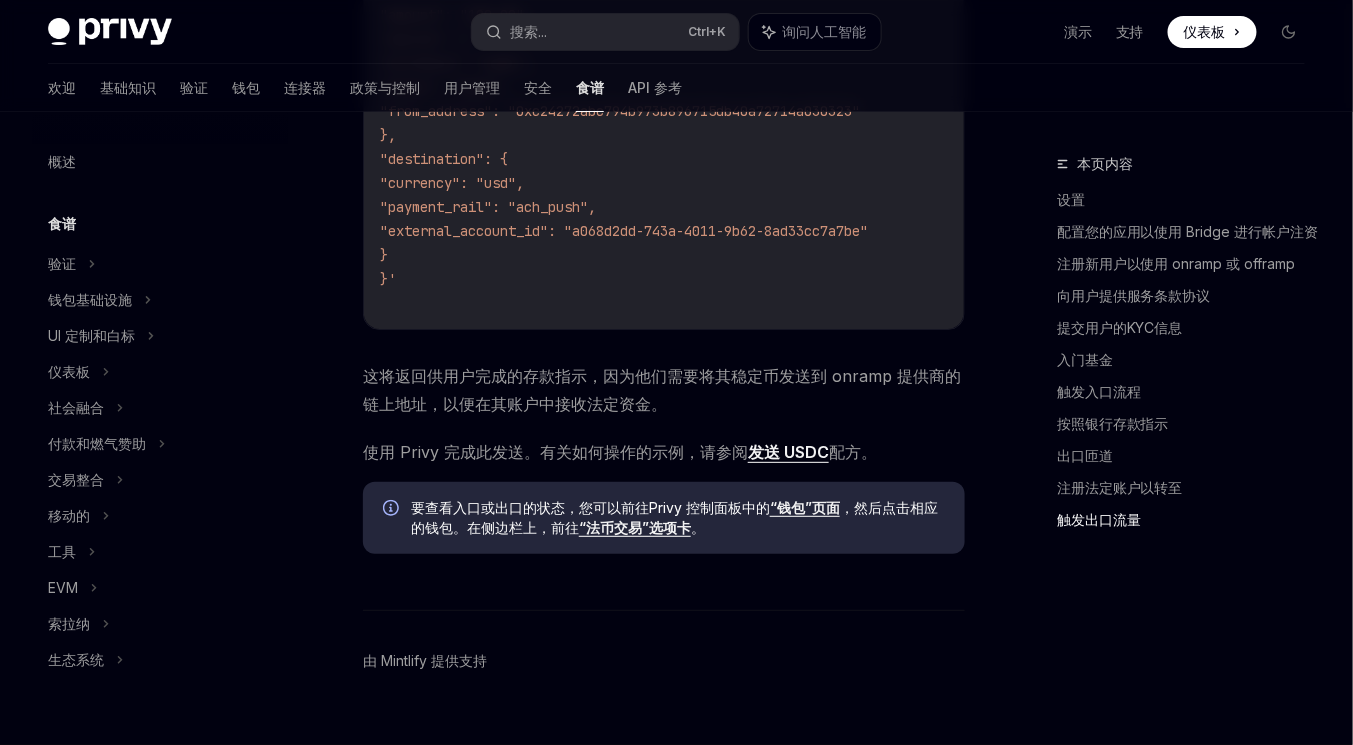 click on "“钱包”页面" at bounding box center [805, 507] 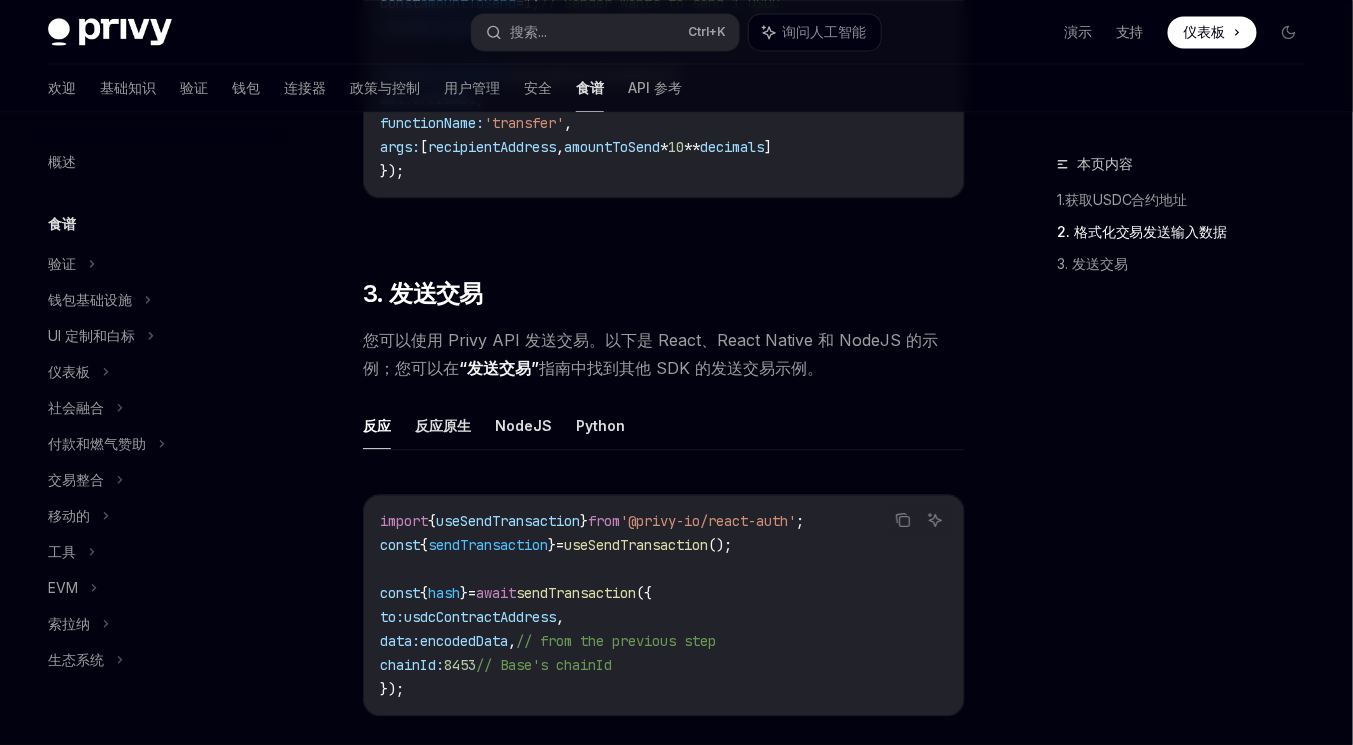 scroll, scrollTop: 1440, scrollLeft: 0, axis: vertical 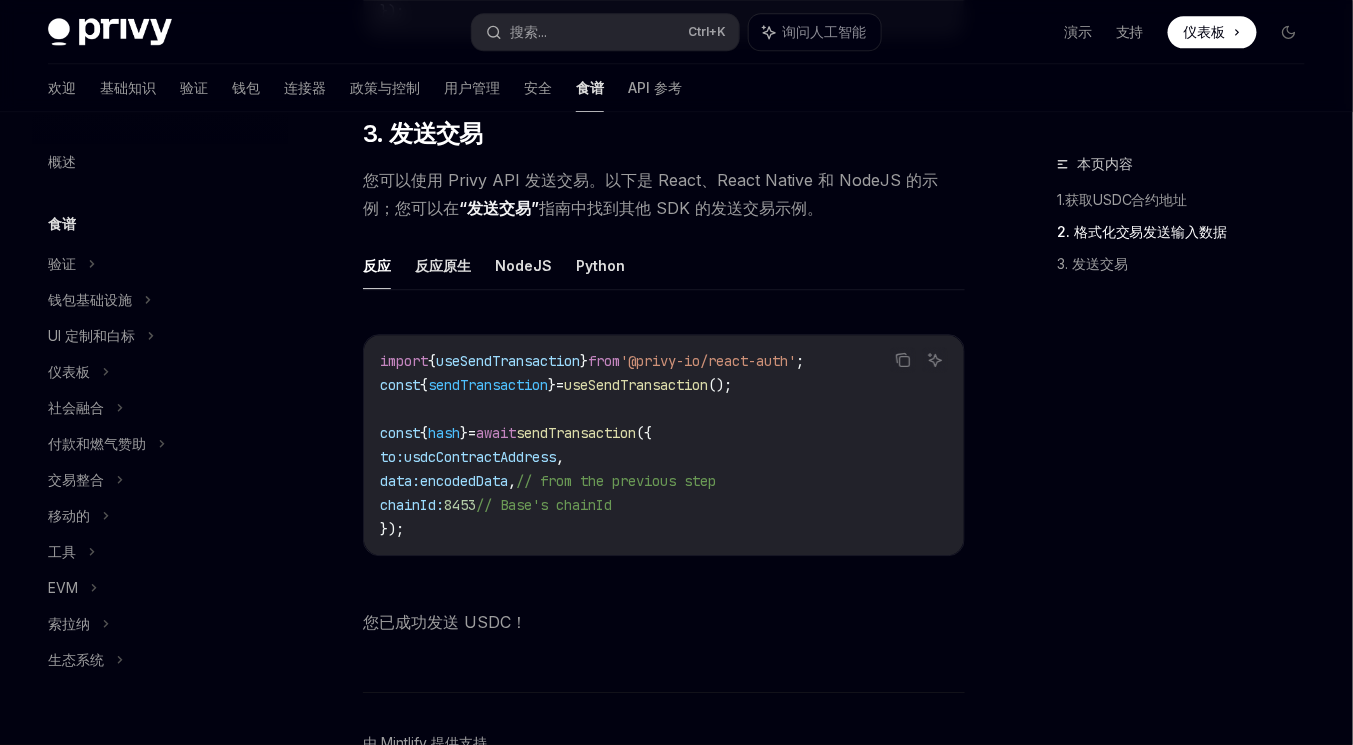 type on "*" 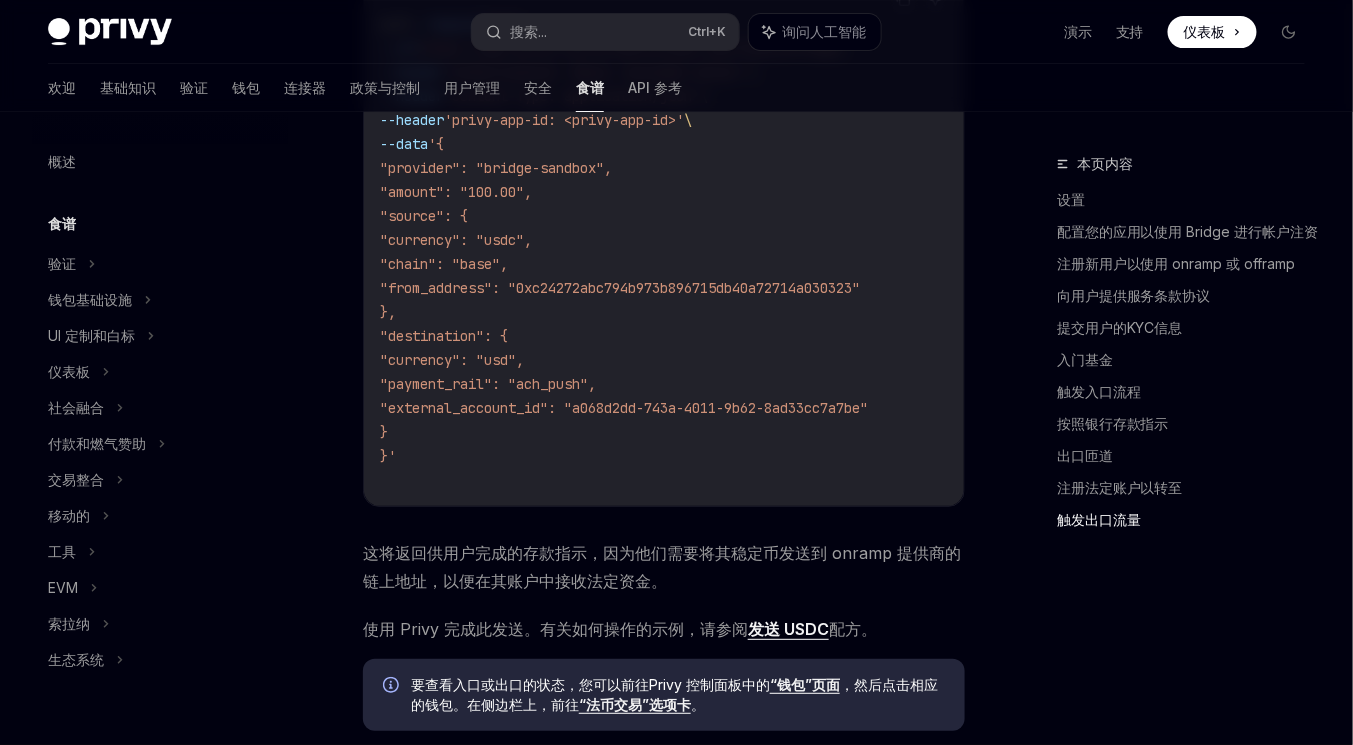scroll, scrollTop: 6720, scrollLeft: 0, axis: vertical 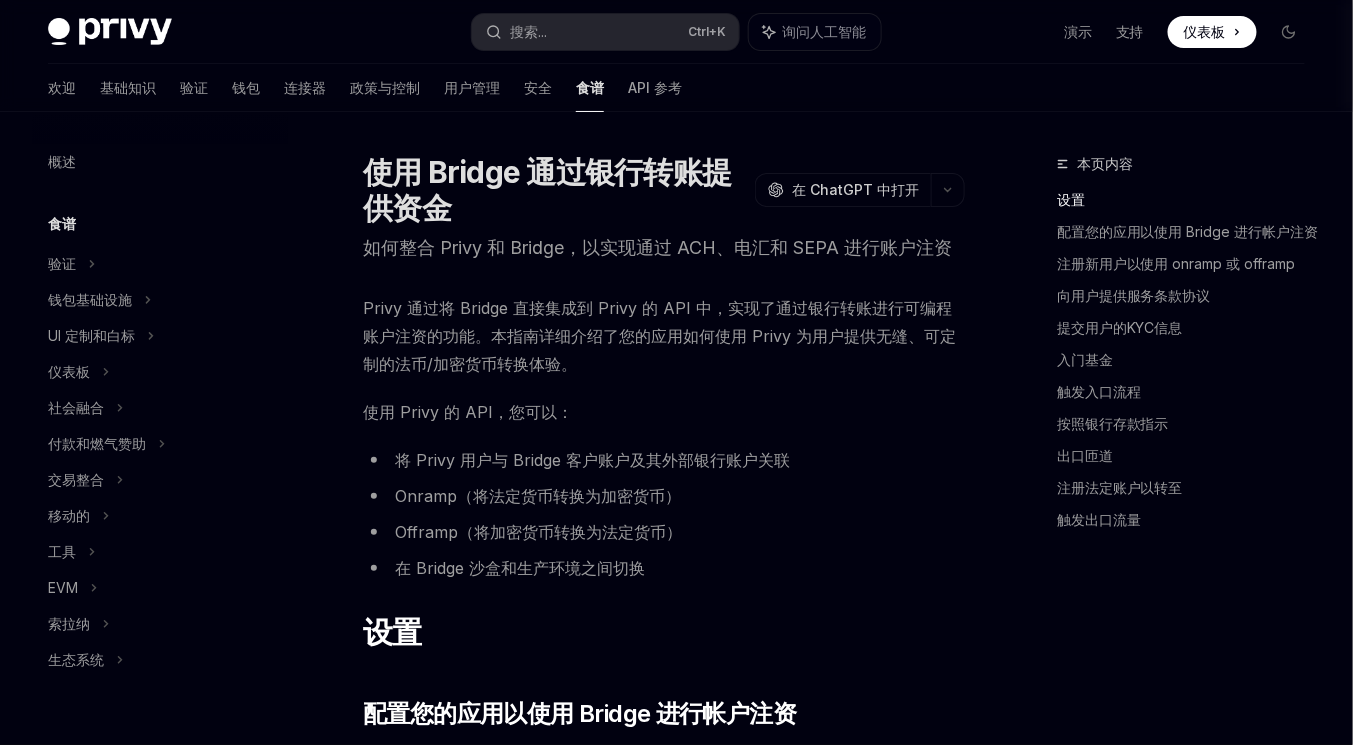 click on "将 Privy 用户与 Bridge 客户账户及其外部银行账户关联" at bounding box center (592, 460) 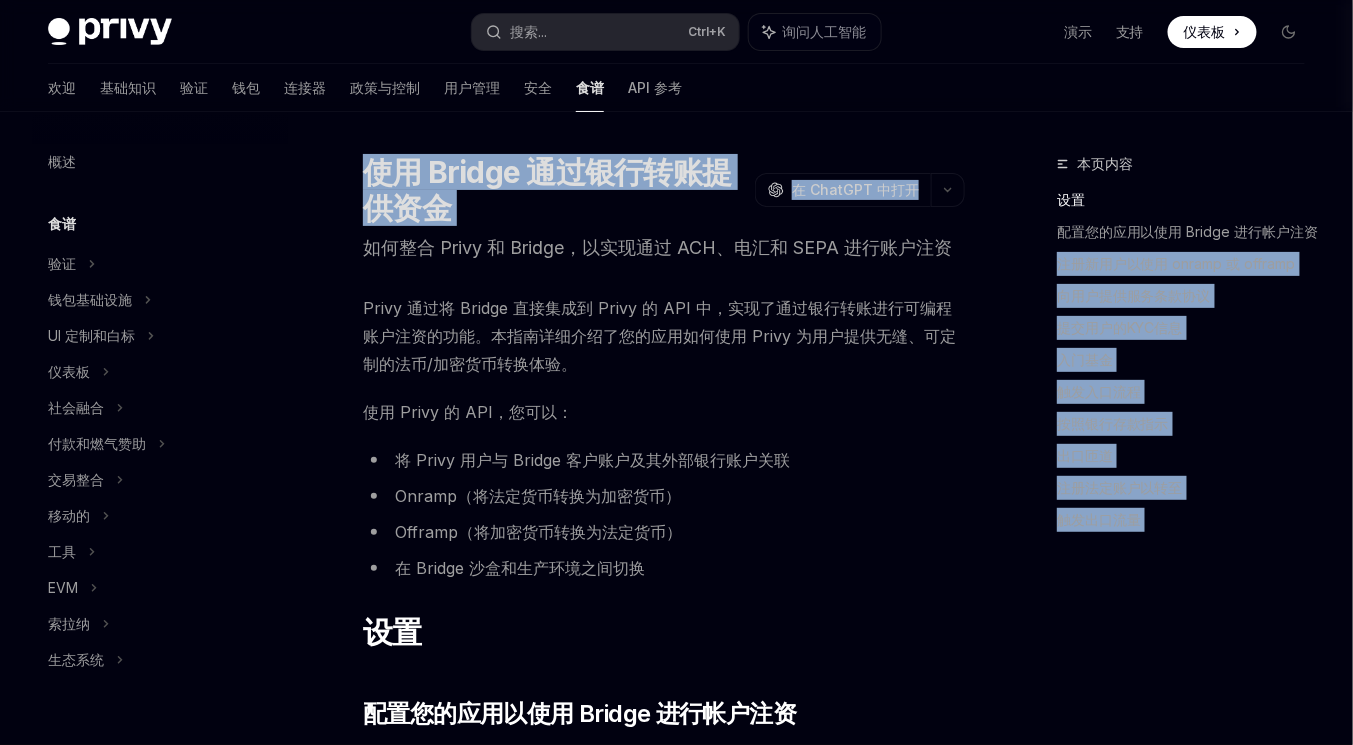 drag, startPoint x: 362, startPoint y: 246, endPoint x: 1001, endPoint y: 262, distance: 639.20026 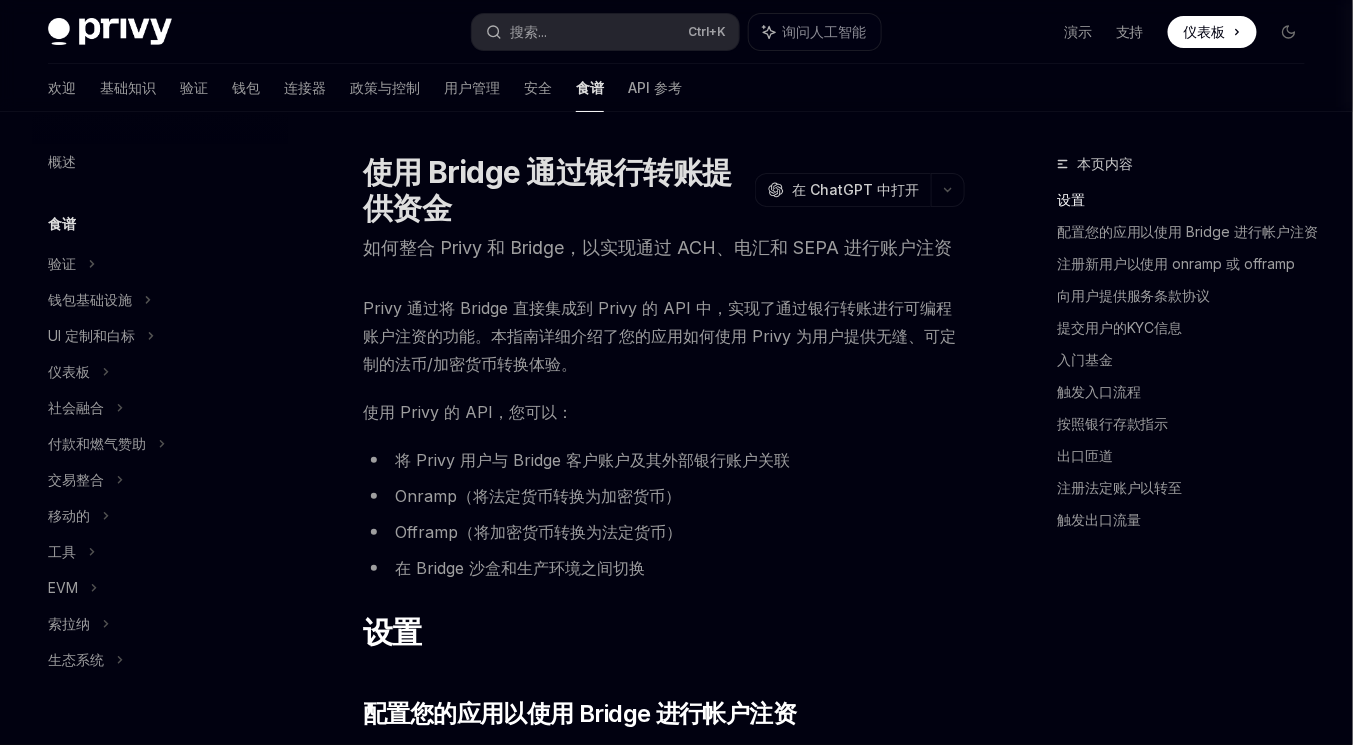 click on "Privy 通过将 Bridge 直接集成到 Privy 的 API 中，实现了通过银行转账进行可编程账户注资的功能。本指南详细介绍了您的应用如何使用 Privy 为用户提供无缝、可定制的法币/加密货币转换体验。" at bounding box center [664, 336] 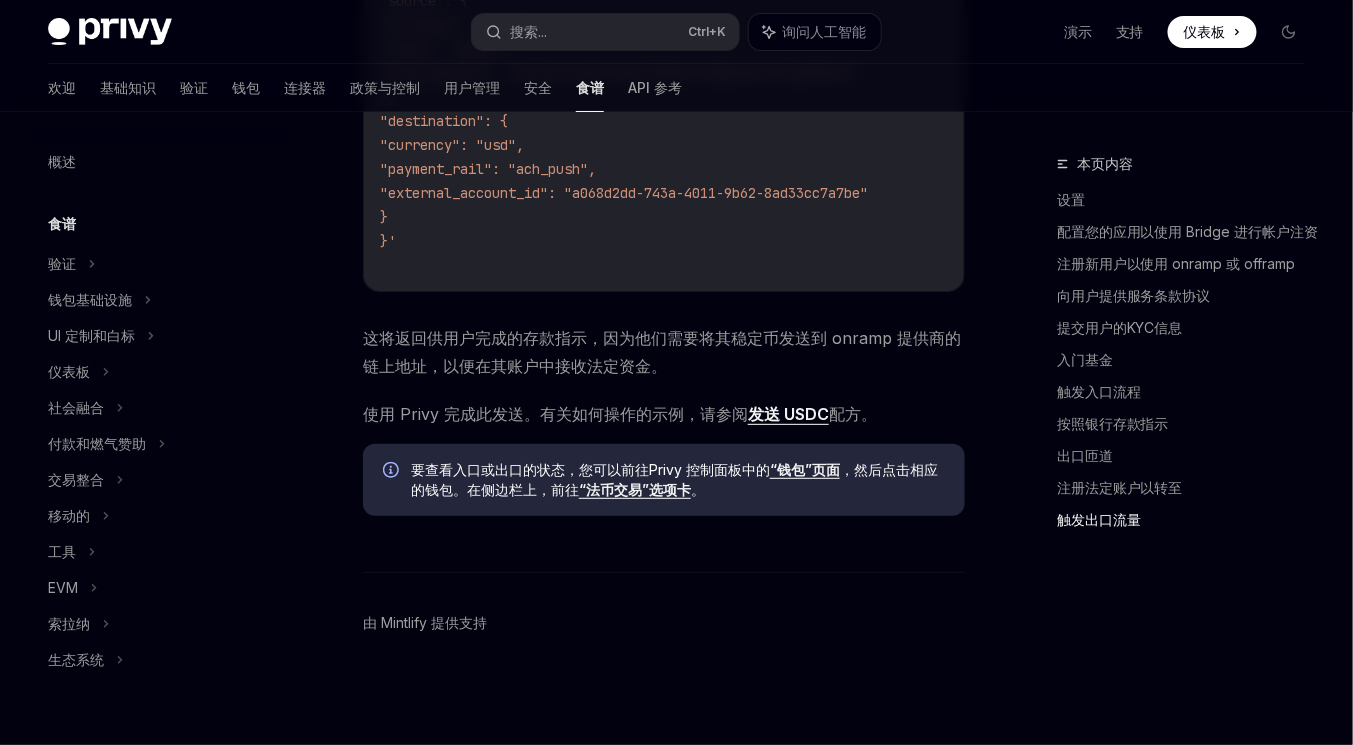 scroll, scrollTop: 6842, scrollLeft: 0, axis: vertical 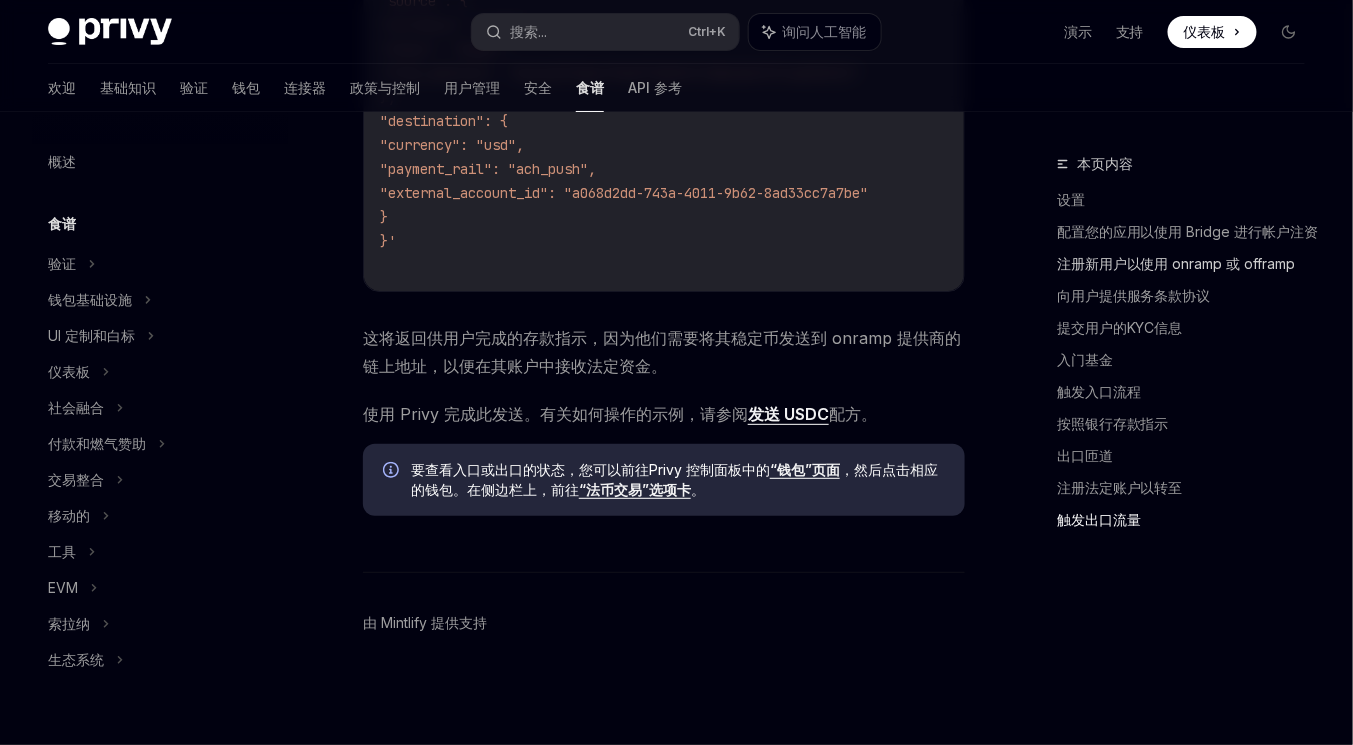 click on "注册新用户以使用 onramp 或 offramp" at bounding box center [1176, 263] 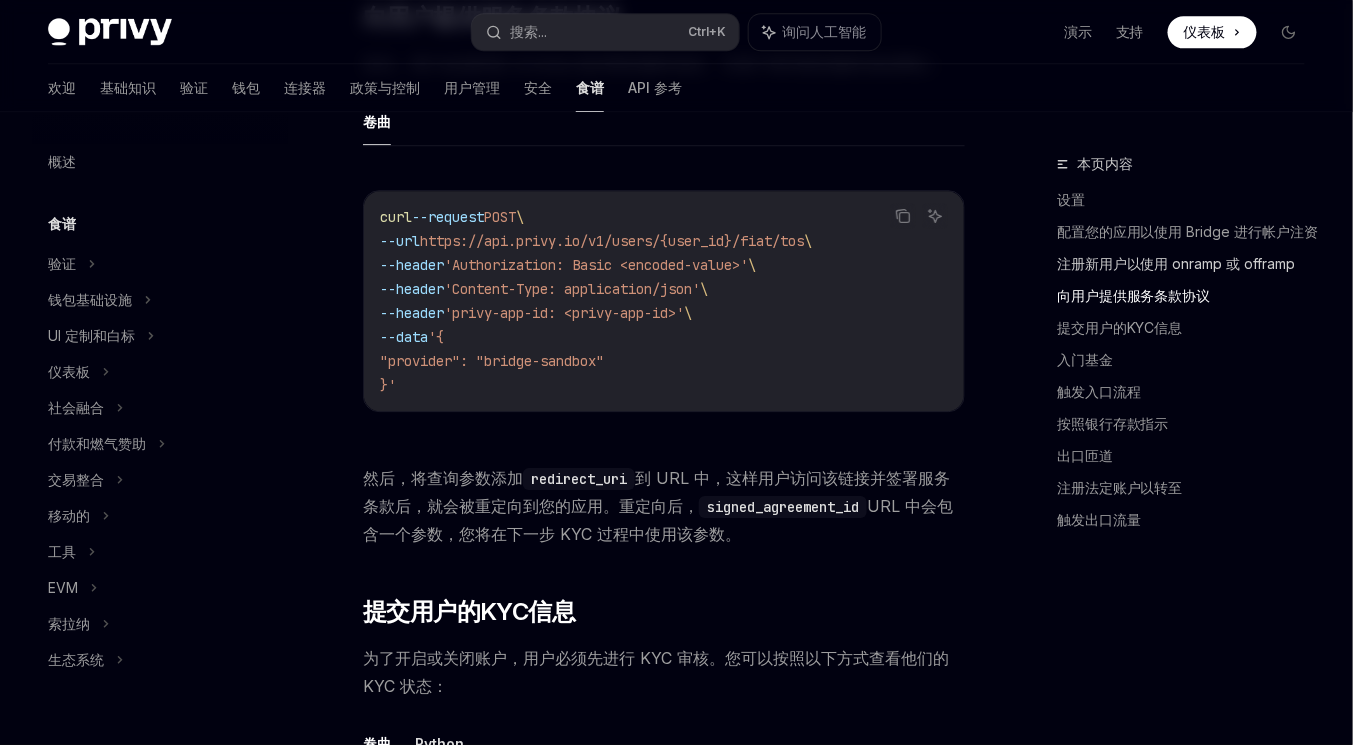 scroll, scrollTop: 1192, scrollLeft: 0, axis: vertical 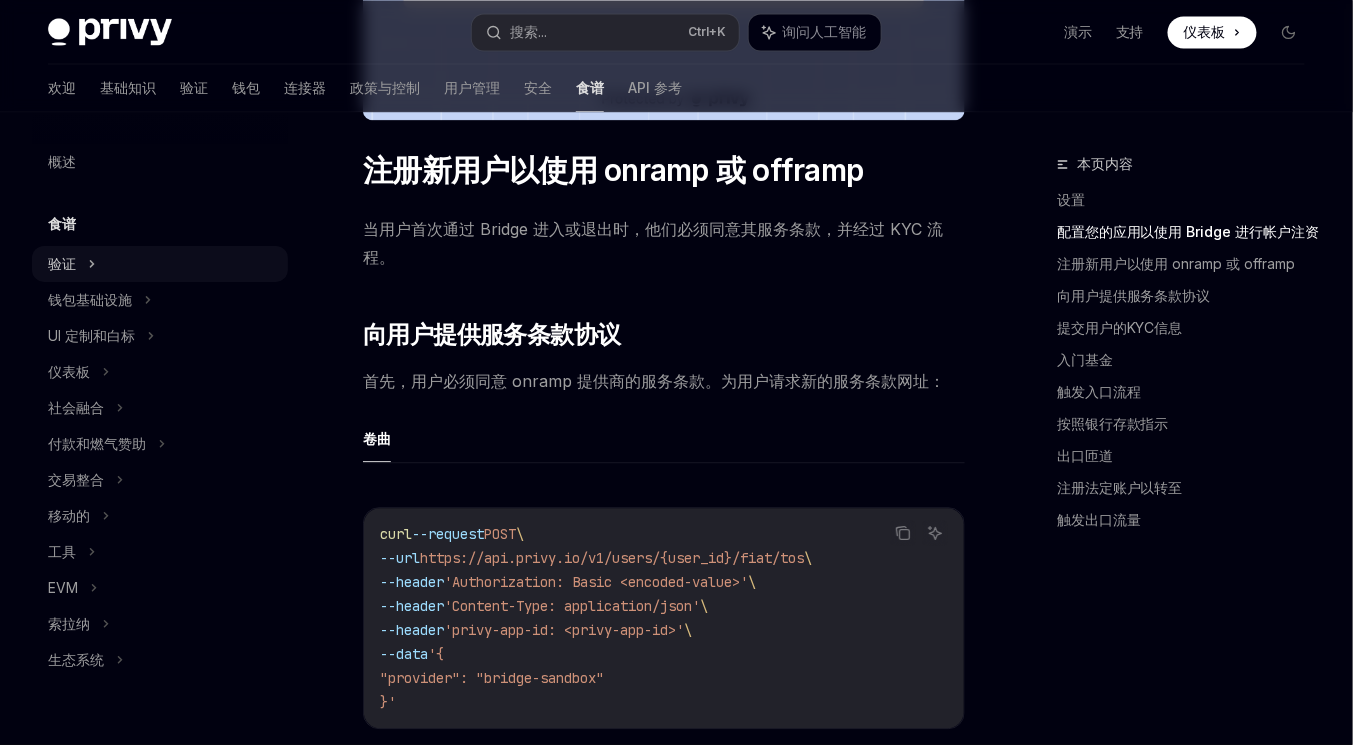 click on "验证" at bounding box center (160, 264) 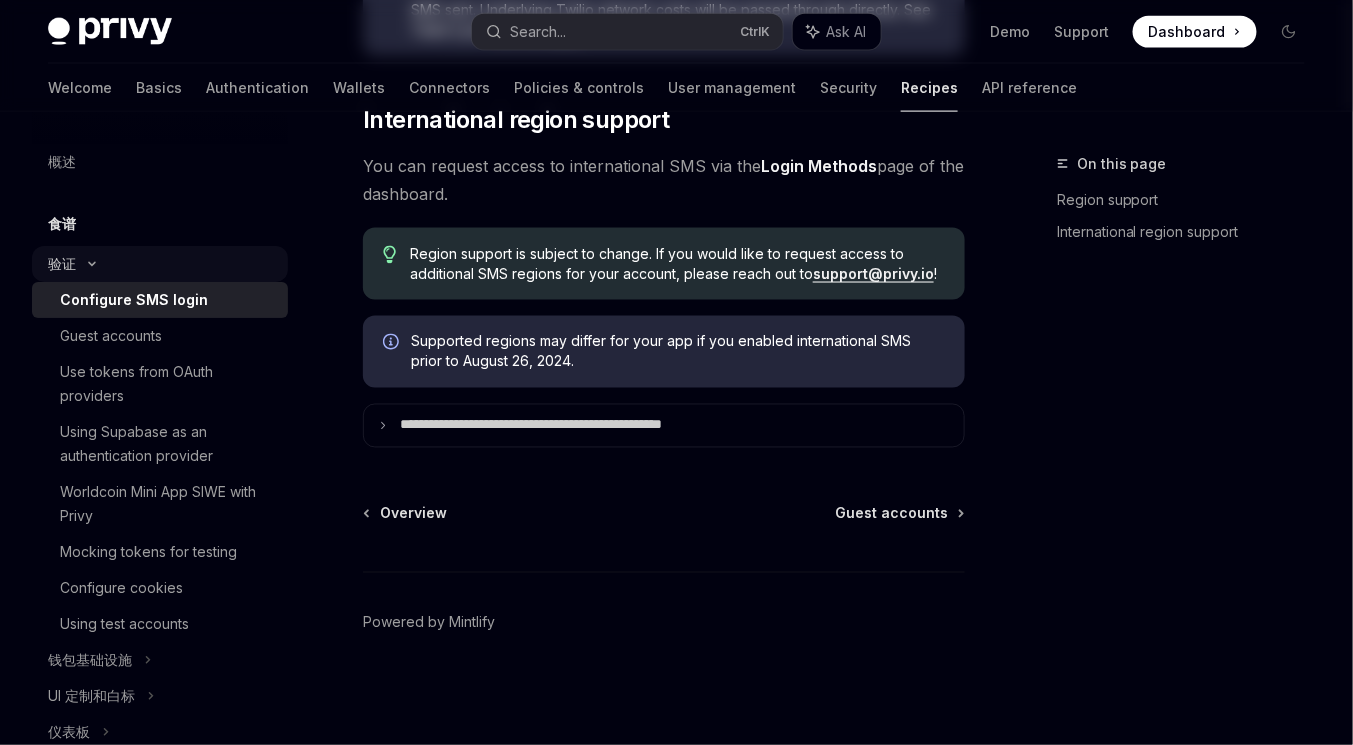 scroll, scrollTop: 0, scrollLeft: 0, axis: both 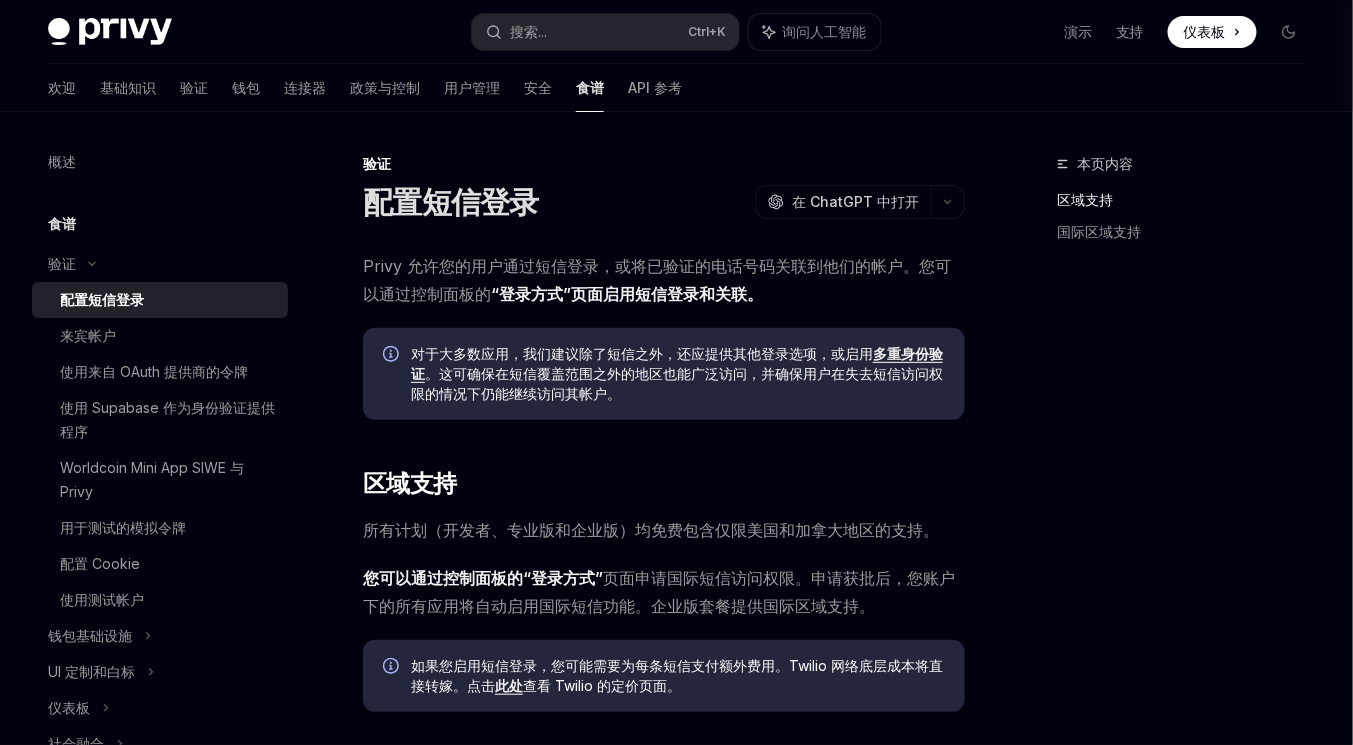 click on "食谱" at bounding box center (160, 224) 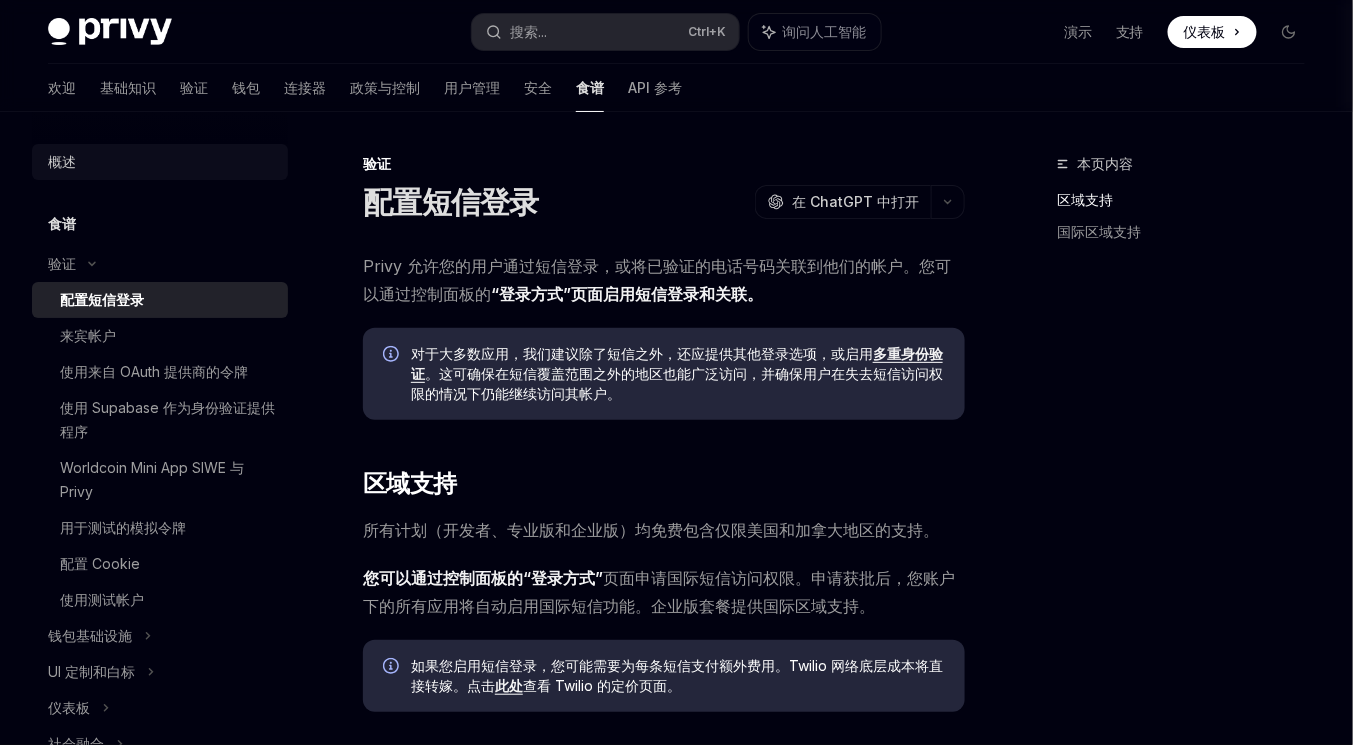 click on "概述" at bounding box center (62, 161) 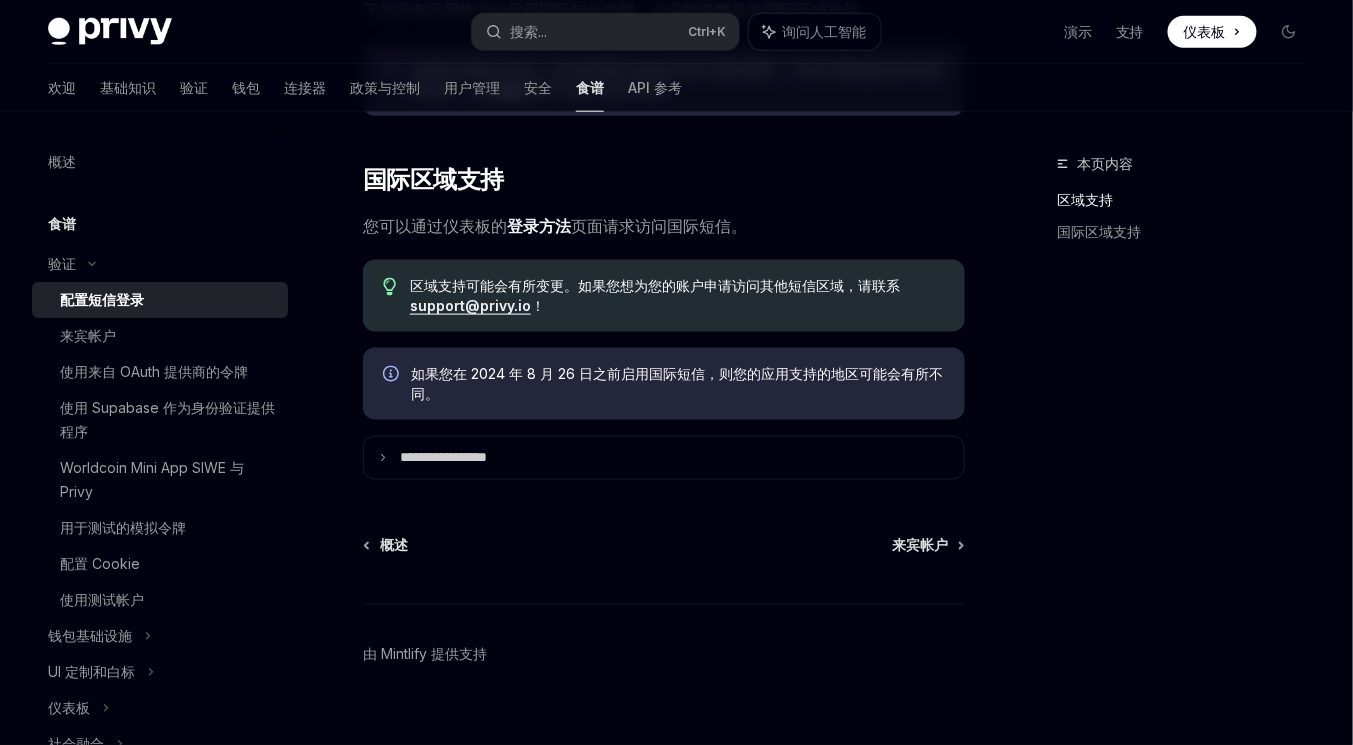scroll, scrollTop: 625, scrollLeft: 0, axis: vertical 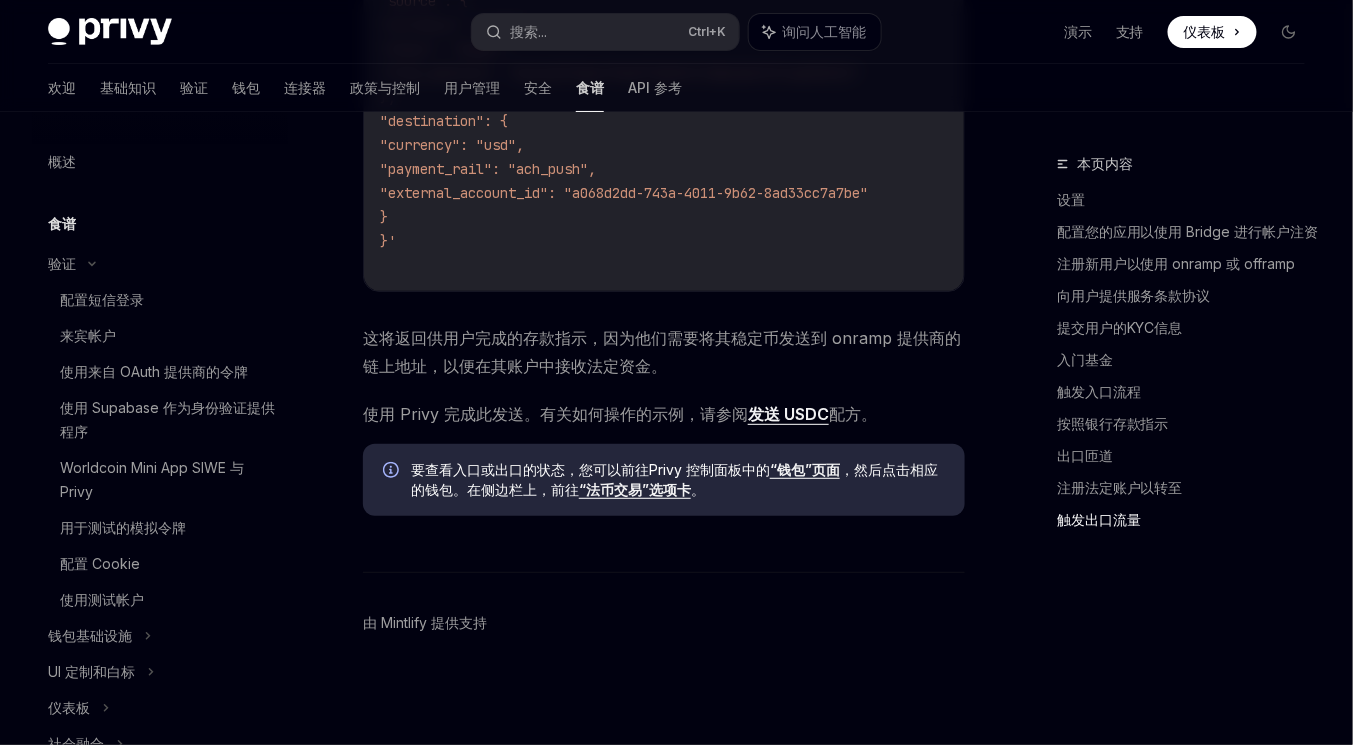 click on "食谱" at bounding box center (590, 87) 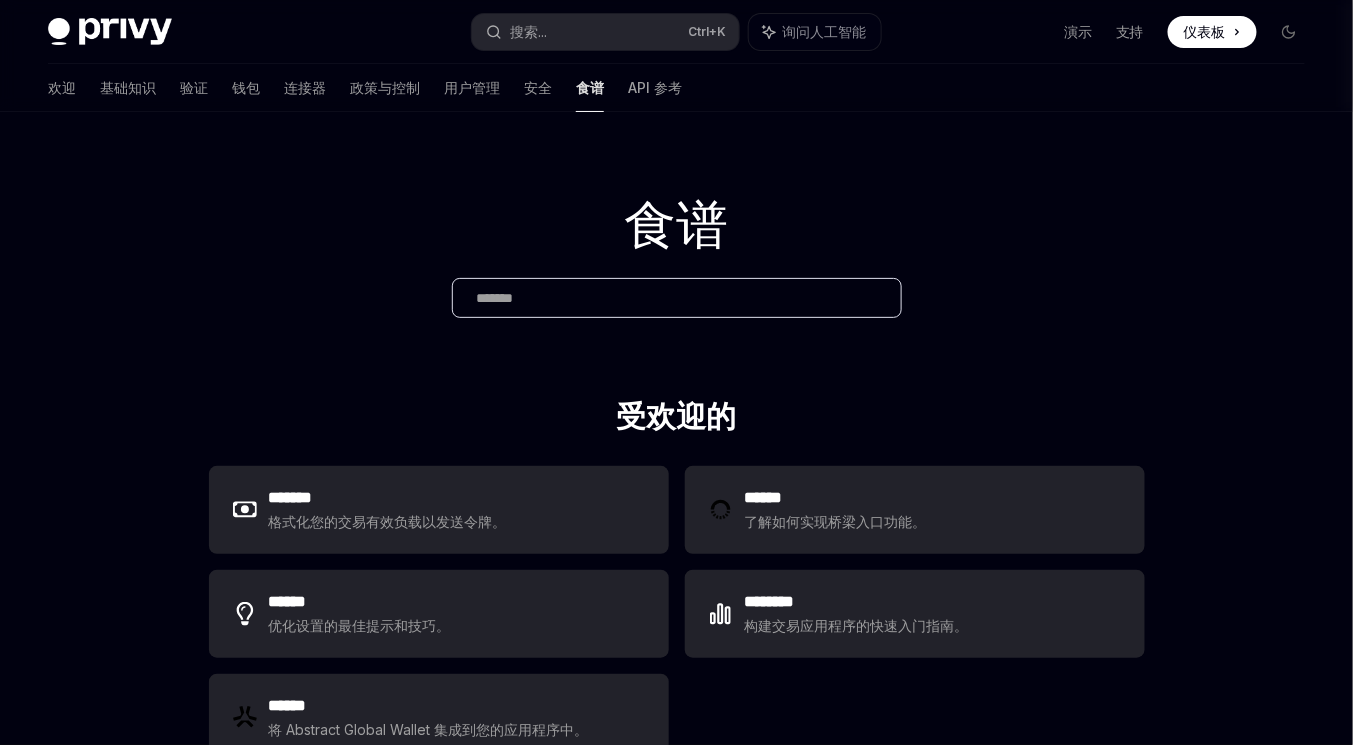 scroll, scrollTop: 80, scrollLeft: 0, axis: vertical 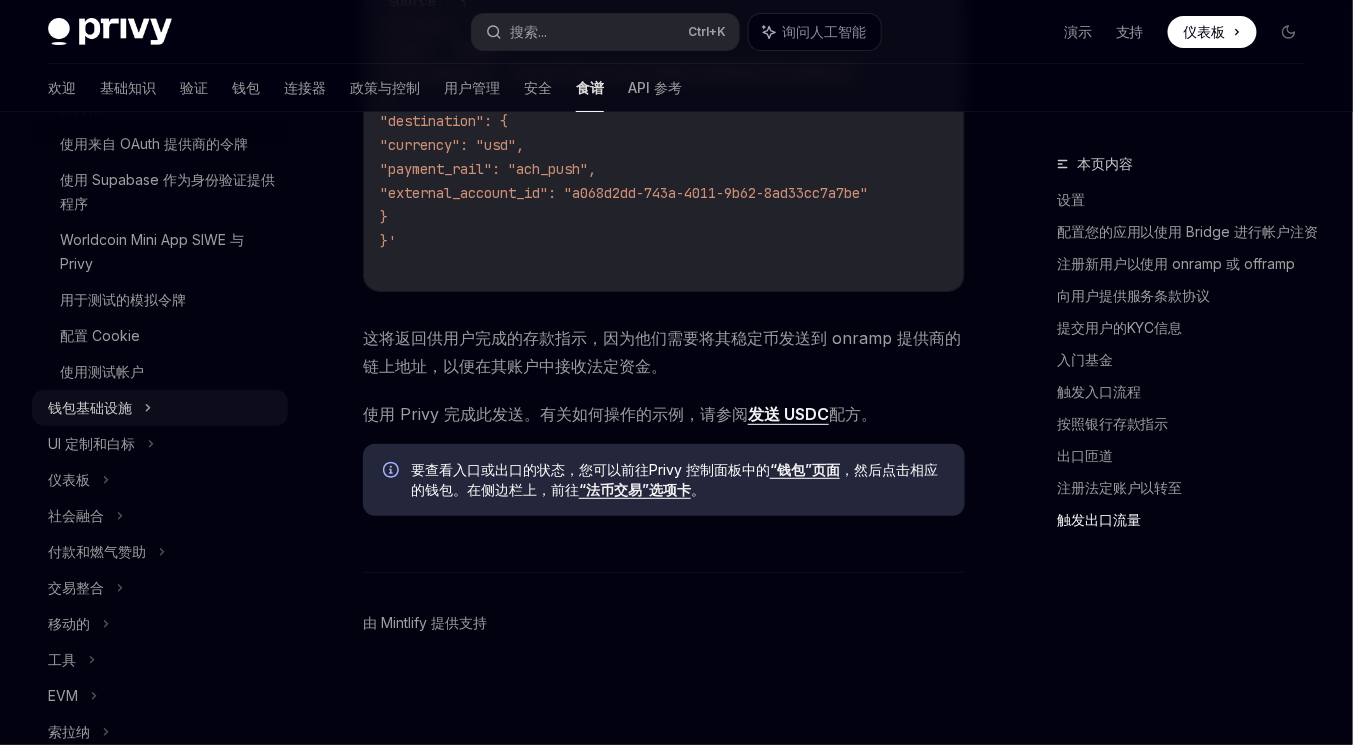 click on "钱包基础设施" at bounding box center (90, 407) 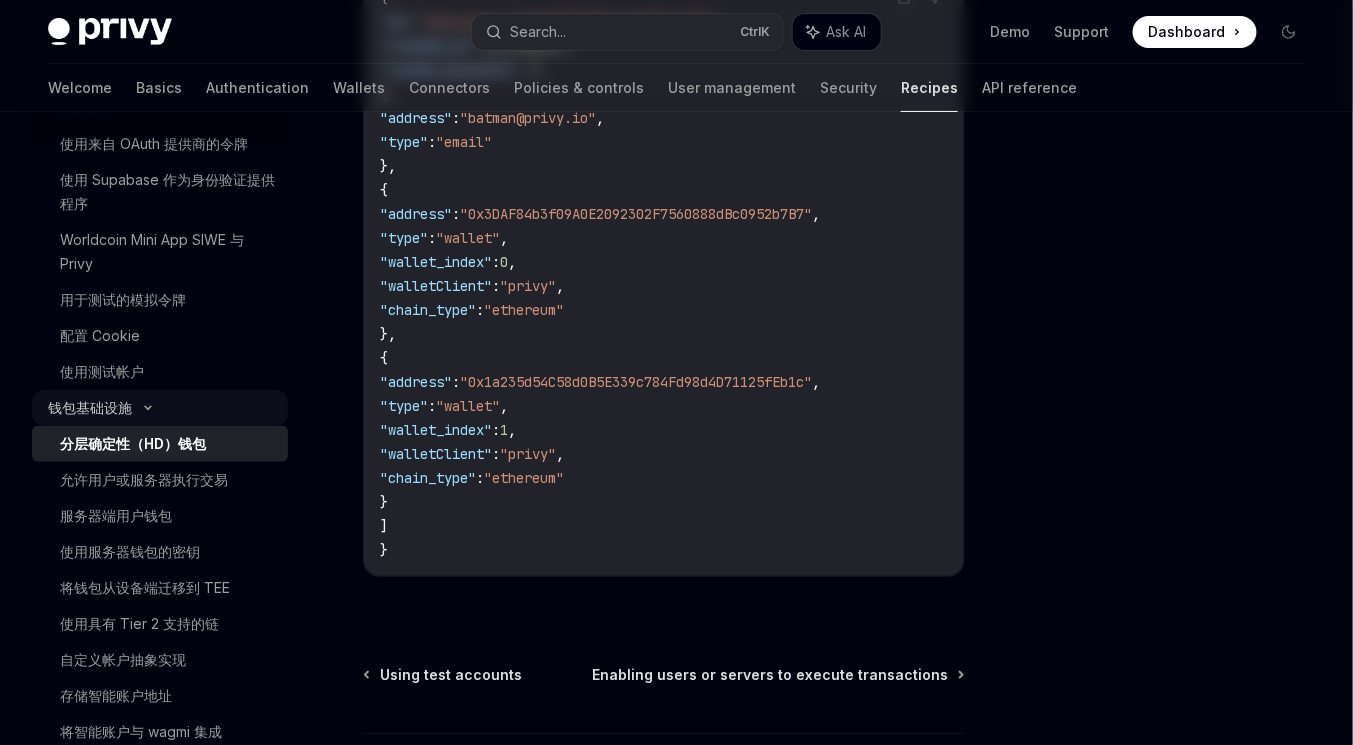 scroll, scrollTop: 0, scrollLeft: 0, axis: both 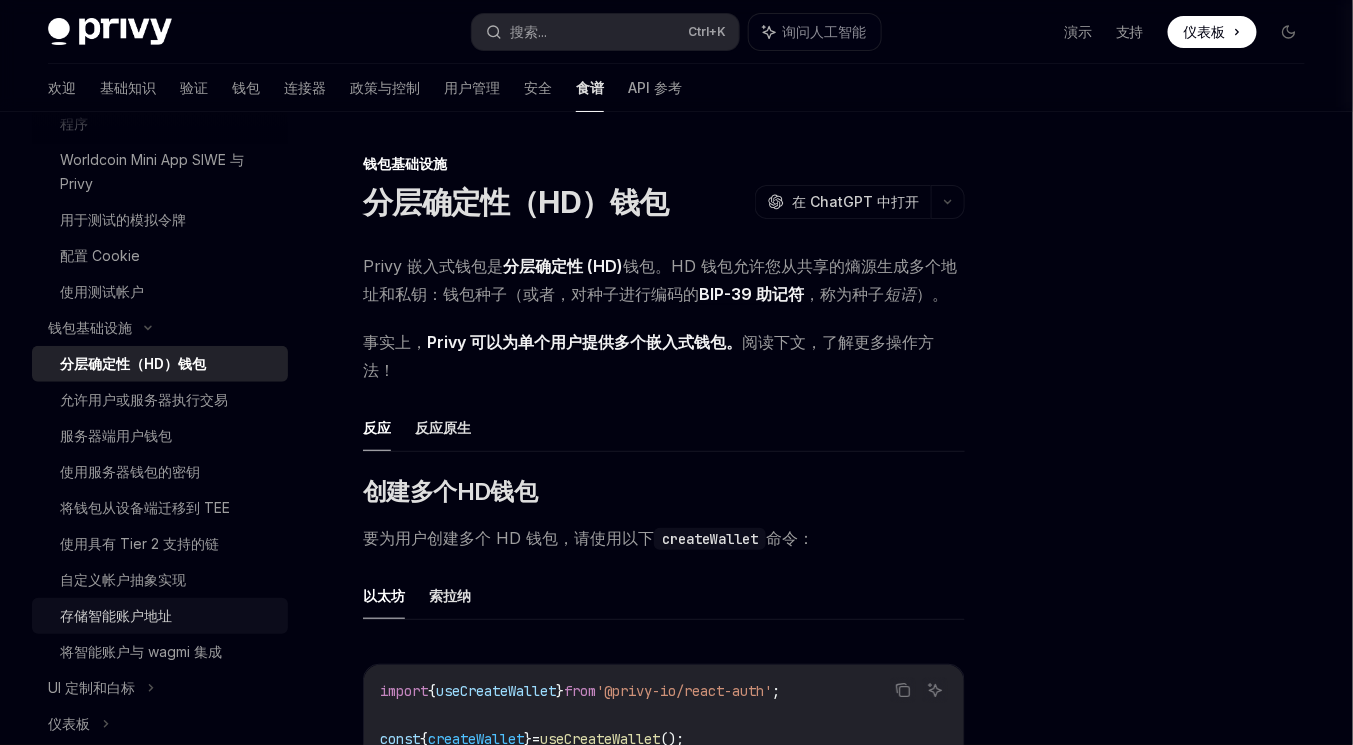 click on "存储智能账户地址" at bounding box center (116, 615) 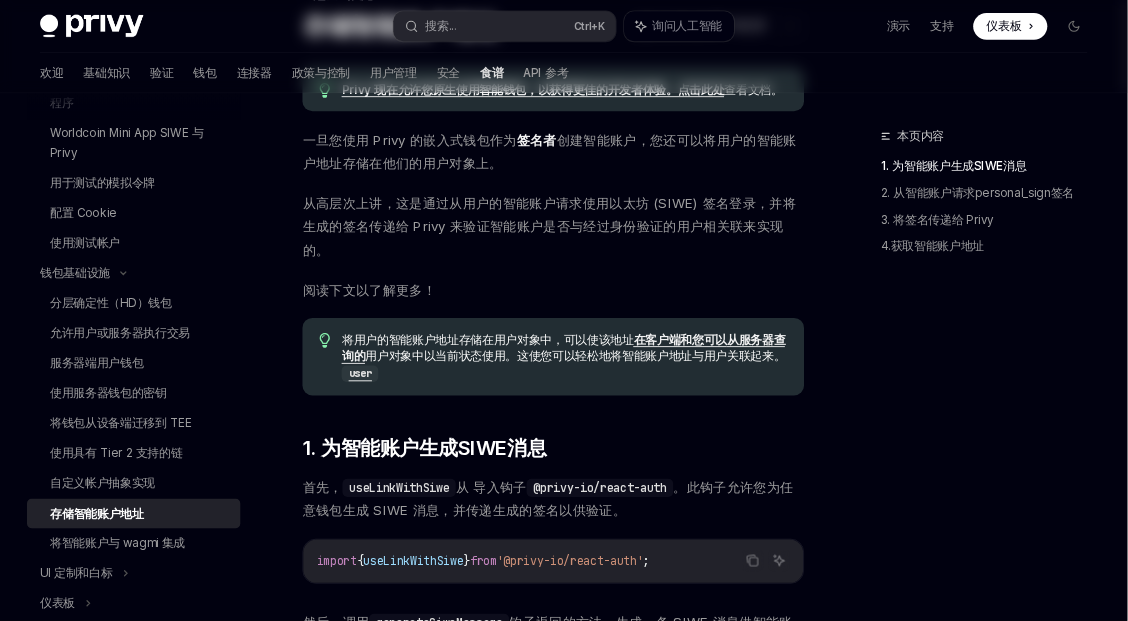 scroll, scrollTop: 0, scrollLeft: 0, axis: both 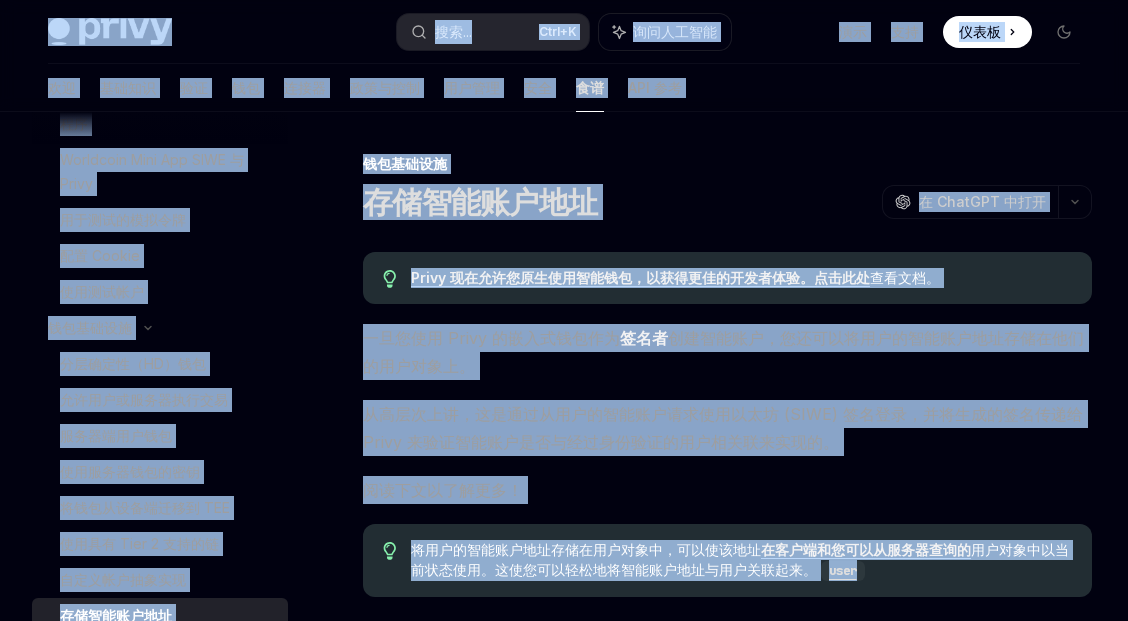 click on "存储智能账户地址" at bounding box center (480, 202) 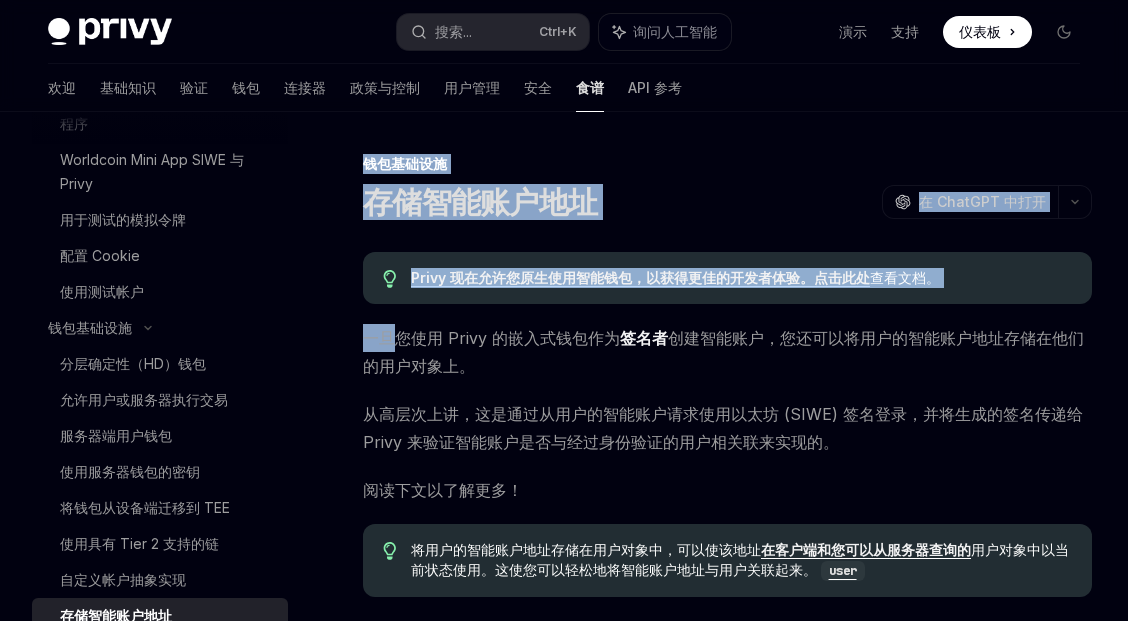drag, startPoint x: 353, startPoint y: 156, endPoint x: 397, endPoint y: 307, distance: 157.28 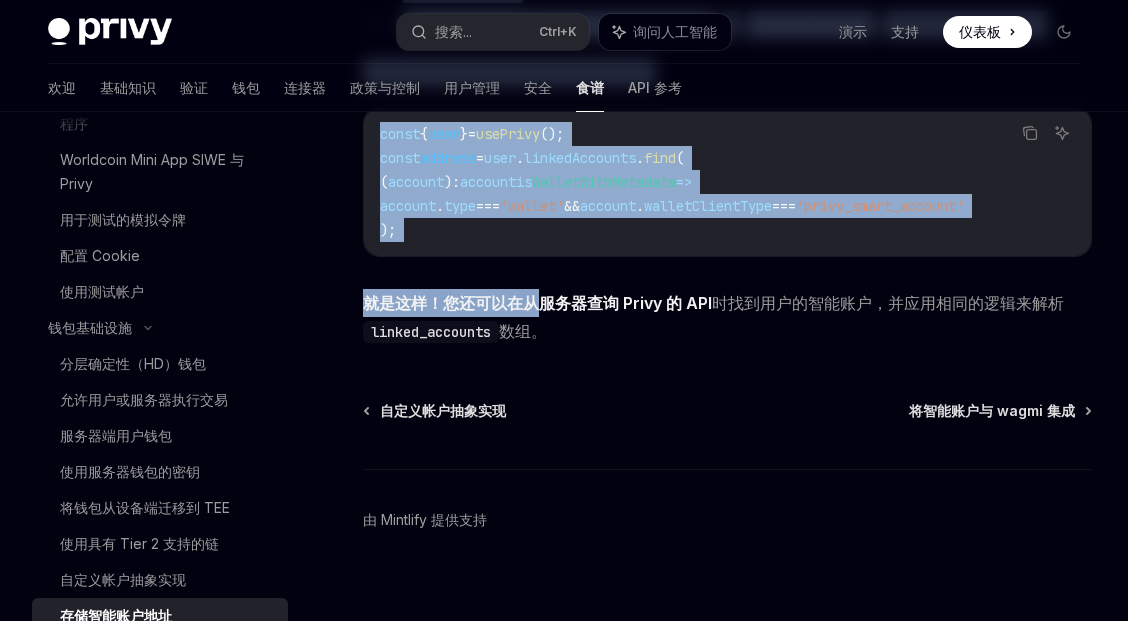 scroll, scrollTop: 2908, scrollLeft: 0, axis: vertical 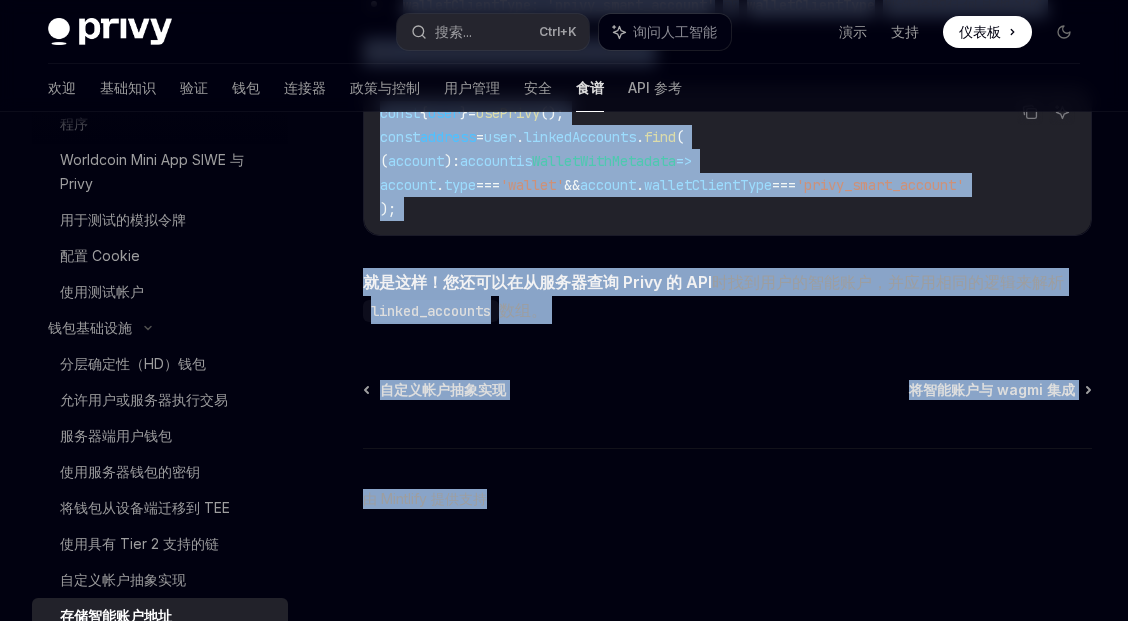 drag, startPoint x: 361, startPoint y: 172, endPoint x: 587, endPoint y: 468, distance: 372.41376 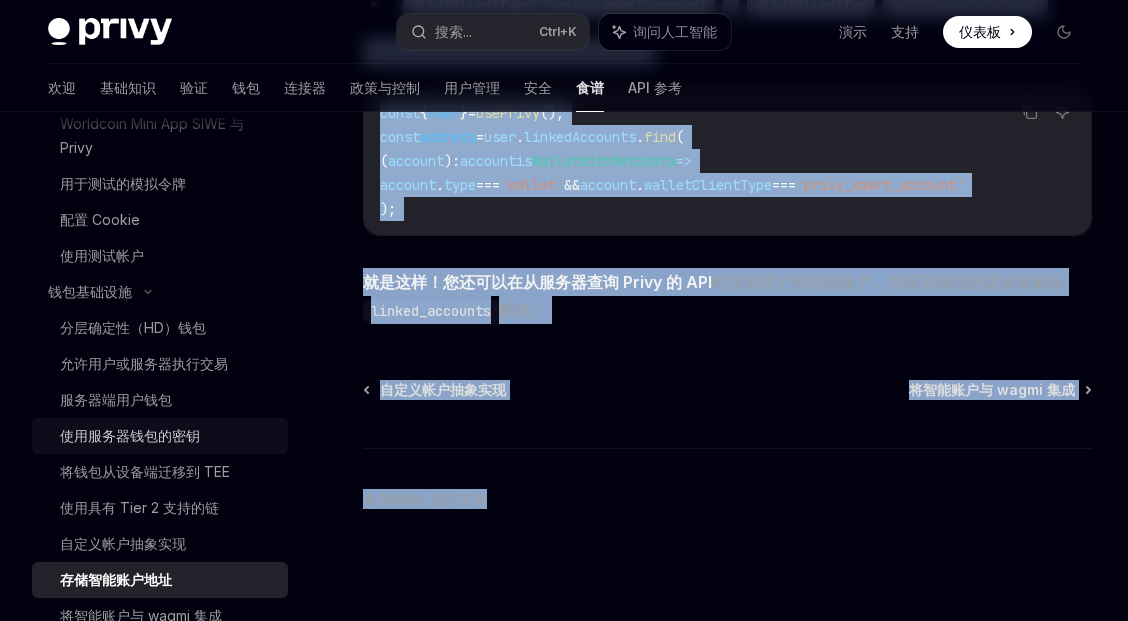 scroll, scrollTop: 374, scrollLeft: 0, axis: vertical 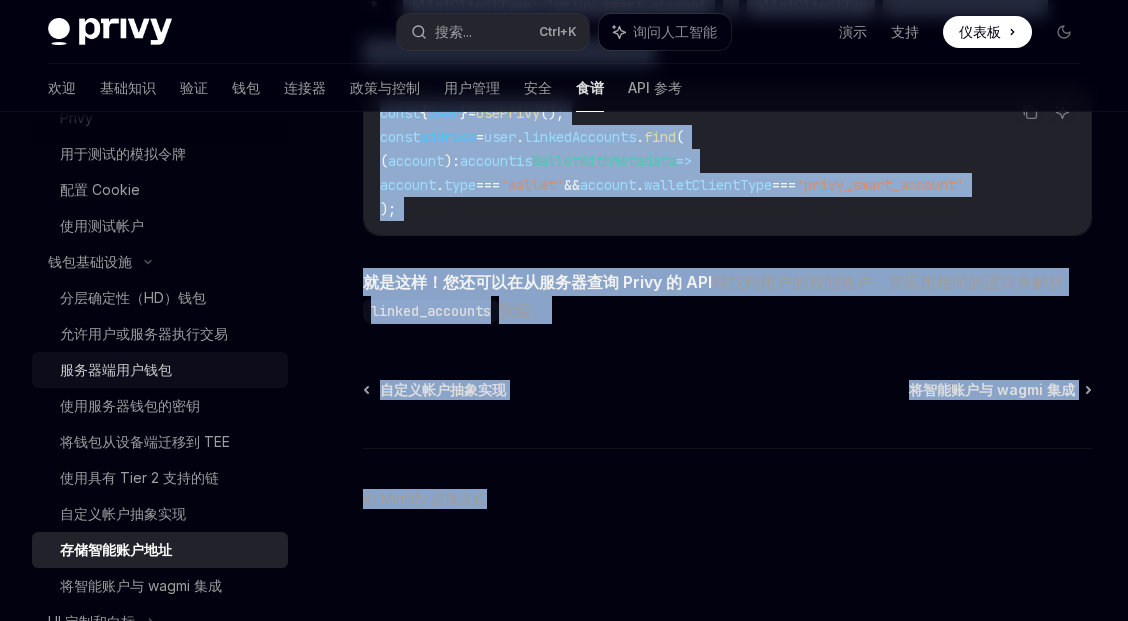 click on "服务器端用户钱包" at bounding box center [168, 370] 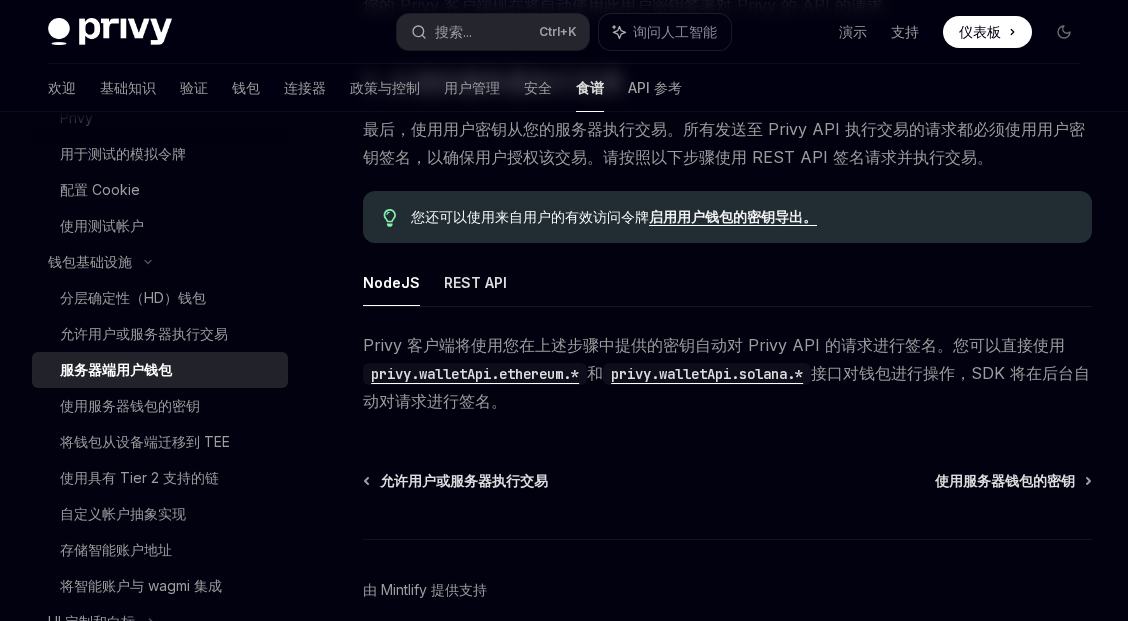 scroll, scrollTop: 3532, scrollLeft: 0, axis: vertical 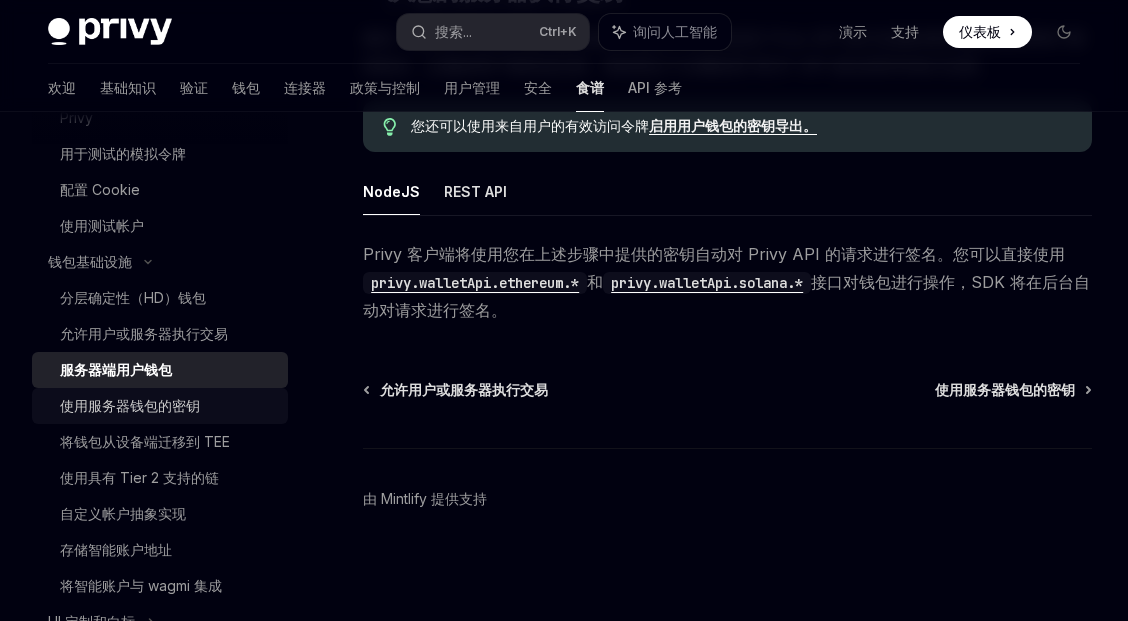 click on "使用服务器钱包的密钥" at bounding box center (130, 406) 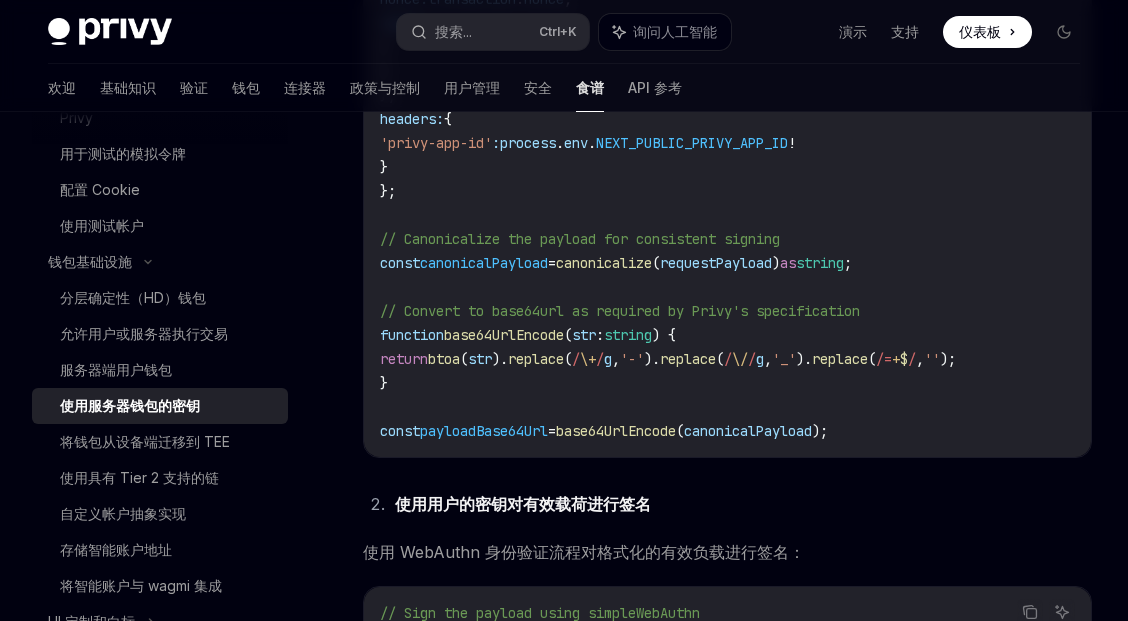 scroll, scrollTop: 2333, scrollLeft: 0, axis: vertical 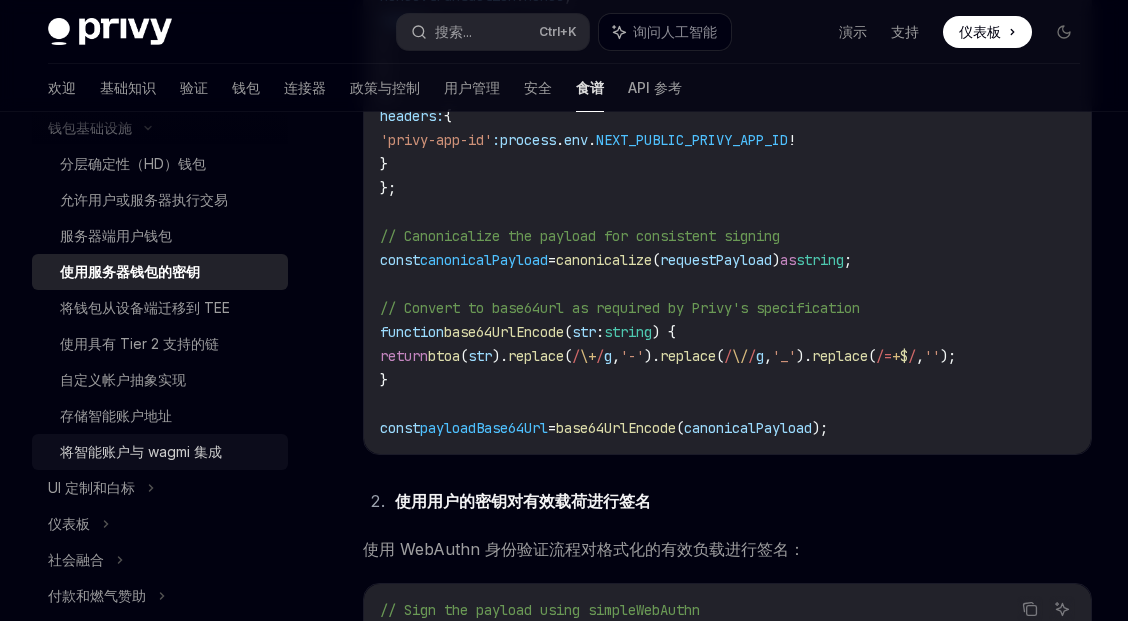 click on "将智能账户与 wagmi 集成" at bounding box center [141, 451] 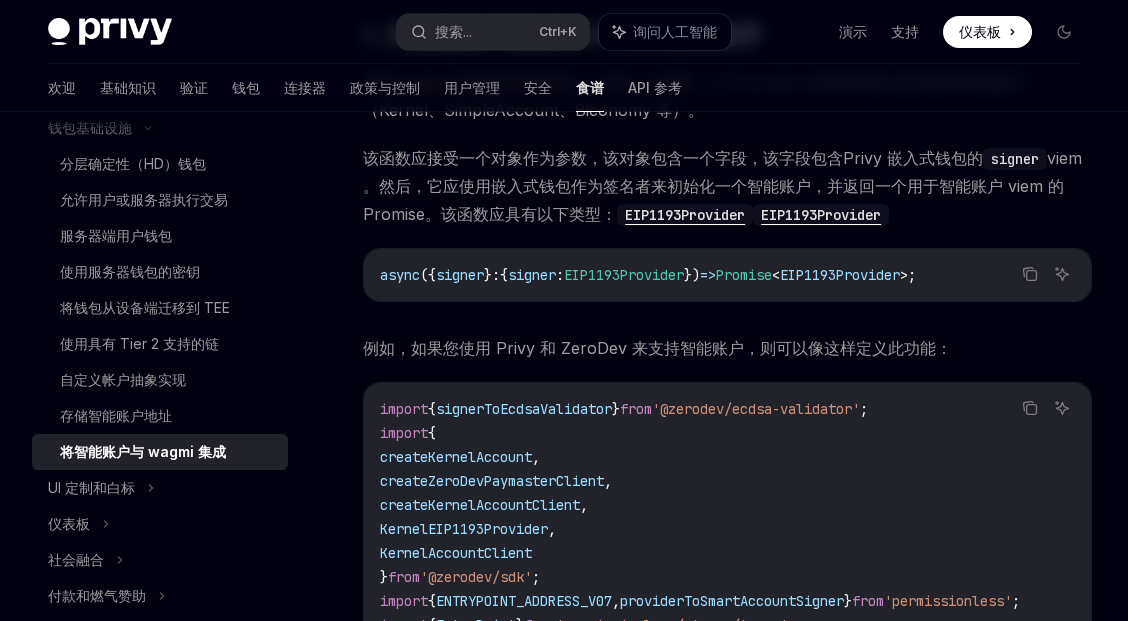 scroll, scrollTop: 666, scrollLeft: 0, axis: vertical 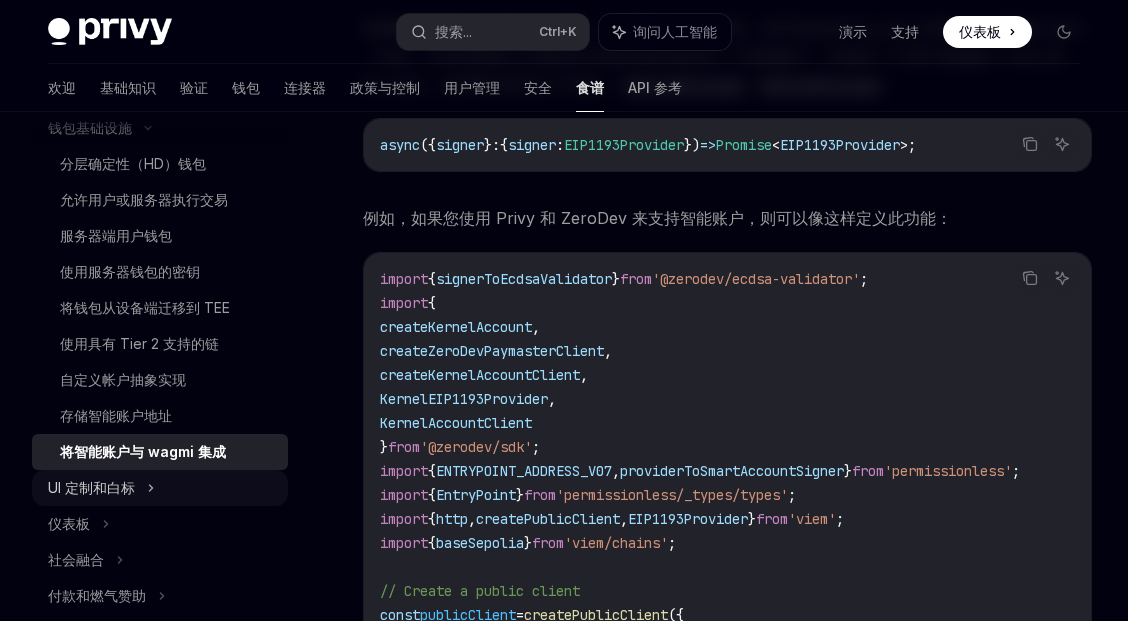 click on "UI 定制和白标" at bounding box center [91, 487] 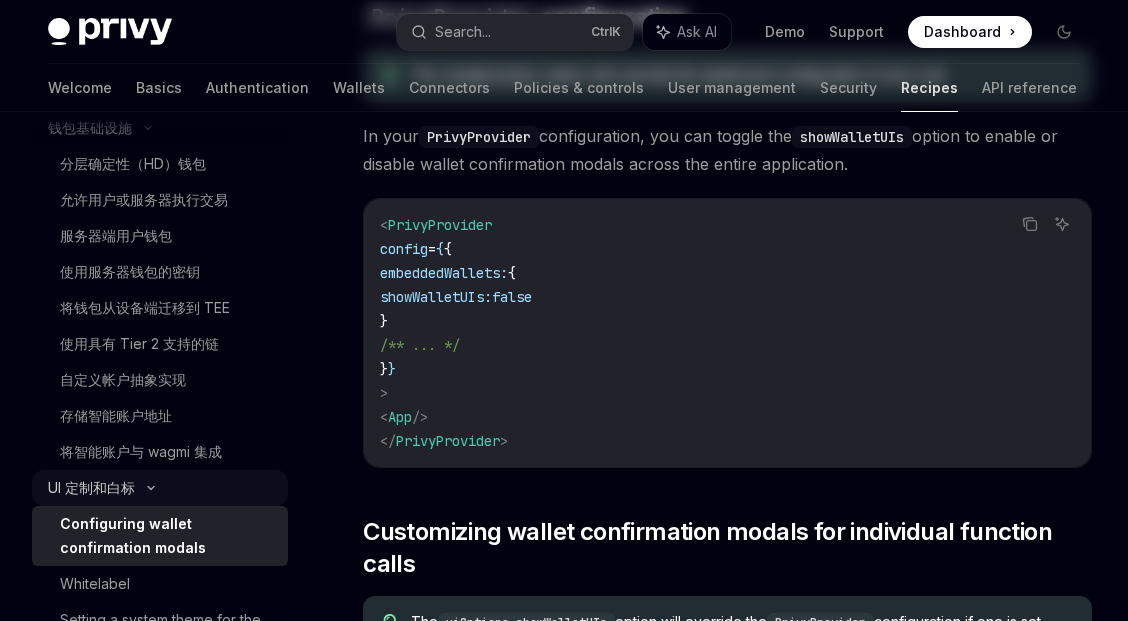 scroll, scrollTop: 0, scrollLeft: 0, axis: both 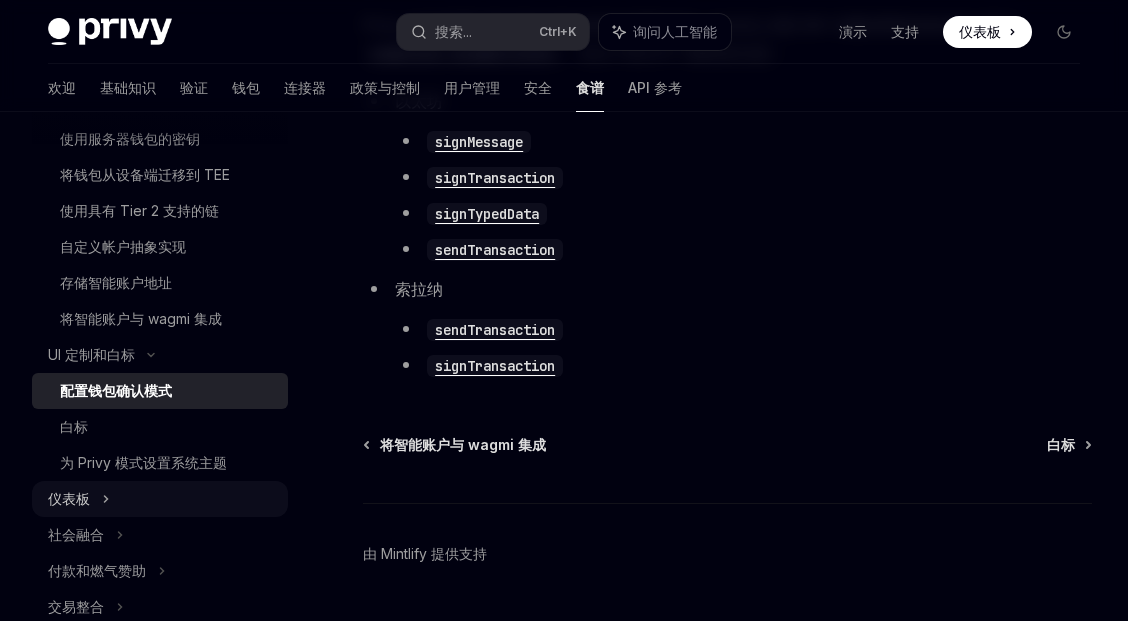 click on "仪表板" at bounding box center (160, 499) 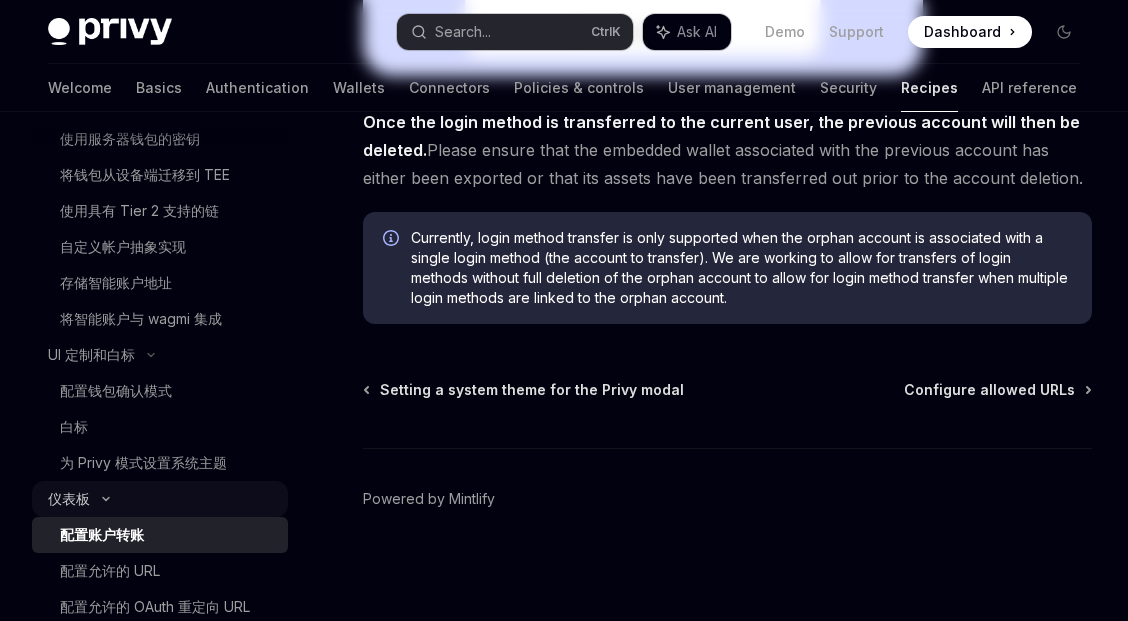 scroll, scrollTop: 0, scrollLeft: 0, axis: both 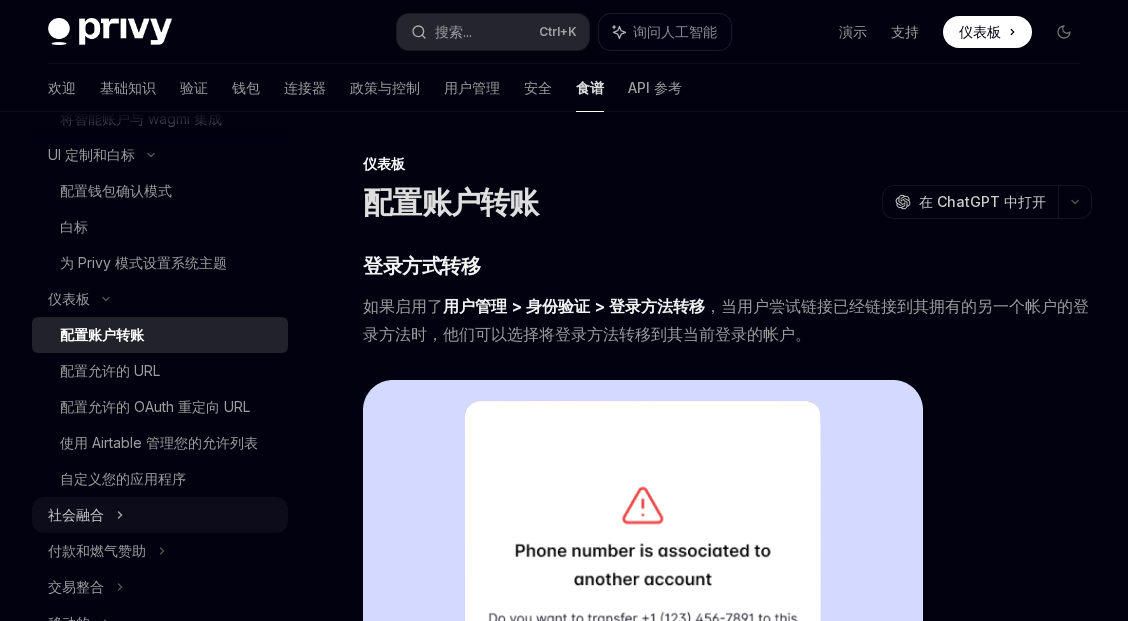 click on "社会融合" at bounding box center (160, 515) 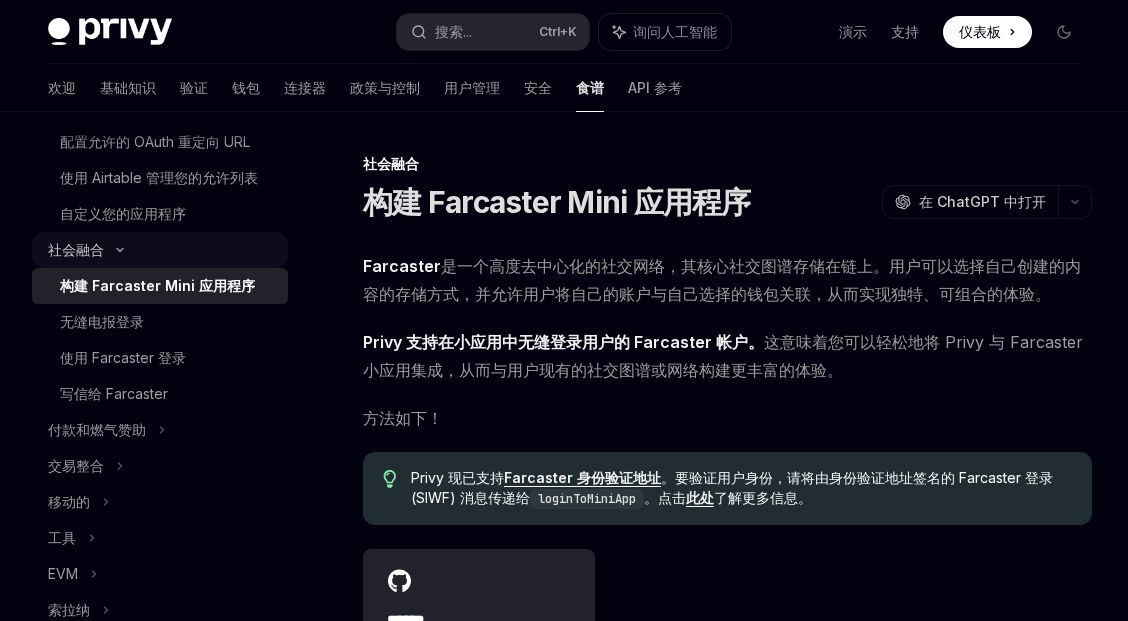 scroll, scrollTop: 1108, scrollLeft: 0, axis: vertical 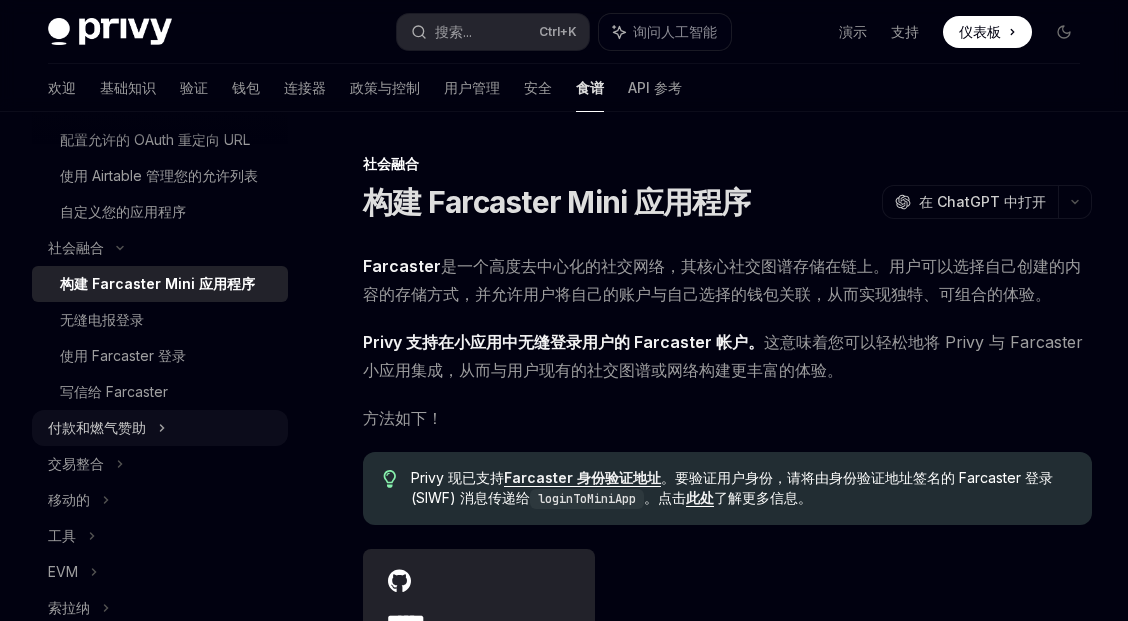 click 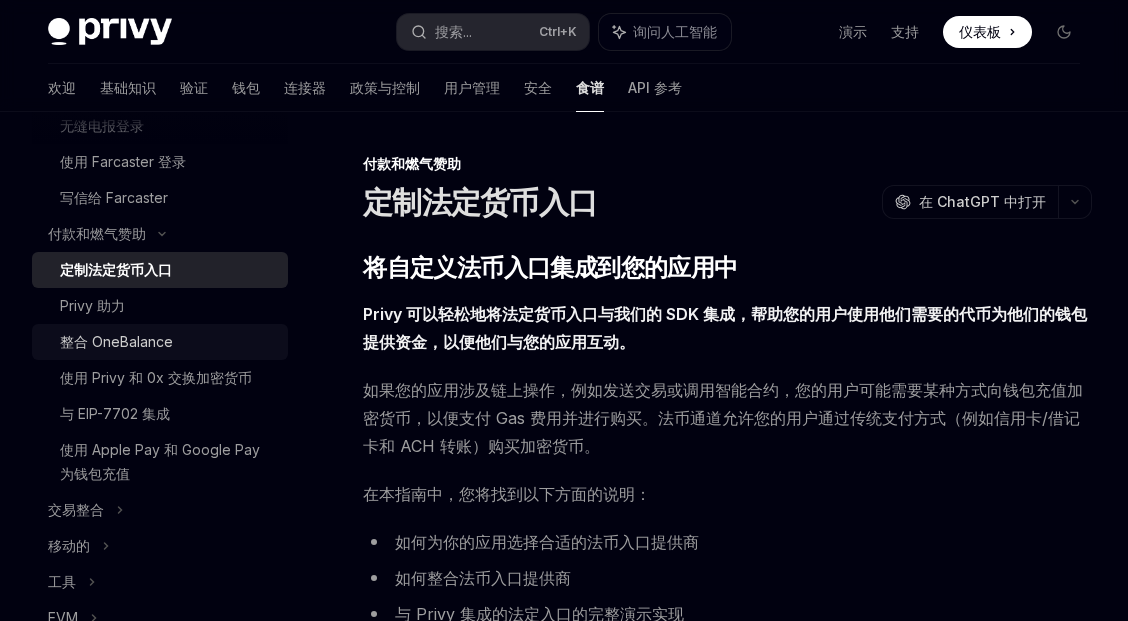 scroll, scrollTop: 1308, scrollLeft: 0, axis: vertical 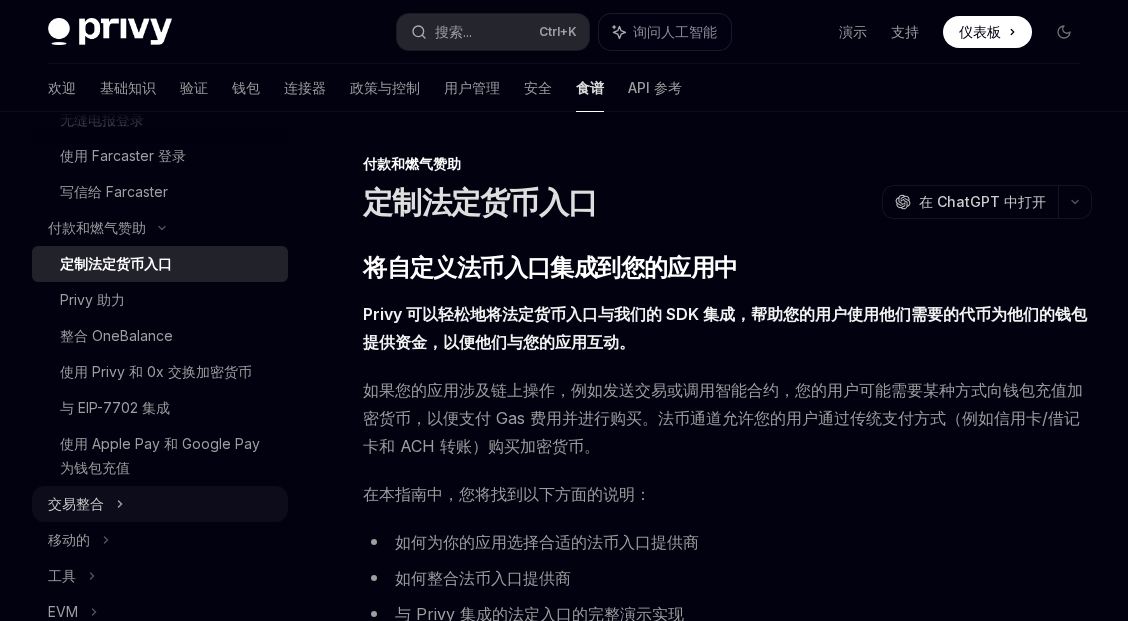 click on "交易整合" at bounding box center [160, 504] 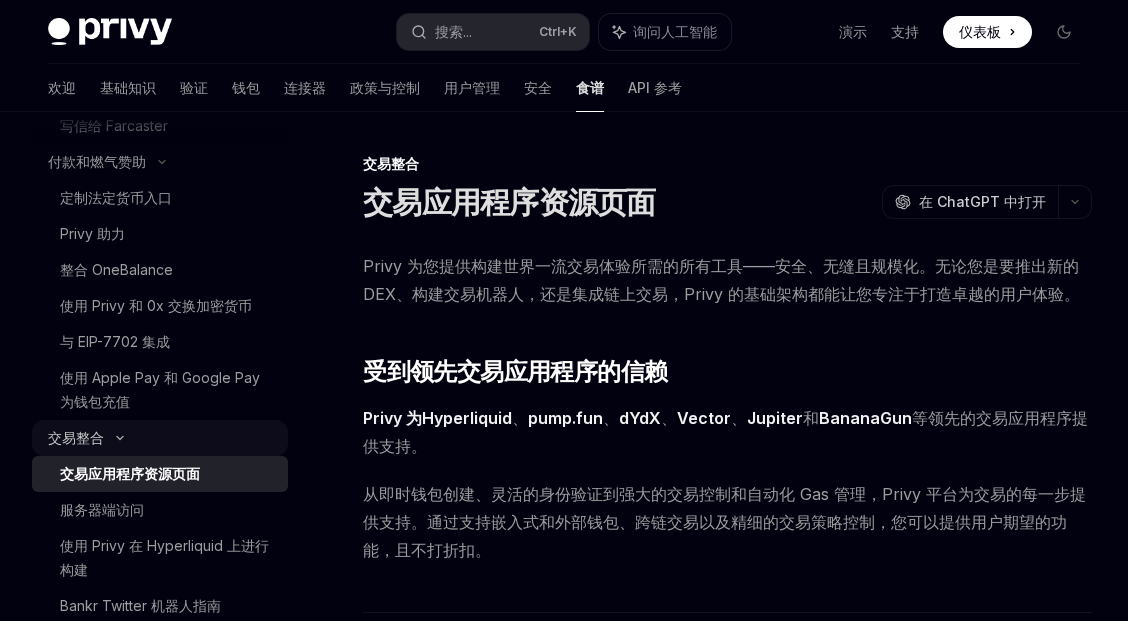 scroll, scrollTop: 1508, scrollLeft: 0, axis: vertical 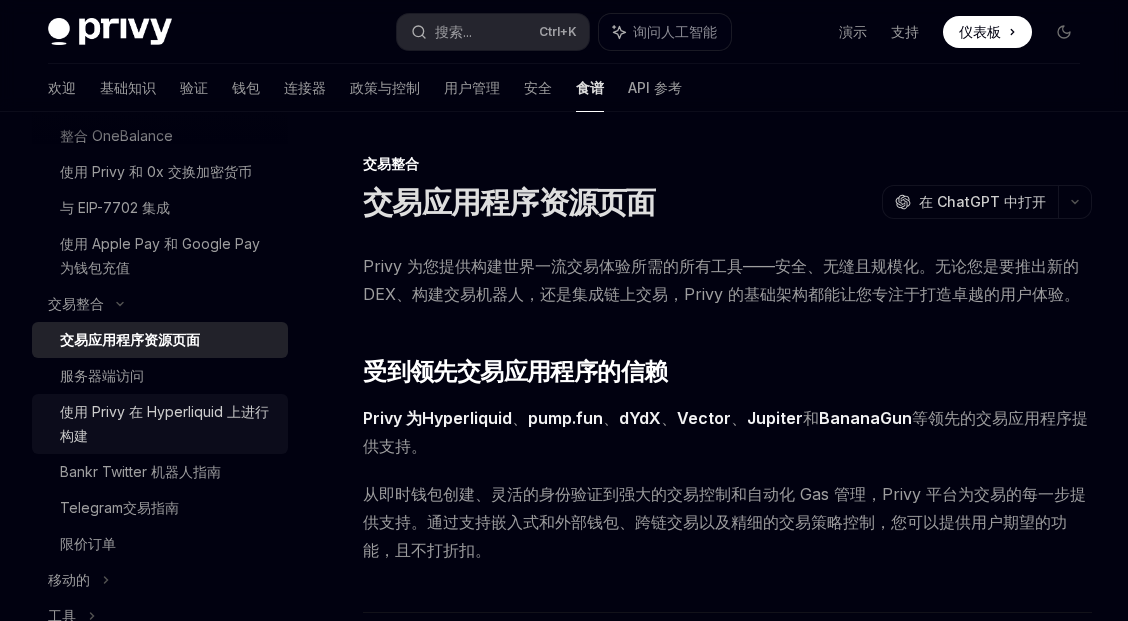 click on "使用 Privy 在 Hyperliquid 上进行构建" at bounding box center (164, 423) 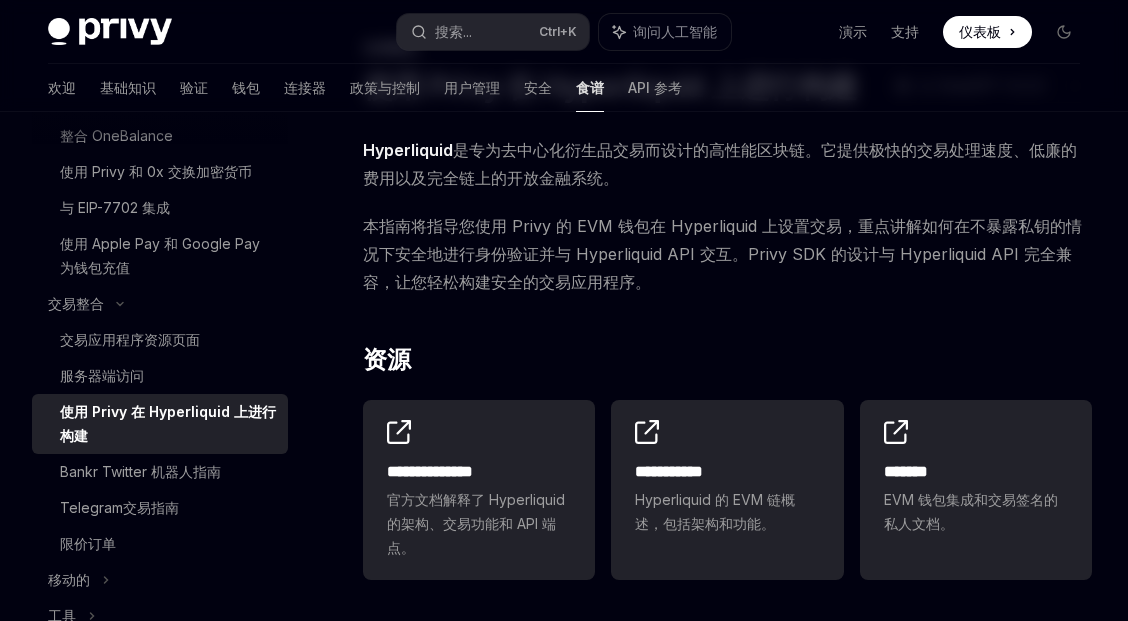 scroll, scrollTop: 133, scrollLeft: 0, axis: vertical 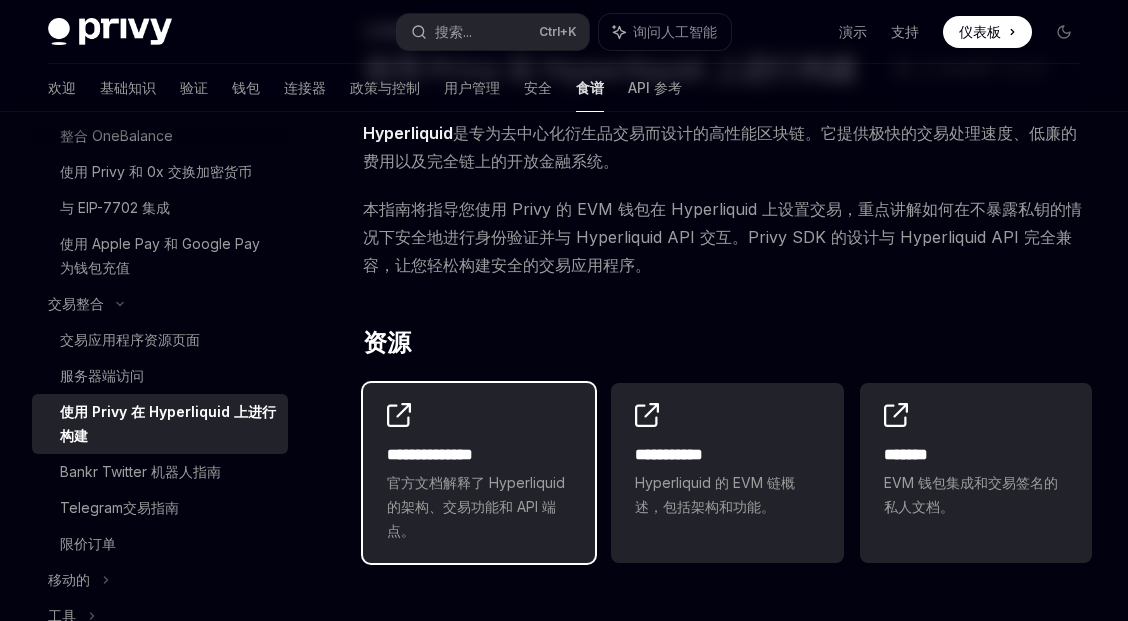 click on "**********" at bounding box center [479, 455] 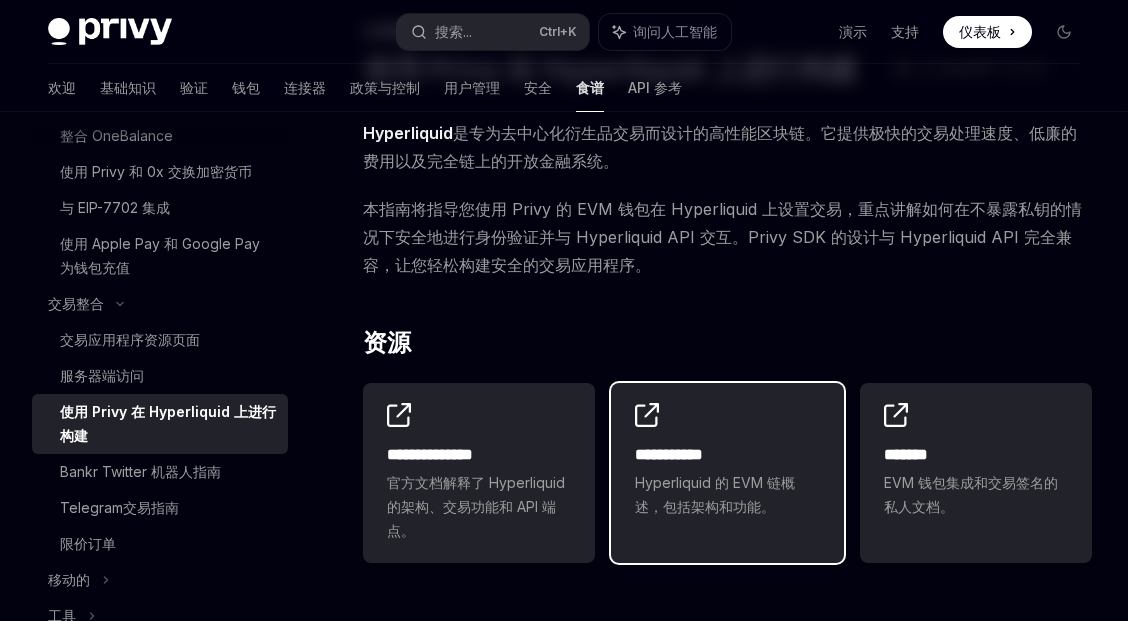 click on "**********" at bounding box center (727, 461) 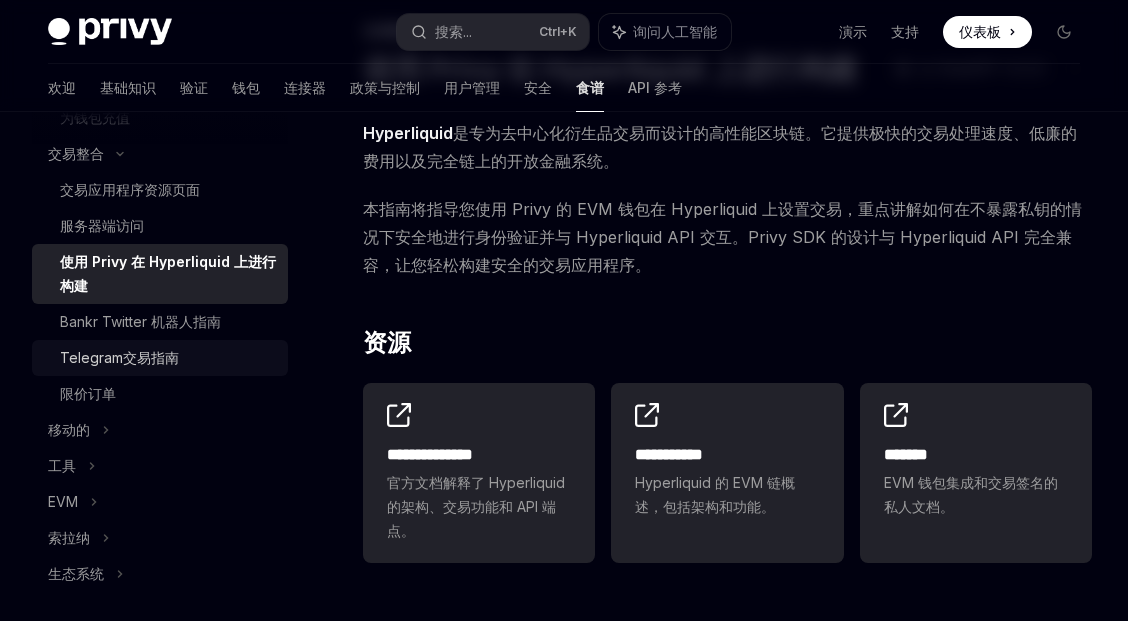 scroll, scrollTop: 1668, scrollLeft: 0, axis: vertical 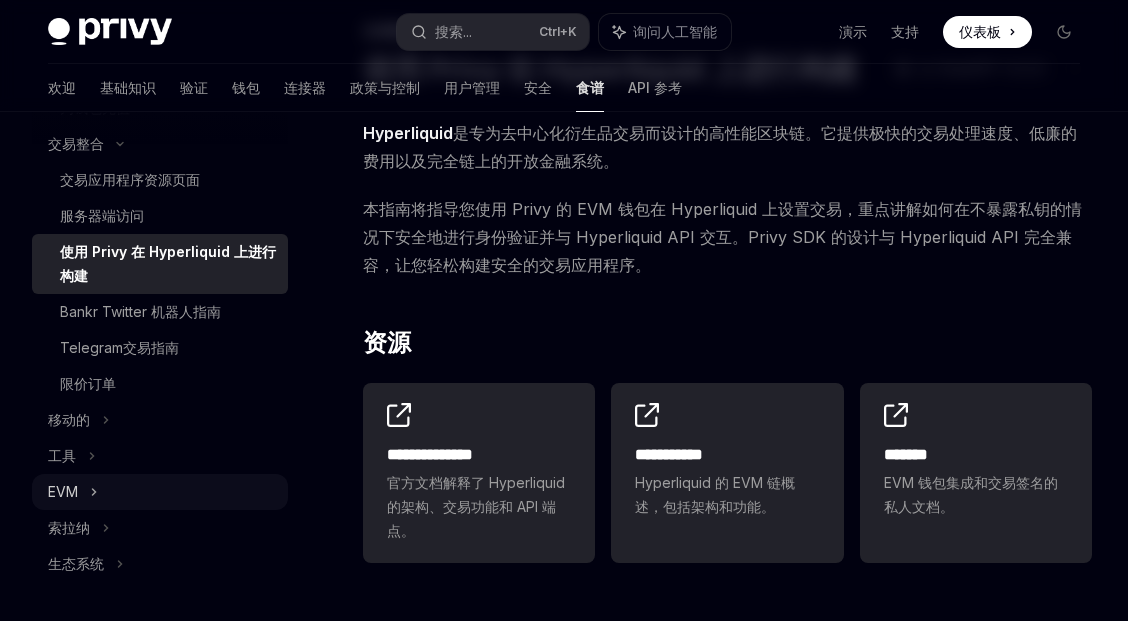 click on "EVM" at bounding box center (160, 492) 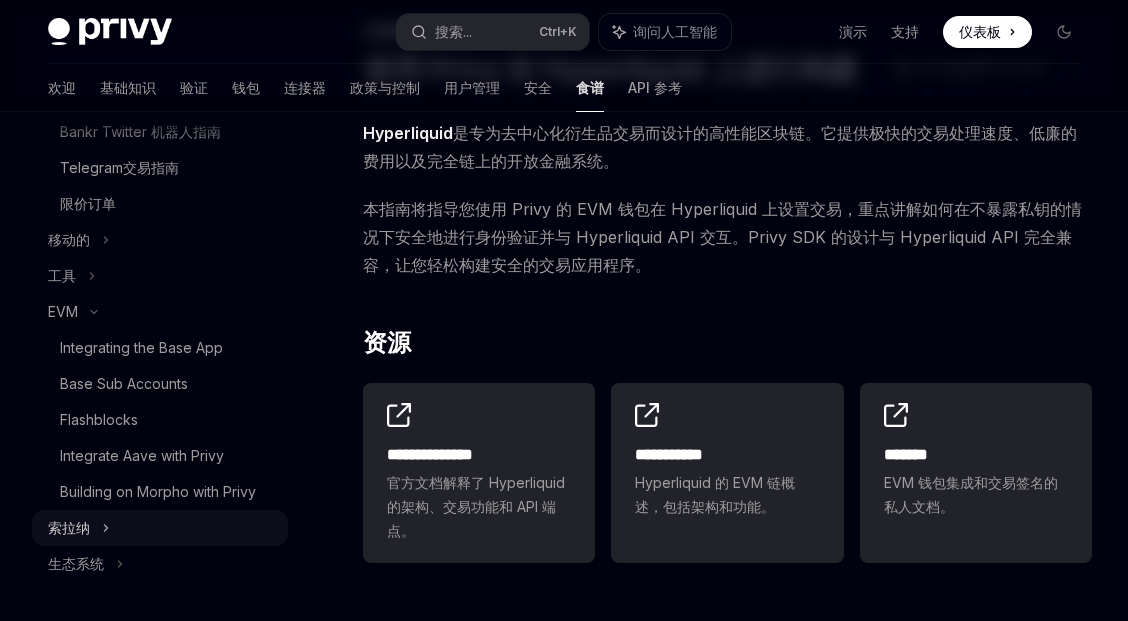 click on "索拉纳" at bounding box center (160, 528) 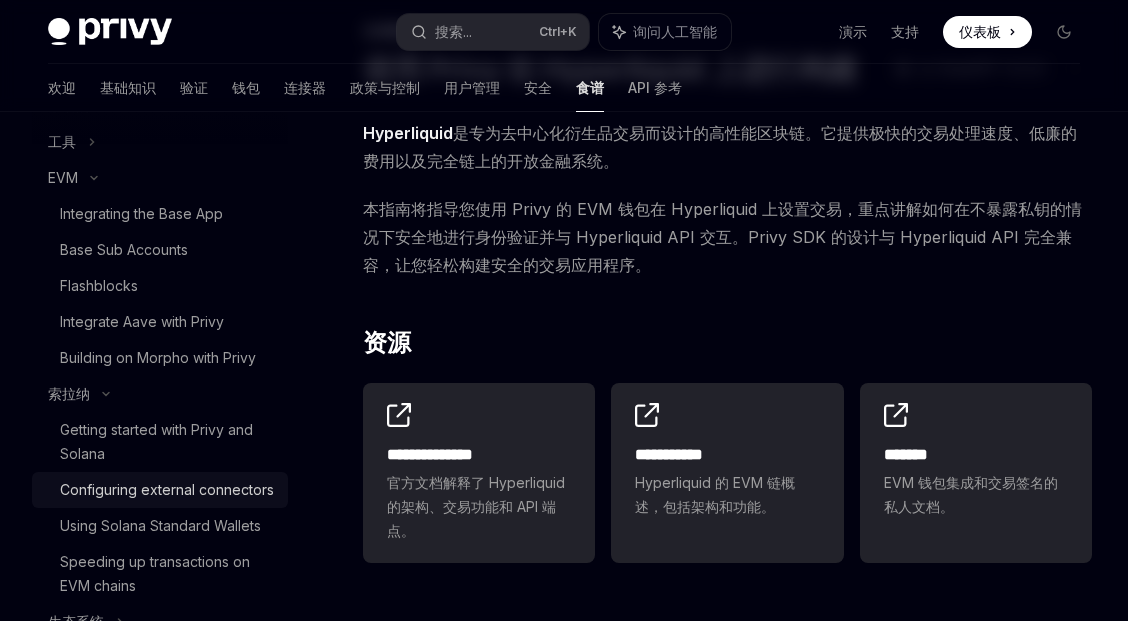 scroll, scrollTop: 2016, scrollLeft: 0, axis: vertical 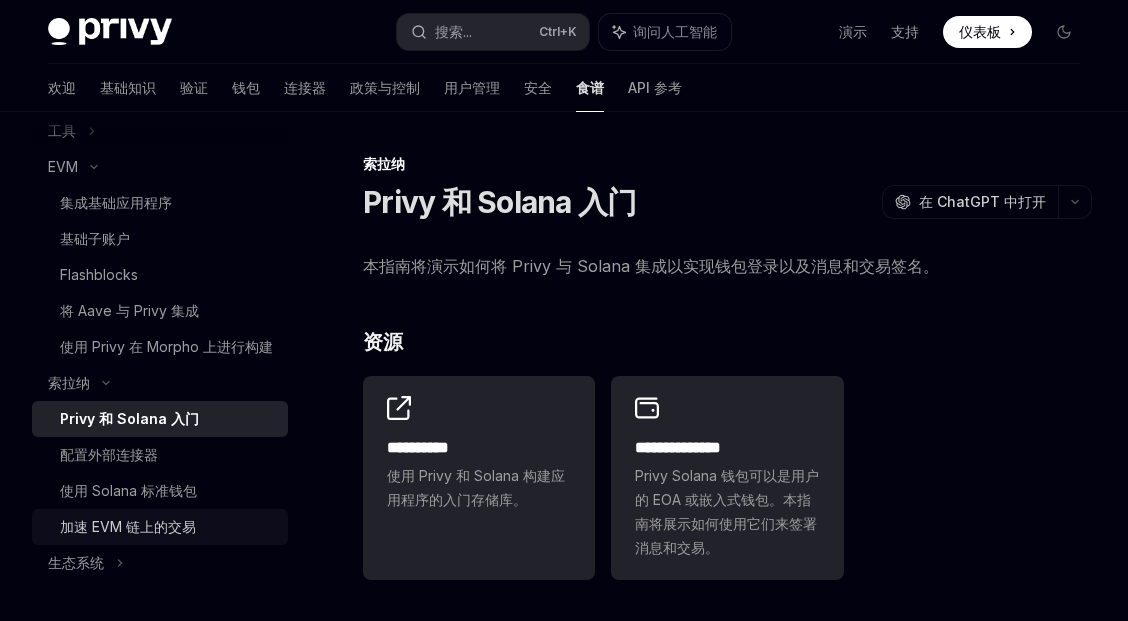 click on "加速 EVM 链上的交易" at bounding box center (168, 527) 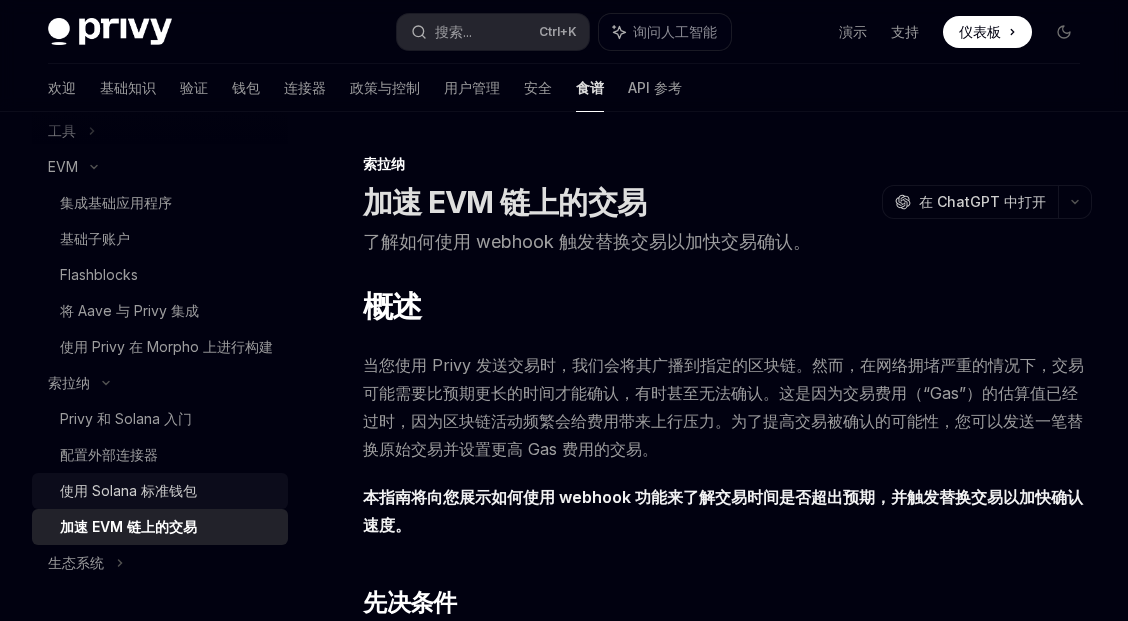 click on "使用 Solana 标准钱包" at bounding box center [168, 491] 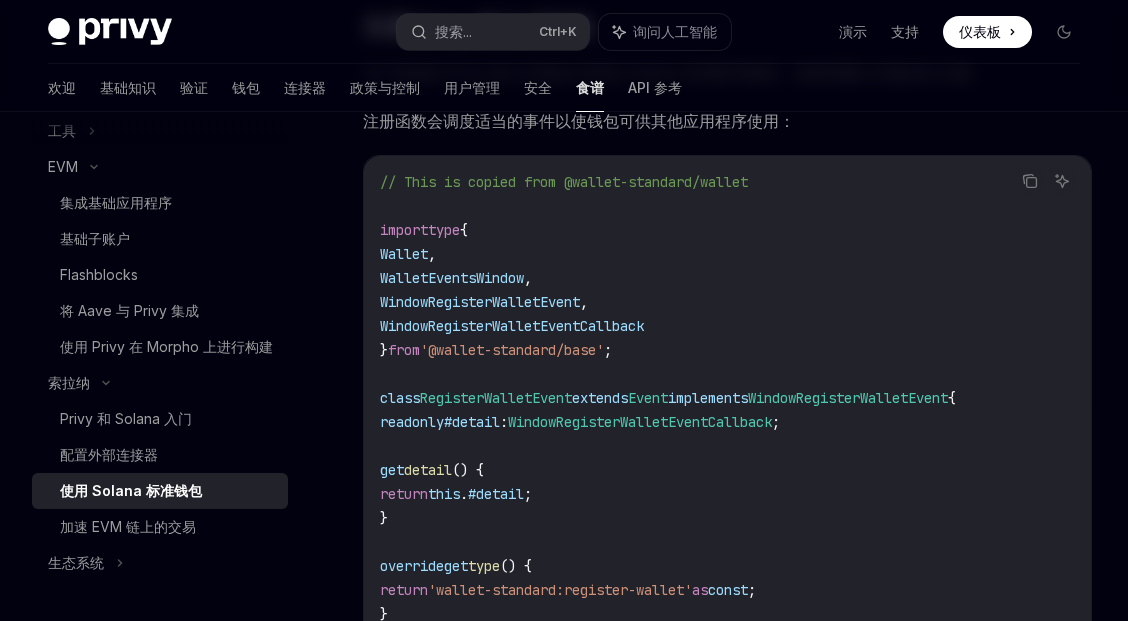 scroll, scrollTop: 2733, scrollLeft: 0, axis: vertical 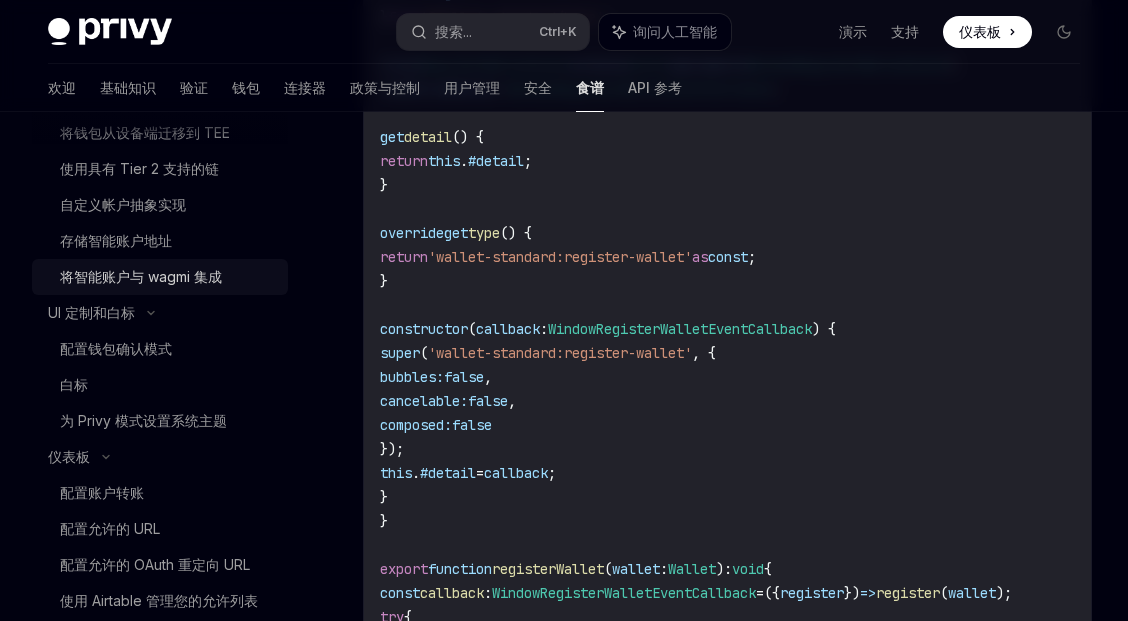 click on "将智能账户与 wagmi 集成" at bounding box center [141, 276] 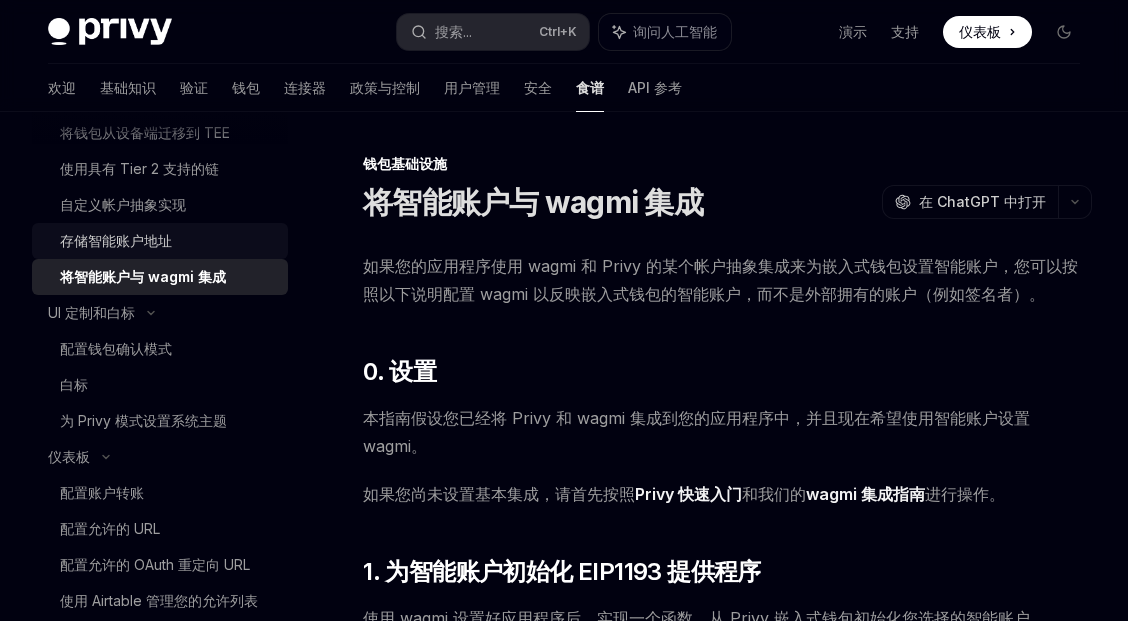 click on "存储智能账户地址" at bounding box center (116, 241) 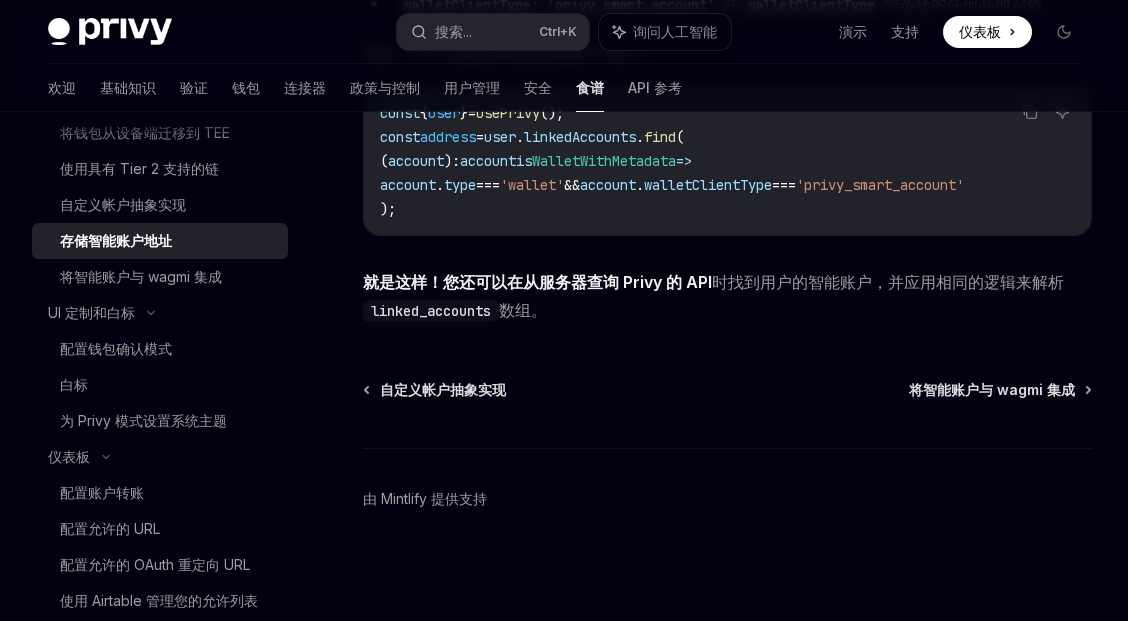 scroll, scrollTop: 2908, scrollLeft: 0, axis: vertical 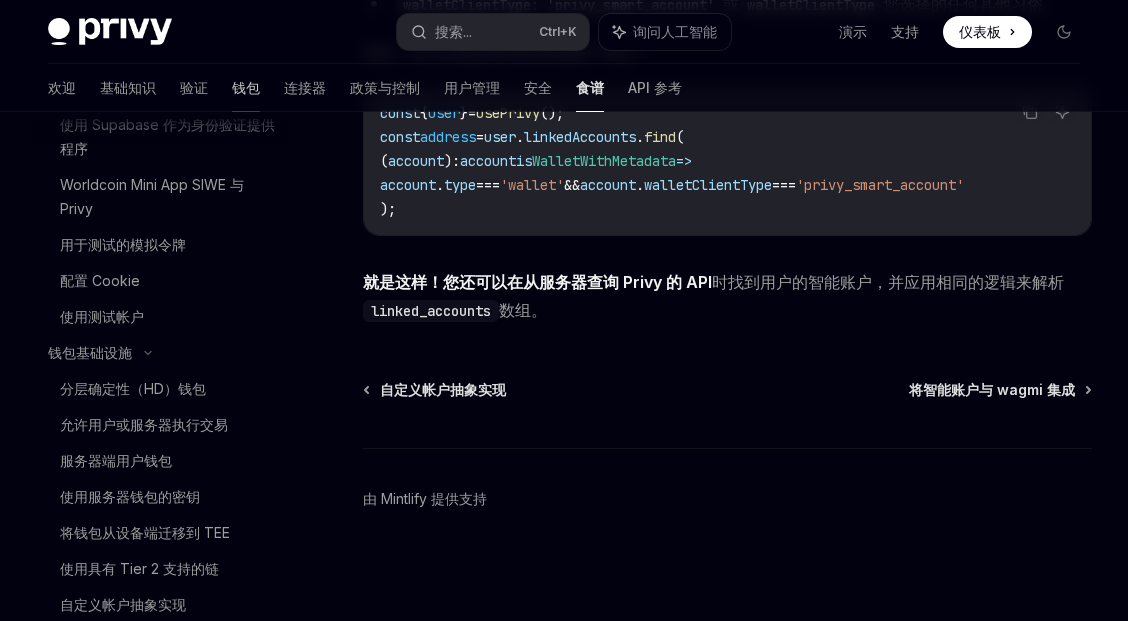 click on "钱包" at bounding box center [246, 87] 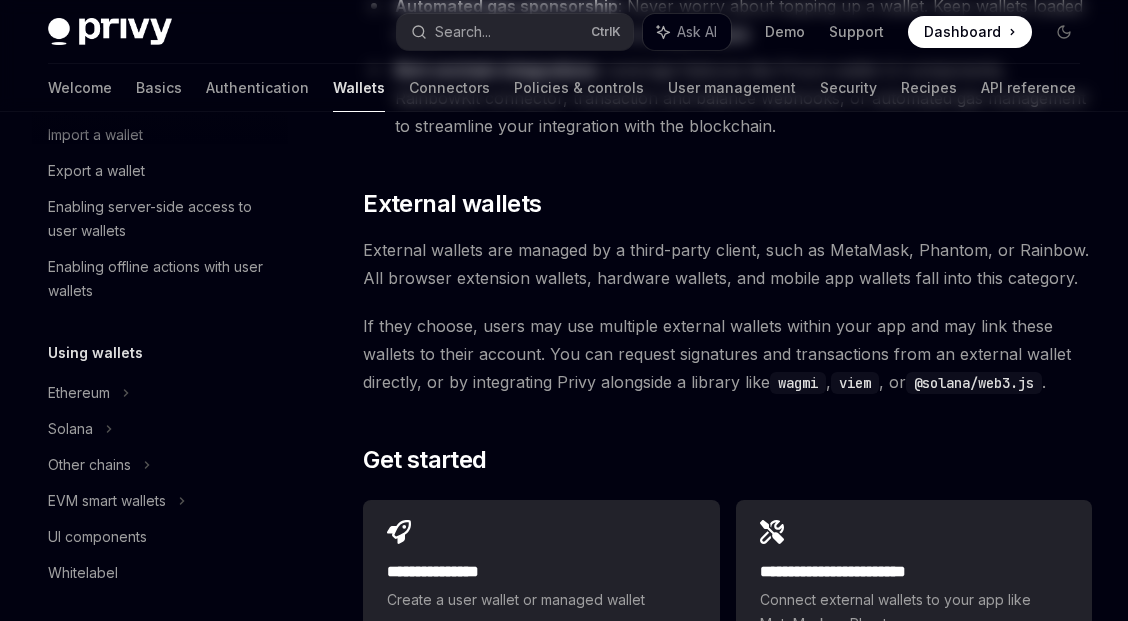 scroll, scrollTop: 0, scrollLeft: 0, axis: both 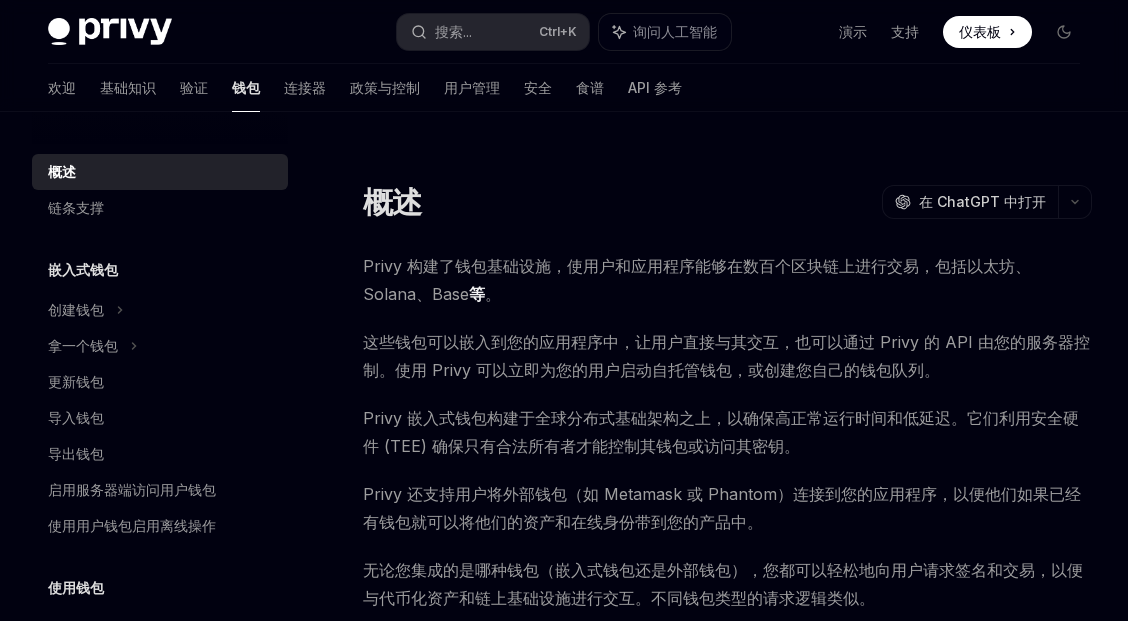 click on "嵌入式钱包" at bounding box center [83, 269] 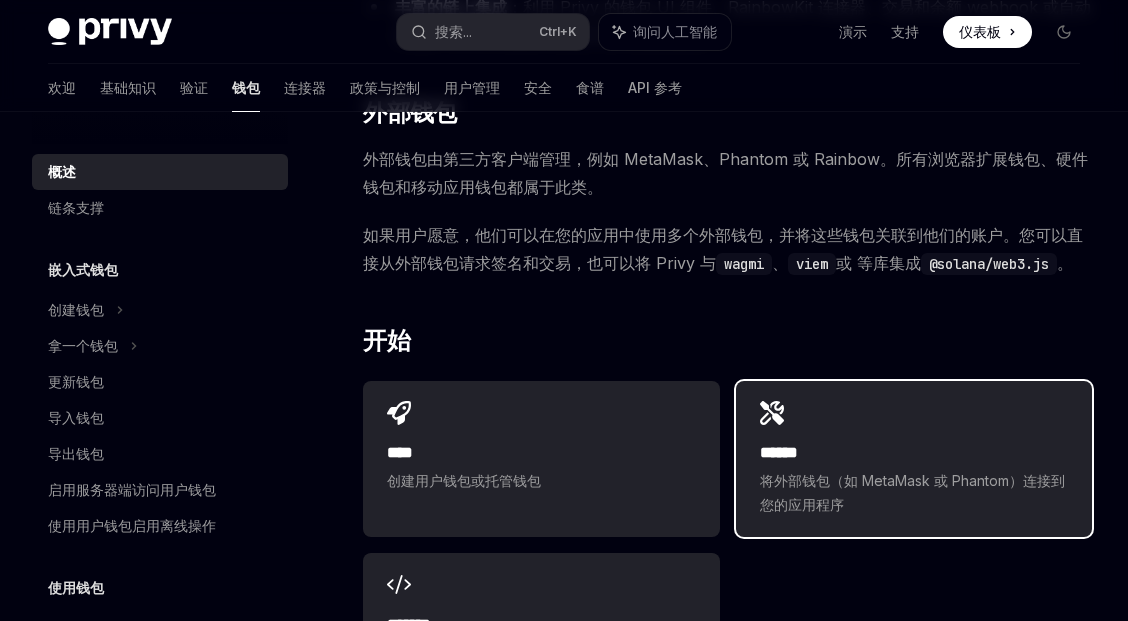 scroll, scrollTop: 2600, scrollLeft: 0, axis: vertical 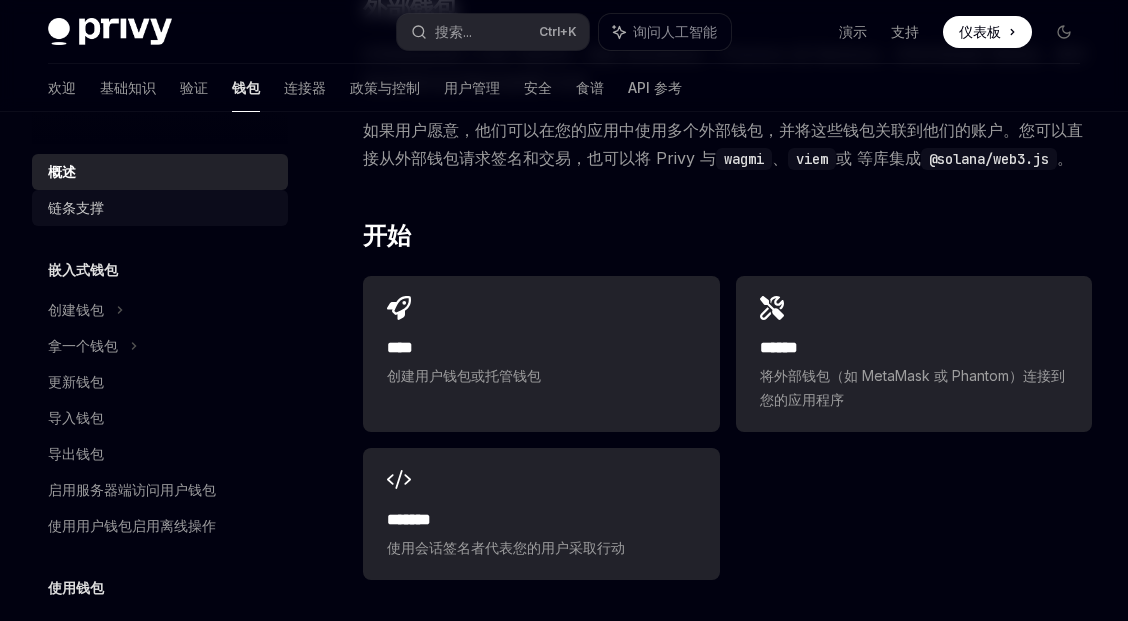 click on "链条支撑" at bounding box center [162, 208] 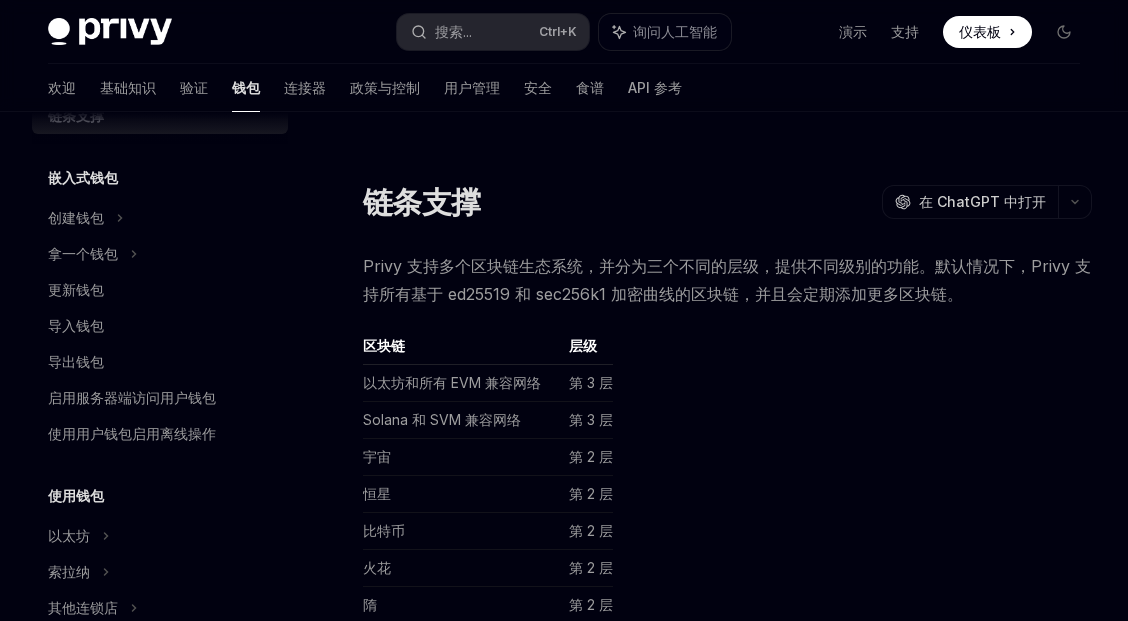 scroll, scrollTop: 0, scrollLeft: 0, axis: both 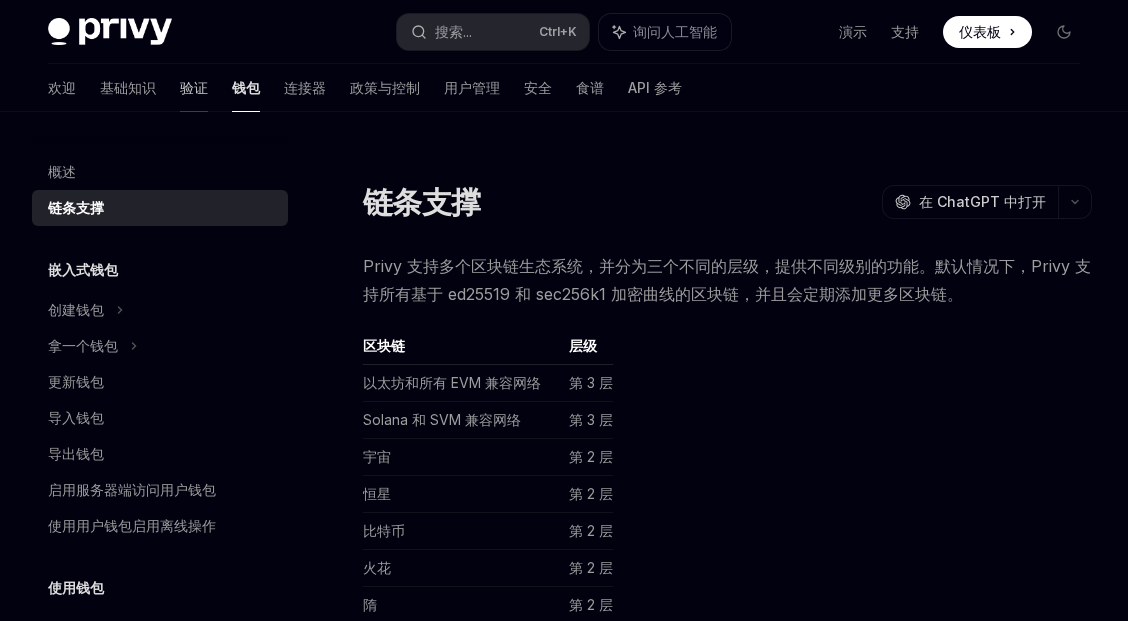 click on "验证" at bounding box center (194, 87) 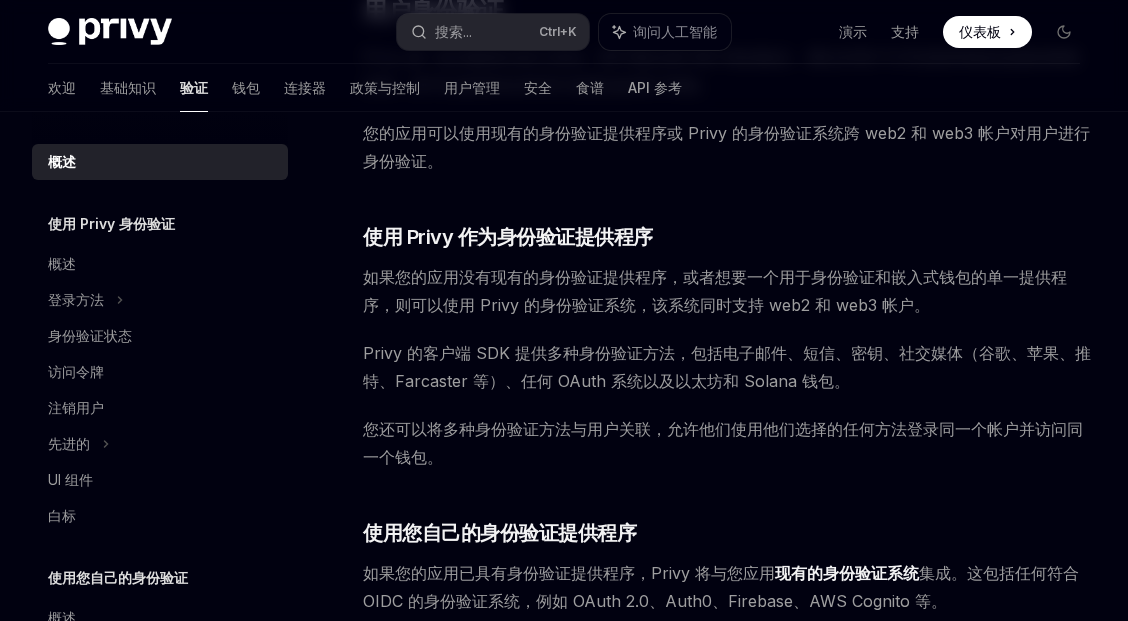 scroll, scrollTop: 400, scrollLeft: 0, axis: vertical 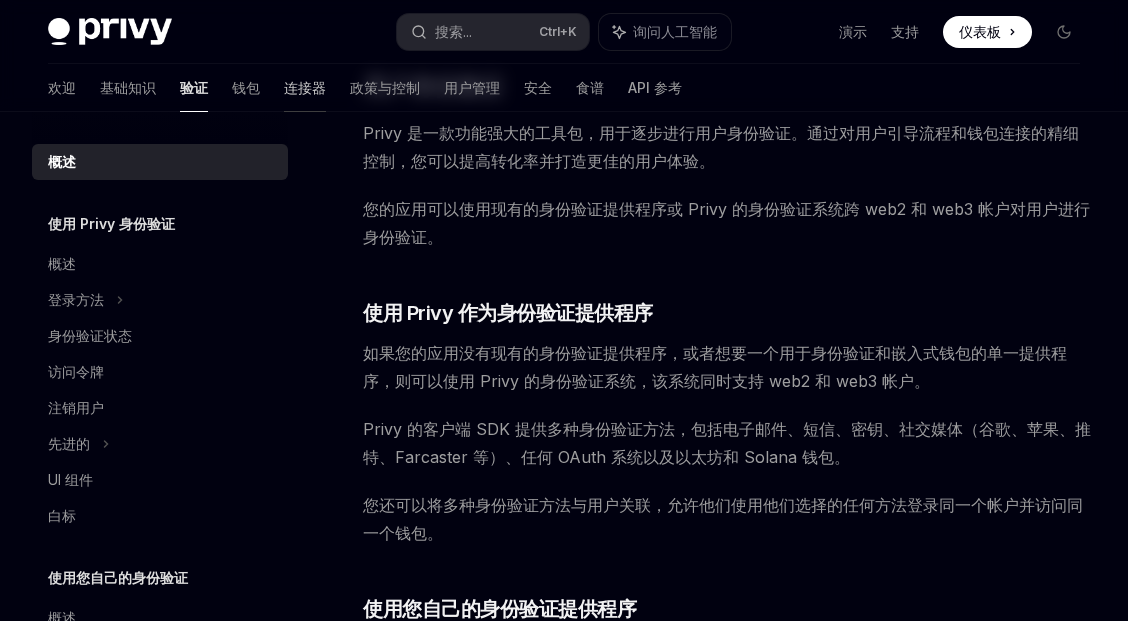 click on "连接器" at bounding box center [305, 87] 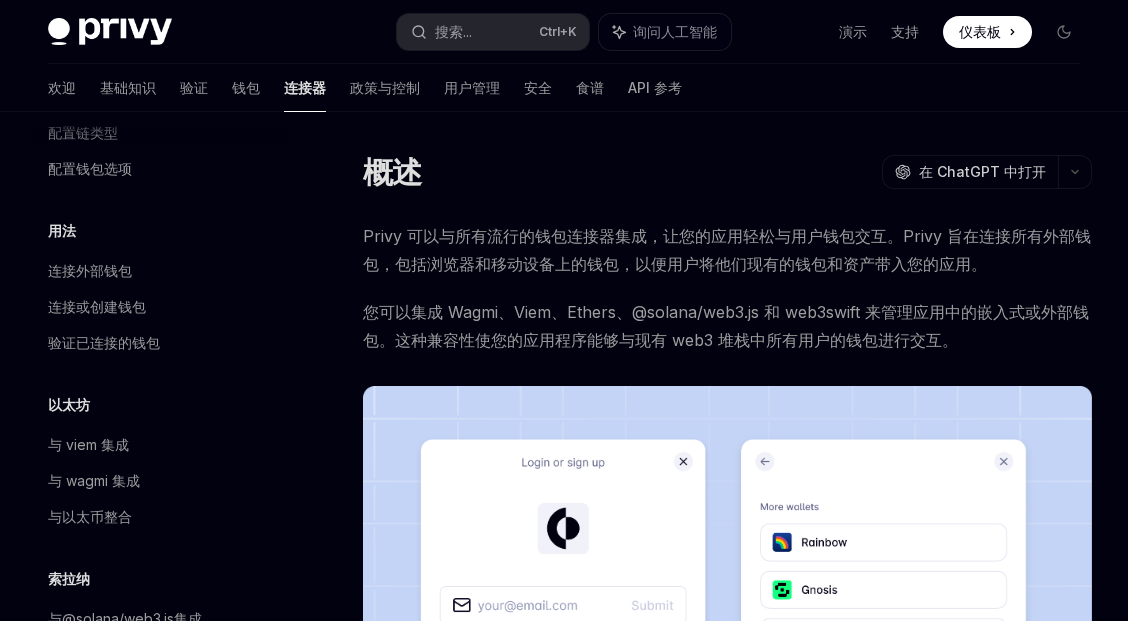 scroll, scrollTop: 133, scrollLeft: 0, axis: vertical 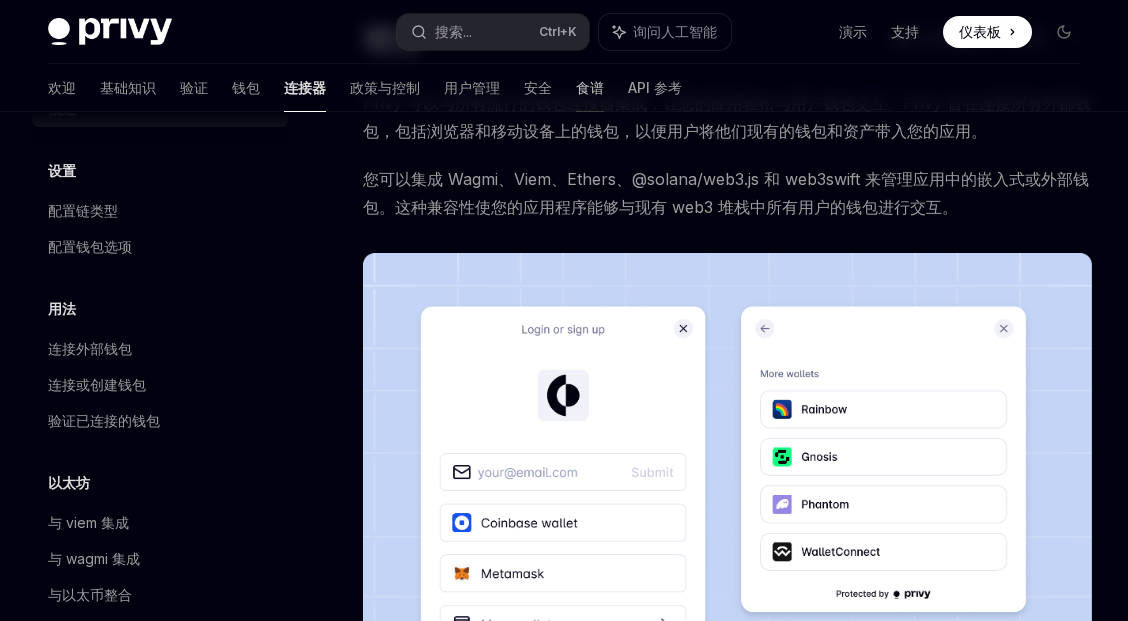 click on "食谱" at bounding box center [590, 87] 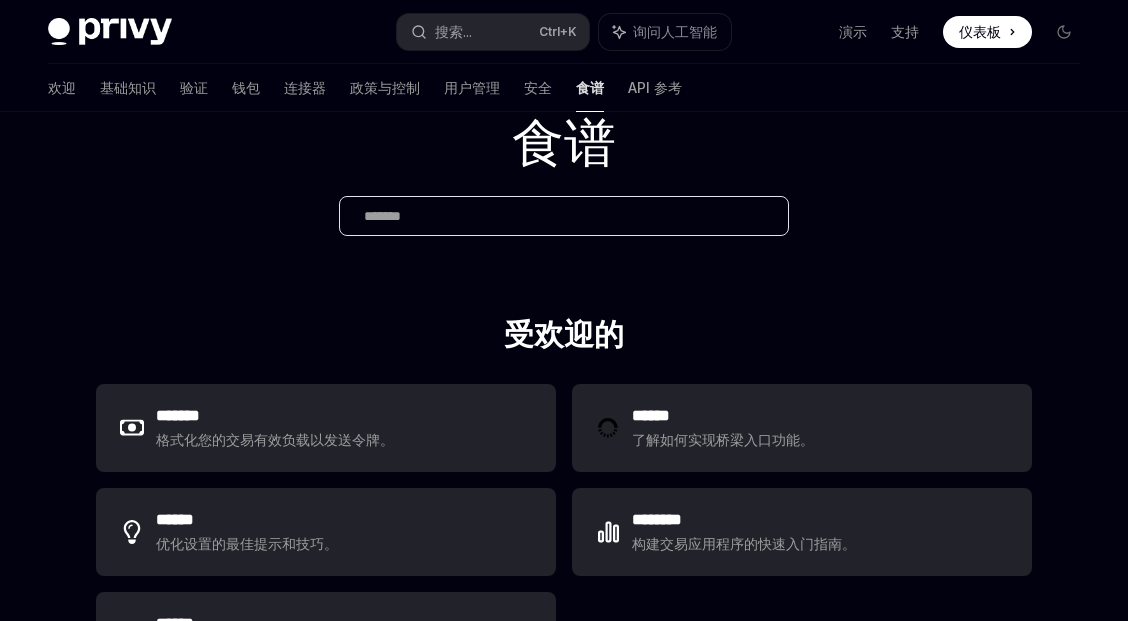 scroll, scrollTop: 200, scrollLeft: 0, axis: vertical 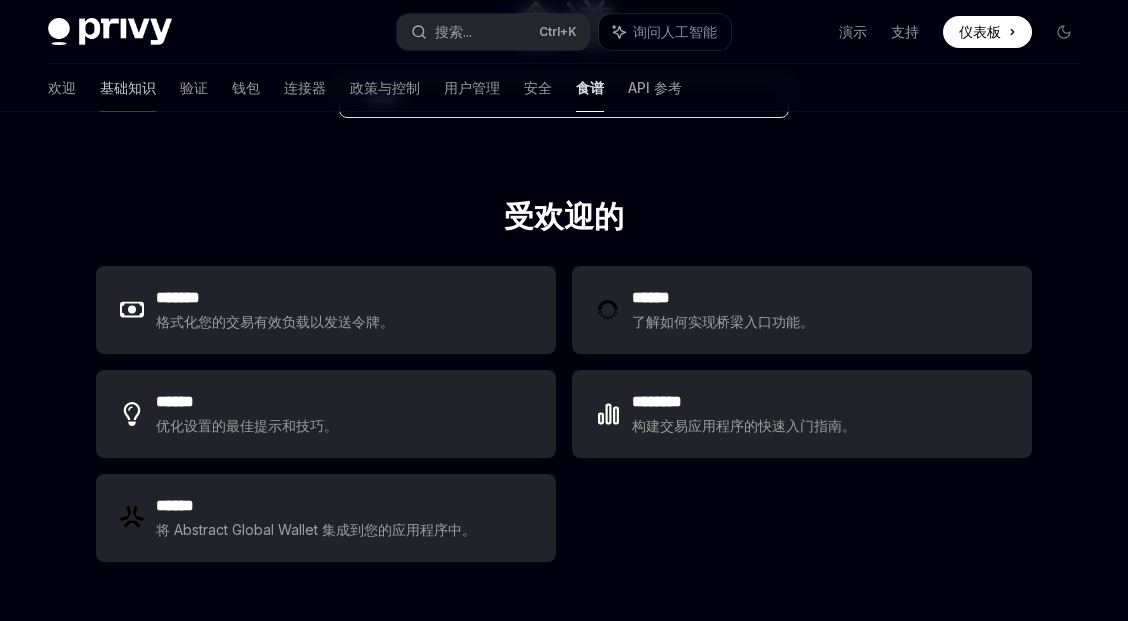 click on "基础知识" at bounding box center [128, 87] 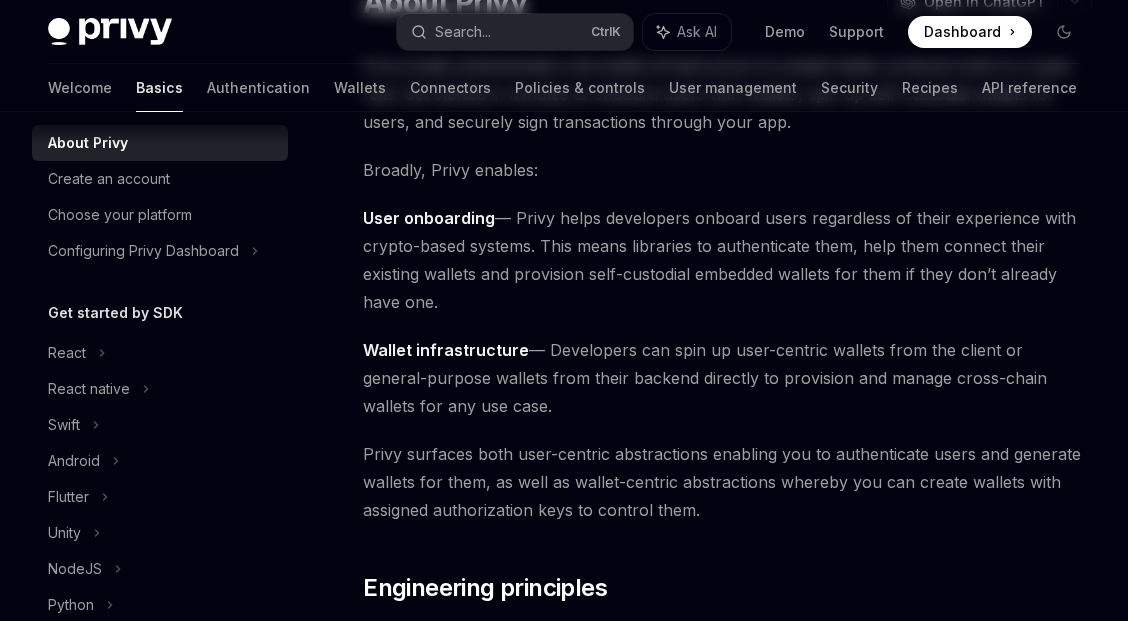 scroll, scrollTop: 0, scrollLeft: 0, axis: both 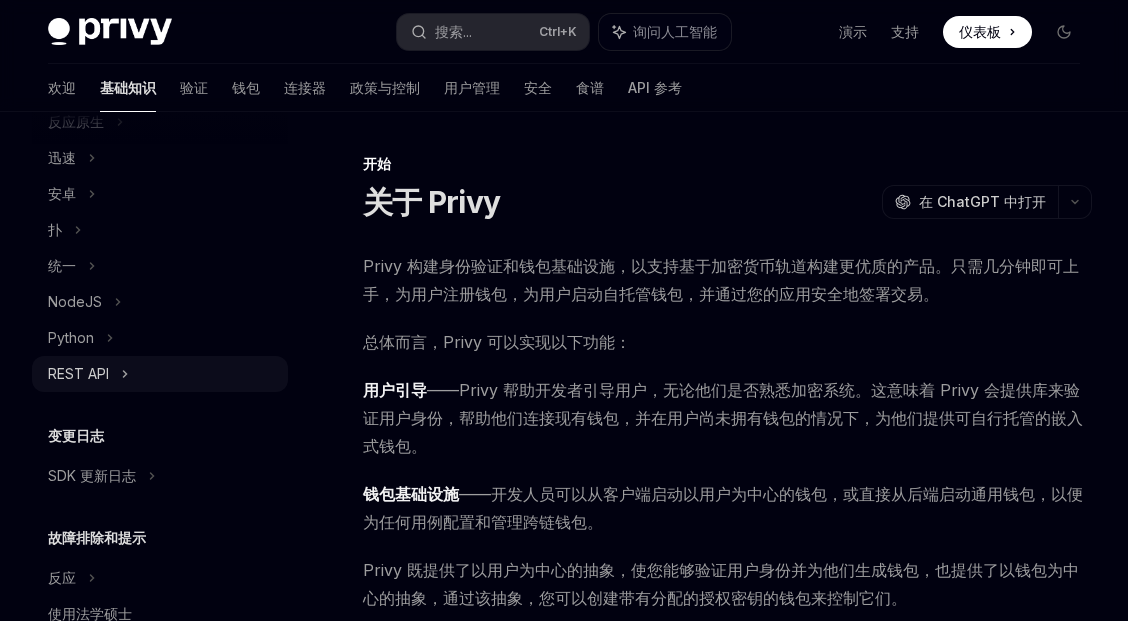 click on "REST API" at bounding box center (78, 373) 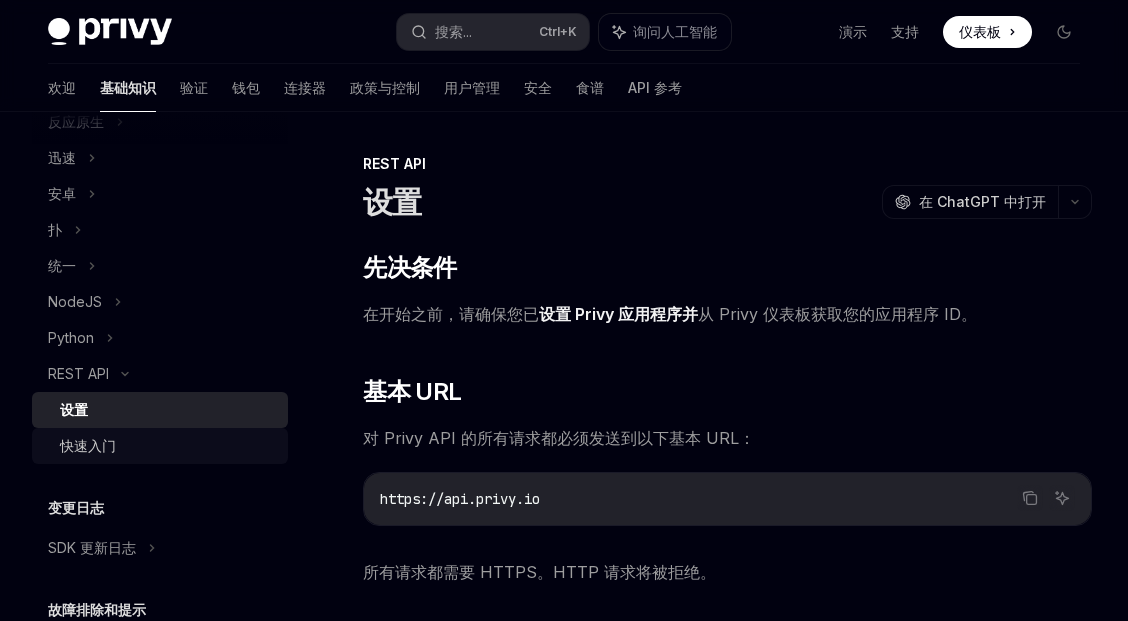 click on "快速入门" at bounding box center (168, 446) 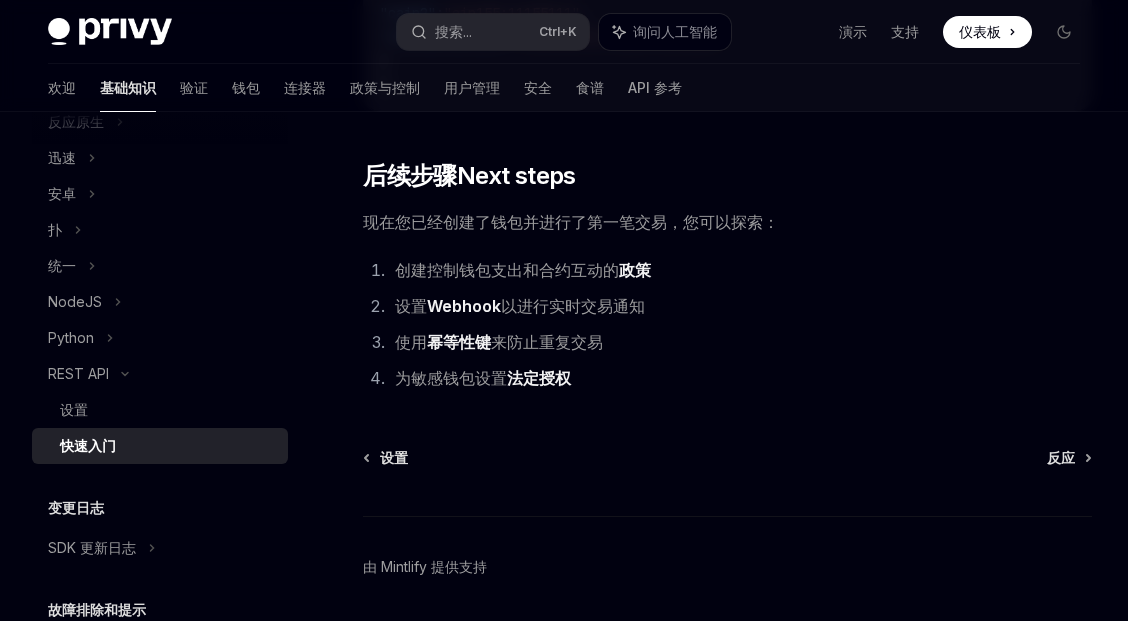 scroll, scrollTop: 2840, scrollLeft: 0, axis: vertical 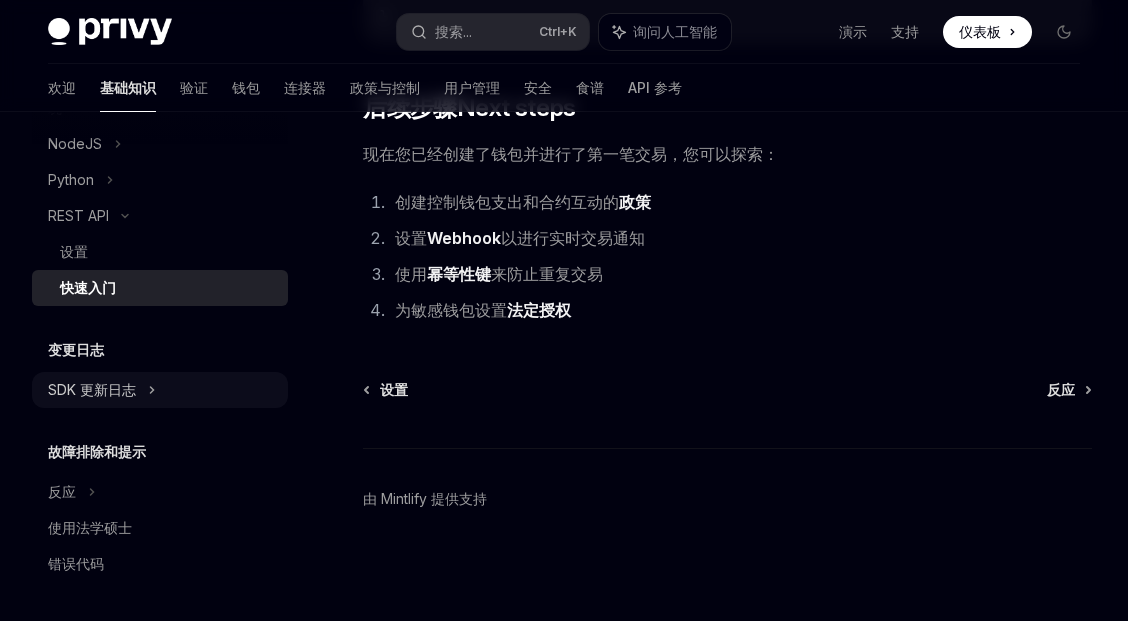 click on "SDK 更新日志" at bounding box center (62, -72) 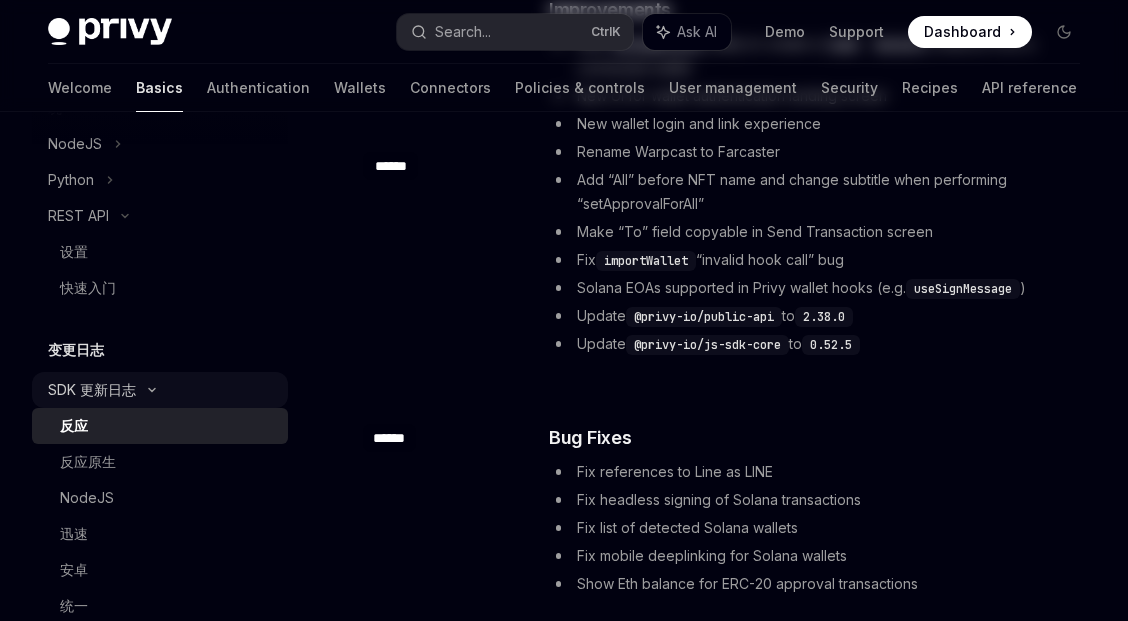 scroll, scrollTop: 0, scrollLeft: 0, axis: both 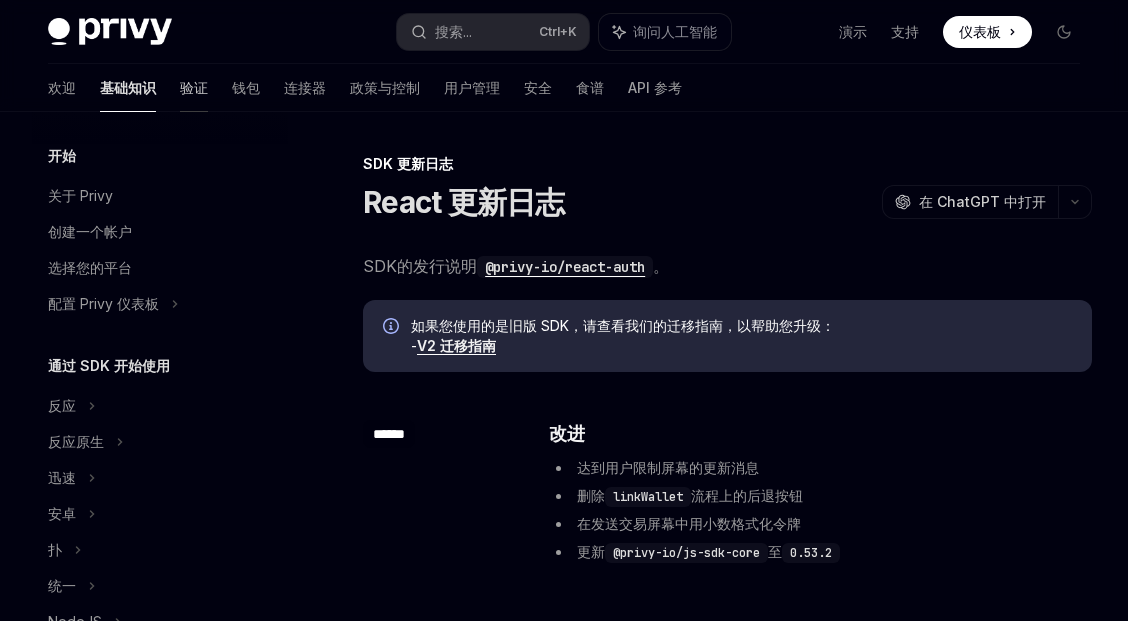 click on "验证" at bounding box center (194, 88) 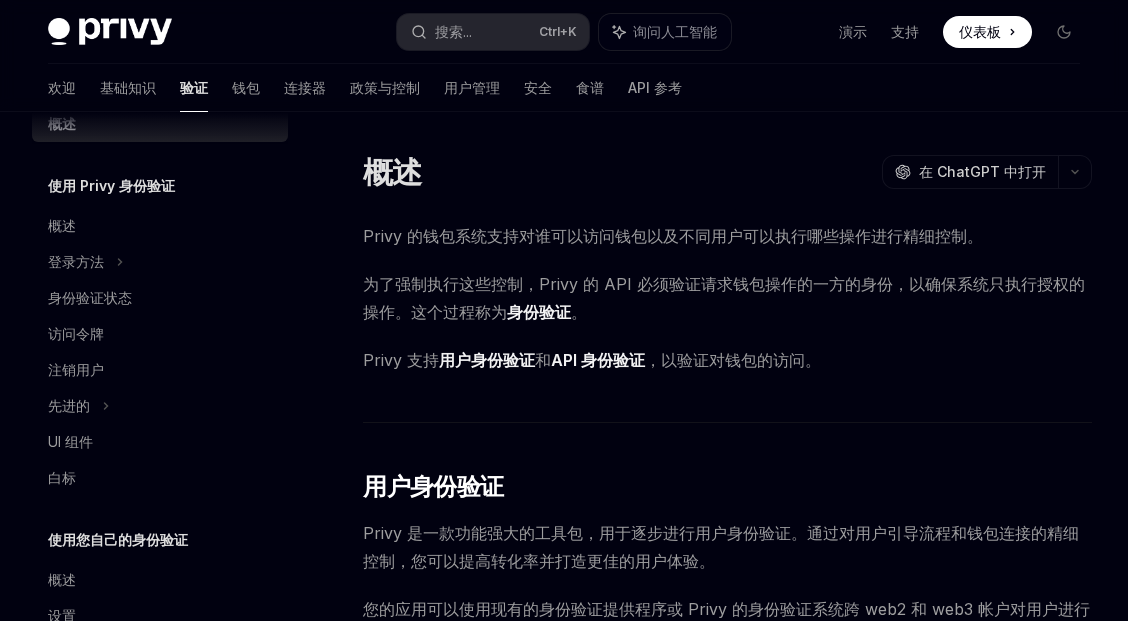 scroll, scrollTop: 126, scrollLeft: 0, axis: vertical 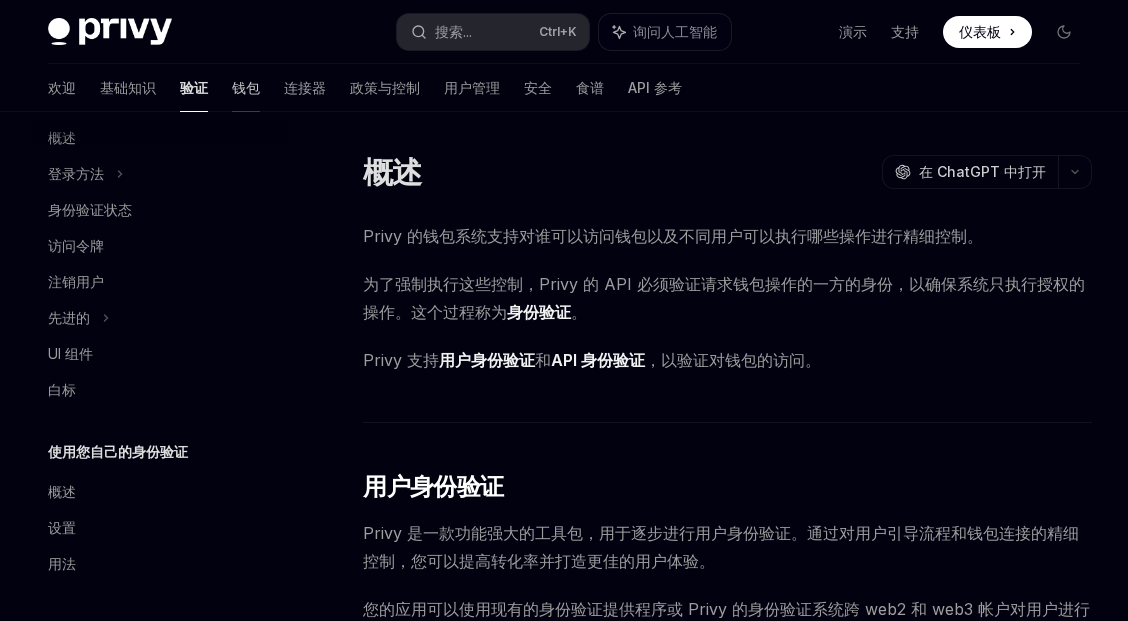 click on "钱包" at bounding box center [246, 87] 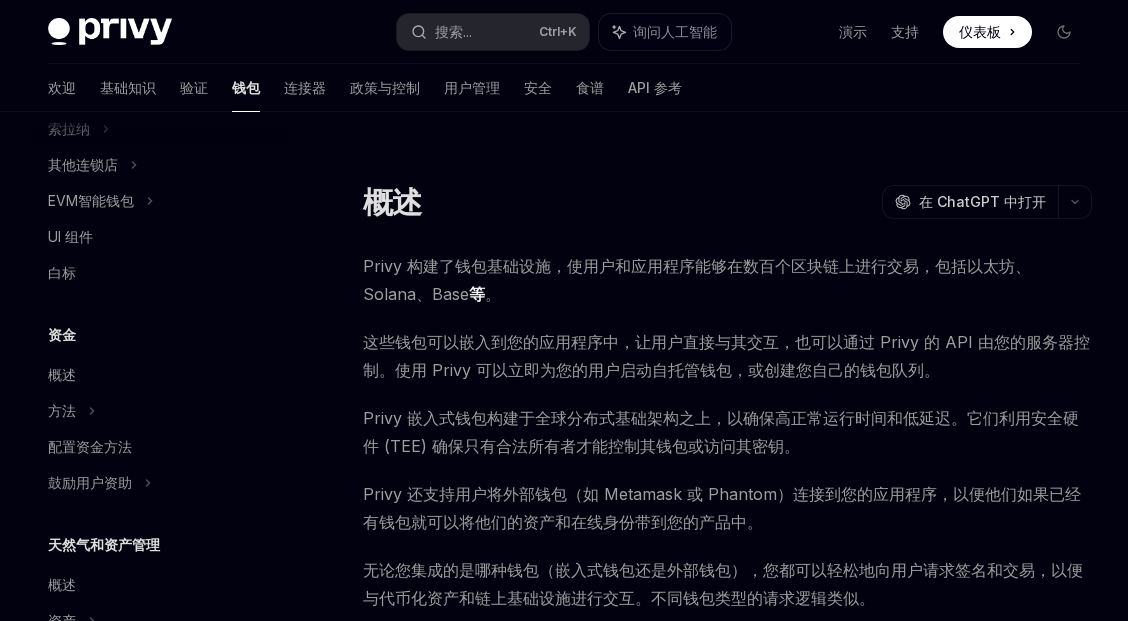 scroll, scrollTop: 600, scrollLeft: 0, axis: vertical 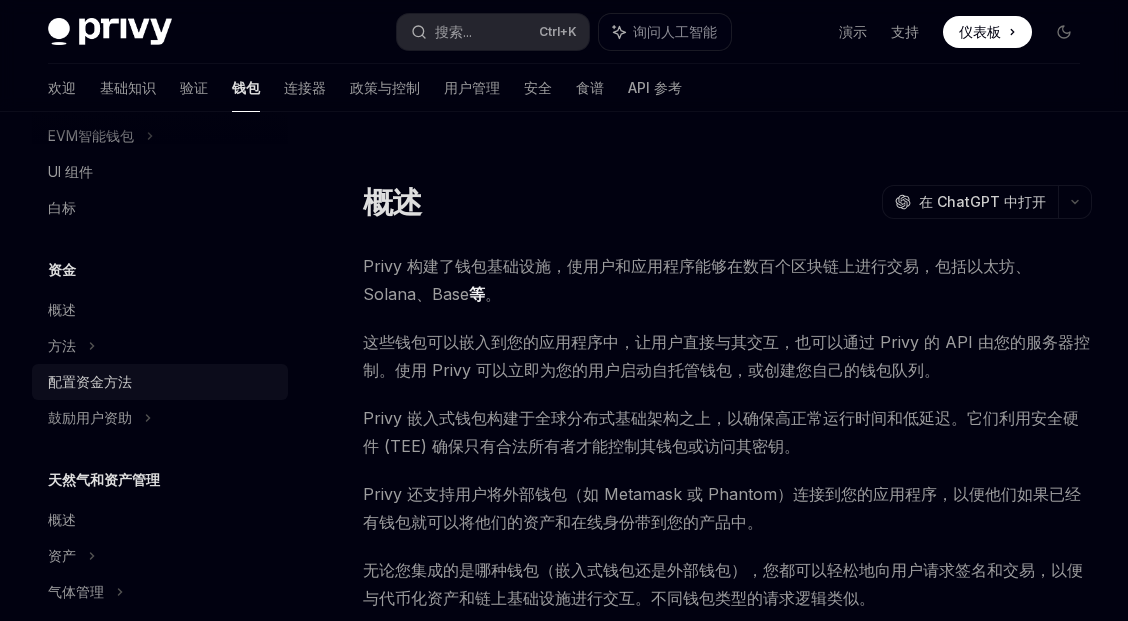 click on "配置资金方法" at bounding box center (162, 382) 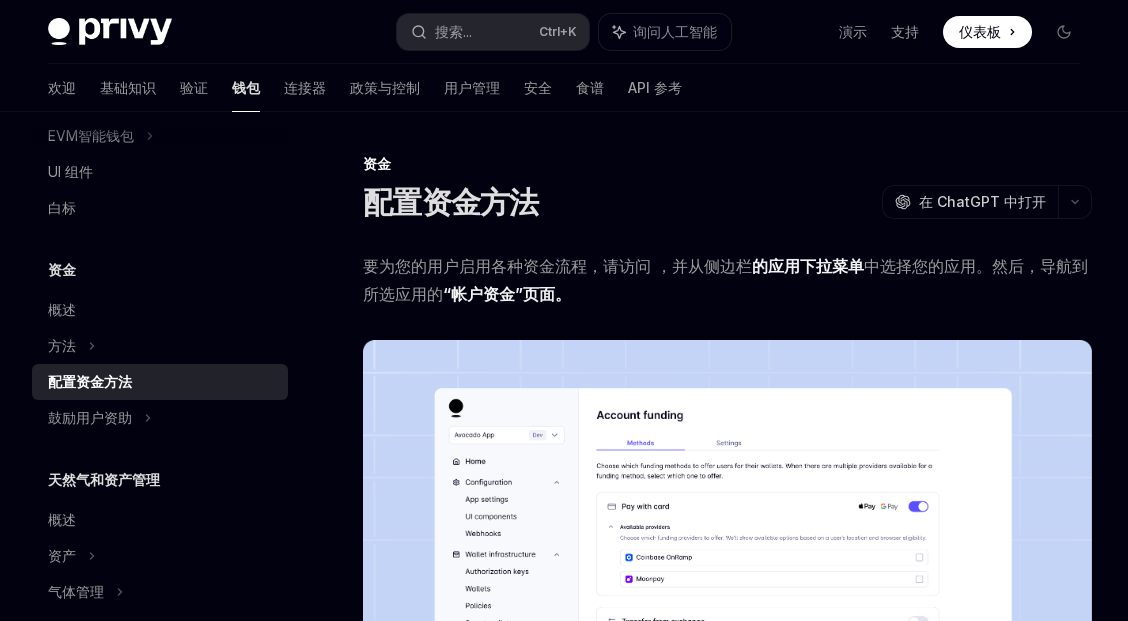 scroll, scrollTop: 200, scrollLeft: 0, axis: vertical 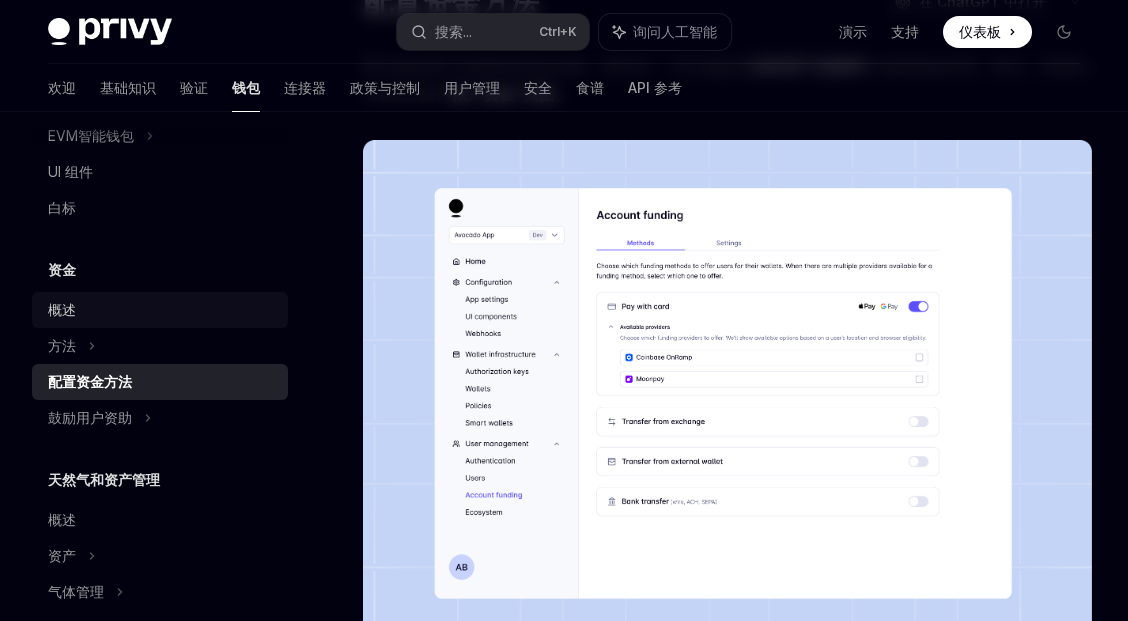 click on "概述" at bounding box center [162, 310] 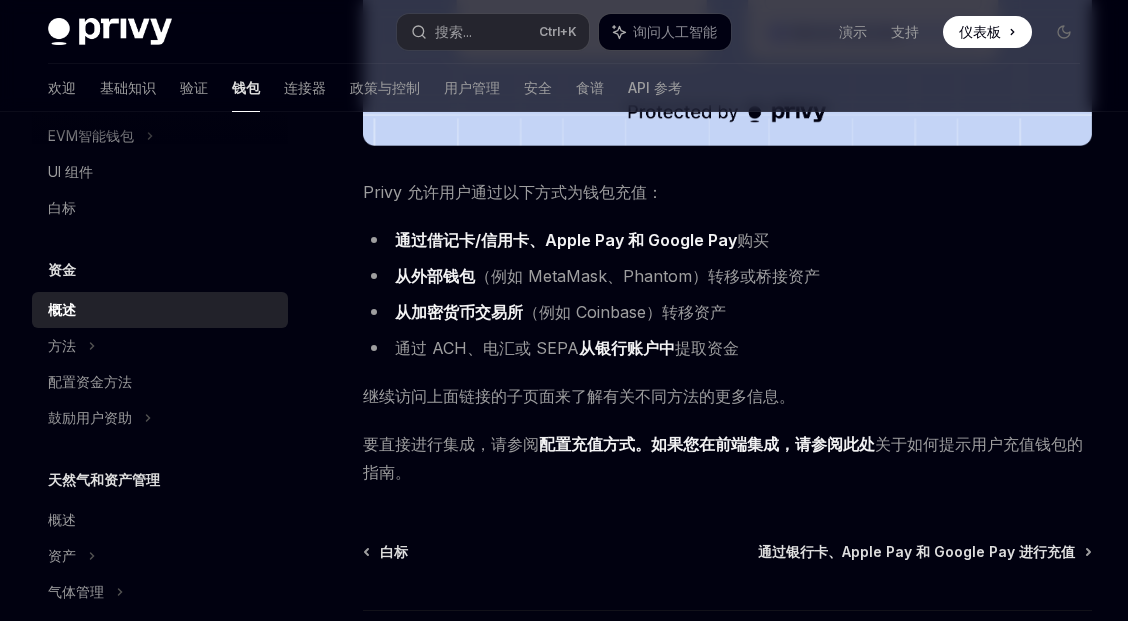 scroll, scrollTop: 657, scrollLeft: 0, axis: vertical 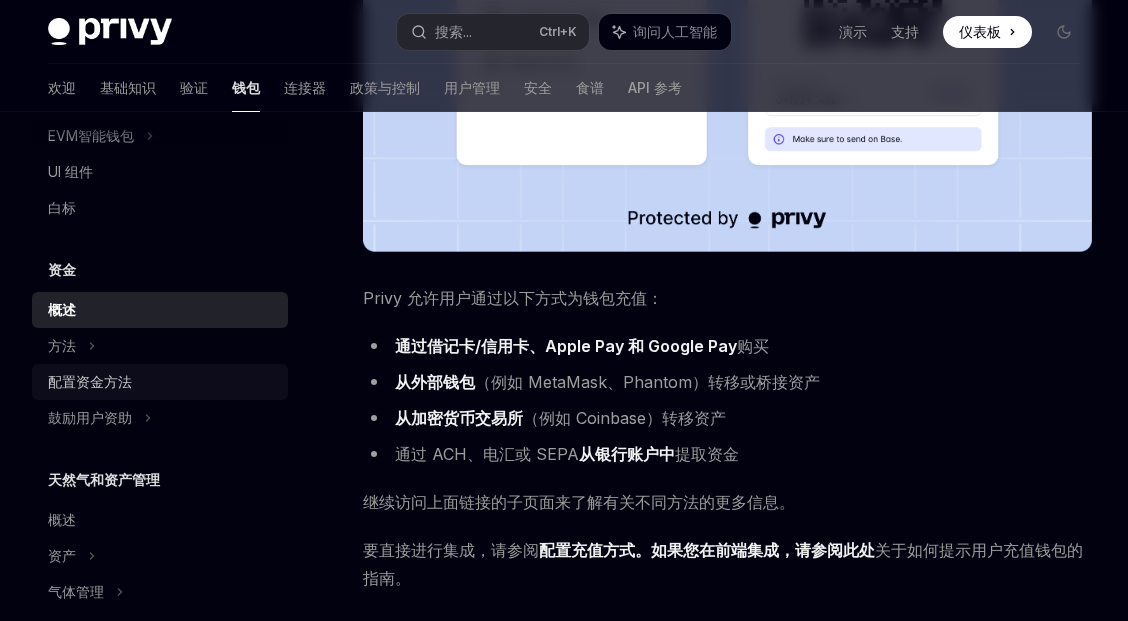 click on "配置资金方法" at bounding box center (90, 381) 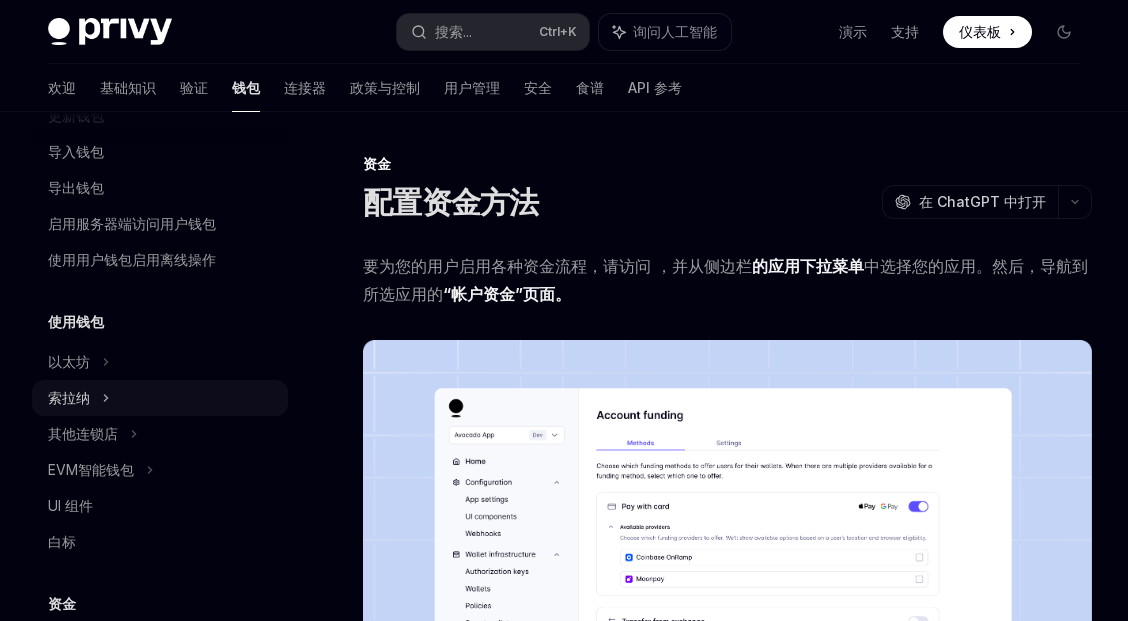 scroll, scrollTop: 200, scrollLeft: 0, axis: vertical 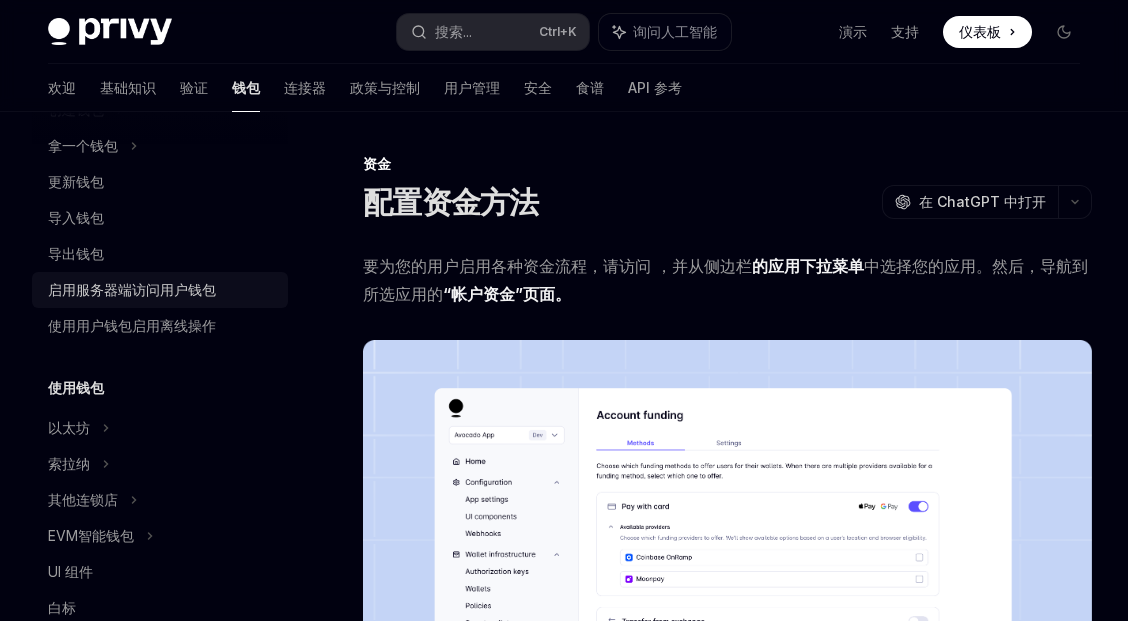 click on "启用服务器端访问用户钱包" at bounding box center (132, 289) 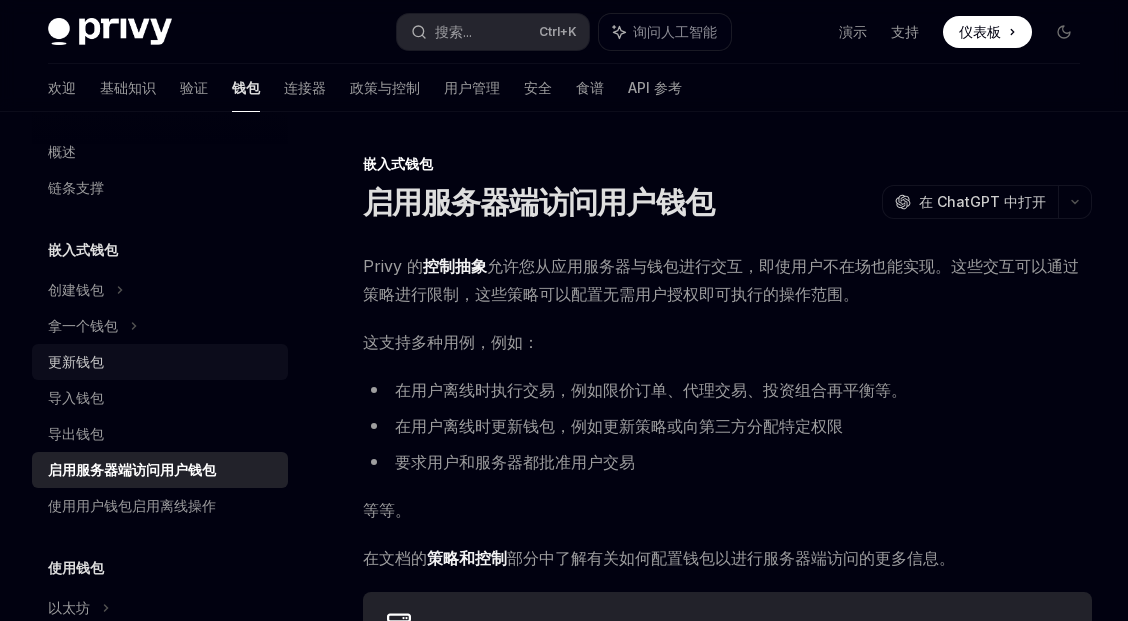 scroll, scrollTop: 0, scrollLeft: 0, axis: both 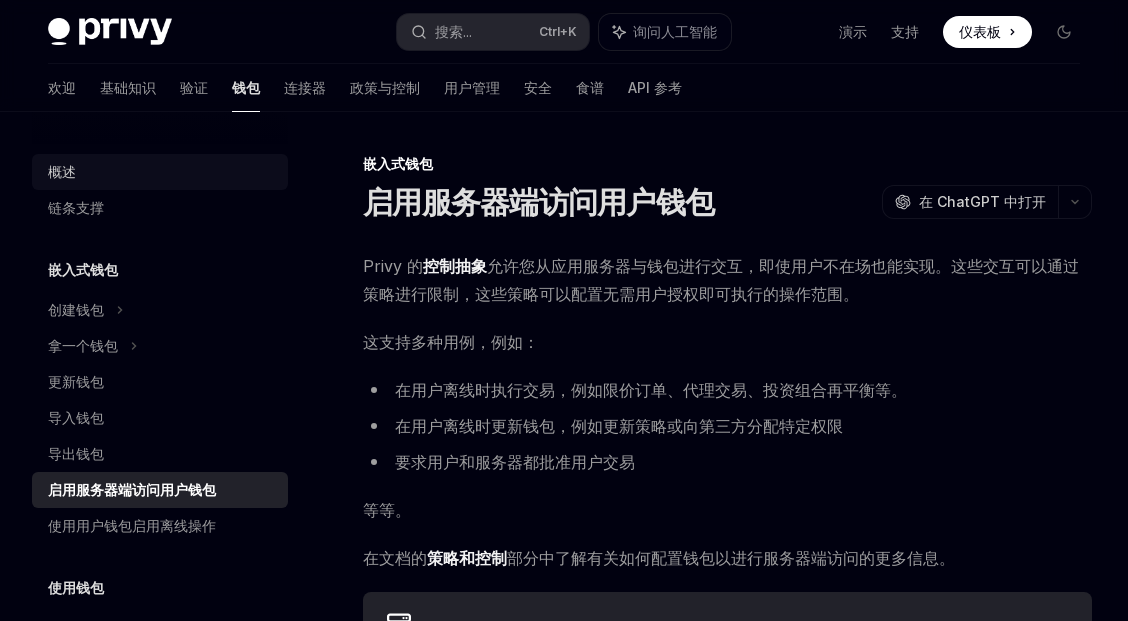 click on "概述" at bounding box center (162, 172) 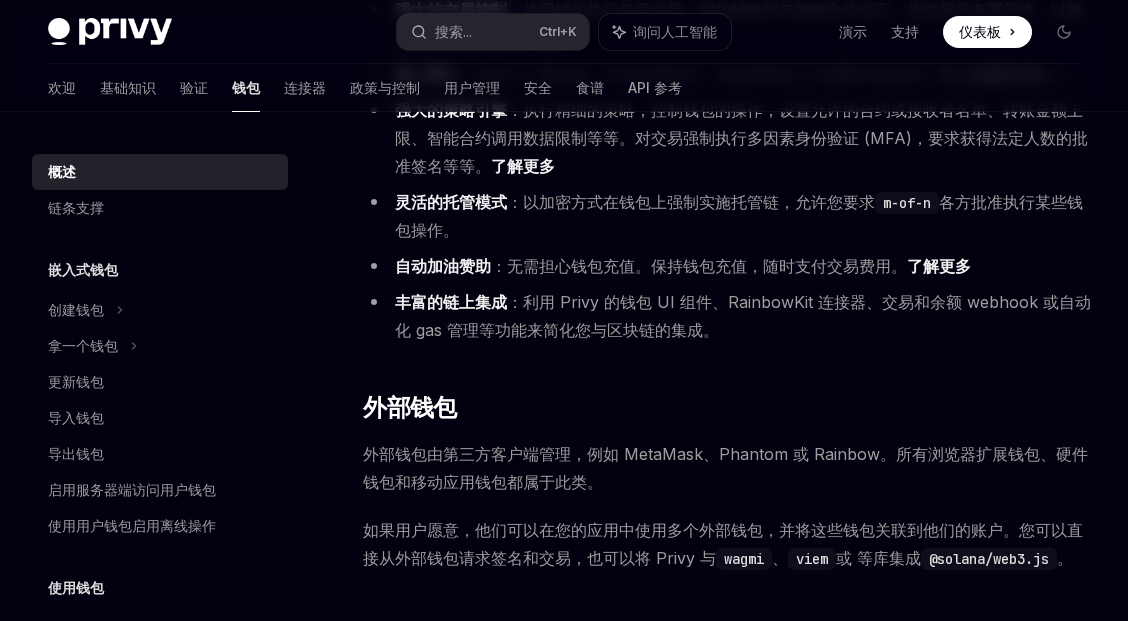 scroll, scrollTop: 2266, scrollLeft: 0, axis: vertical 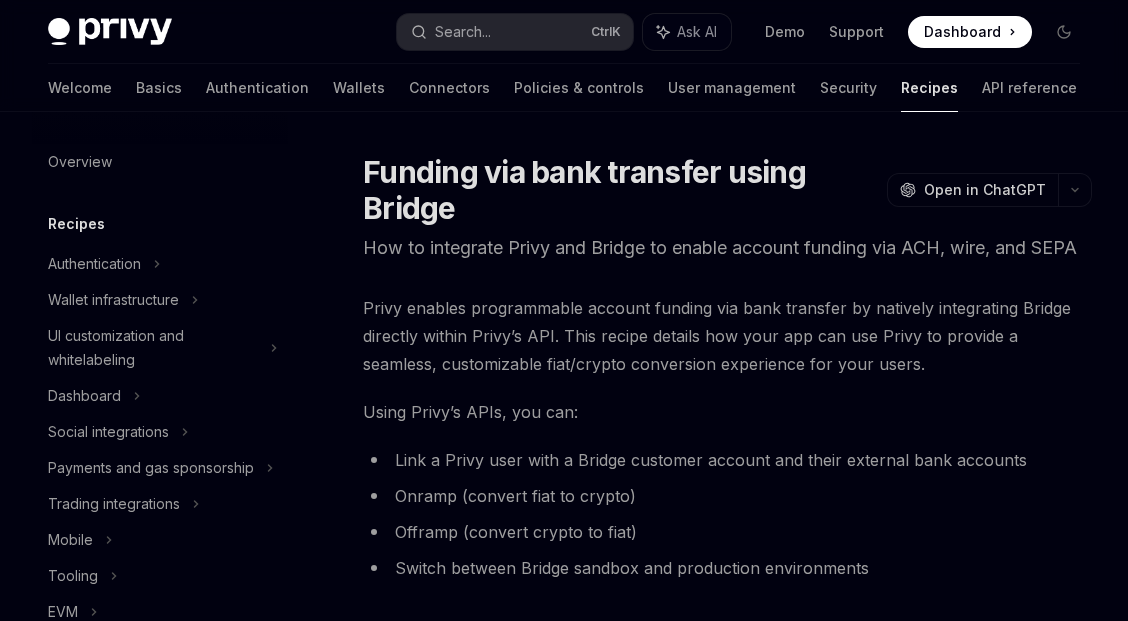 click on "Privy enables programmable account funding via bank transfer by natively integrating Bridge directly within Privy’s API. This recipe details how your app can use Privy to provide a seamless, customizable fiat/crypto conversion experience for your users." at bounding box center [727, 336] 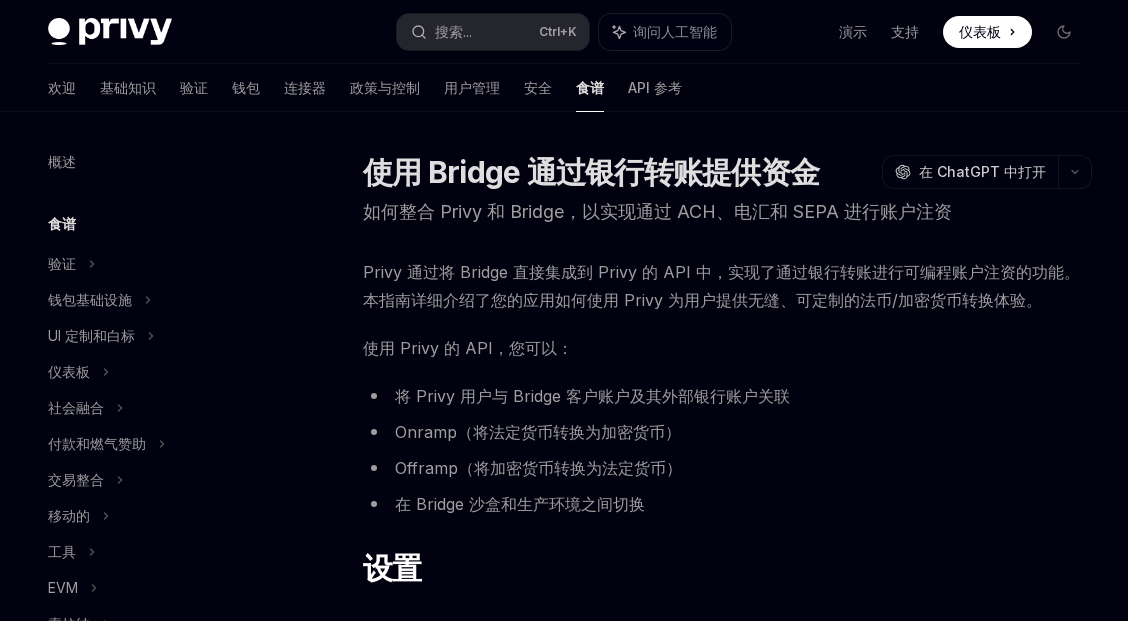 drag, startPoint x: 756, startPoint y: 56, endPoint x: 748, endPoint y: 423, distance: 367.0872 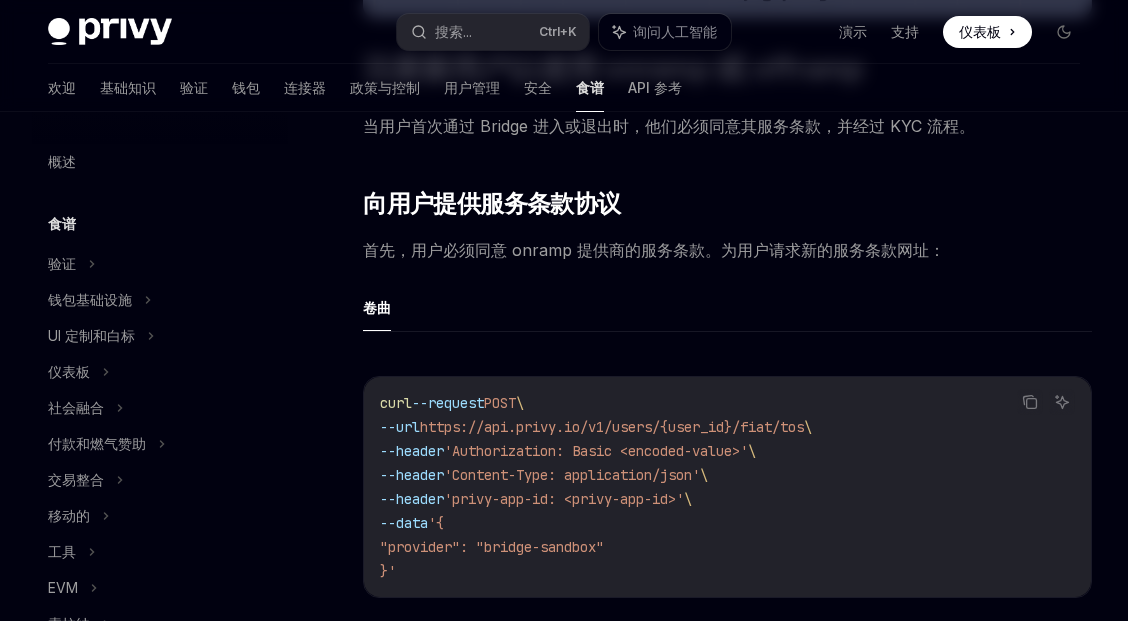 scroll, scrollTop: 1400, scrollLeft: 0, axis: vertical 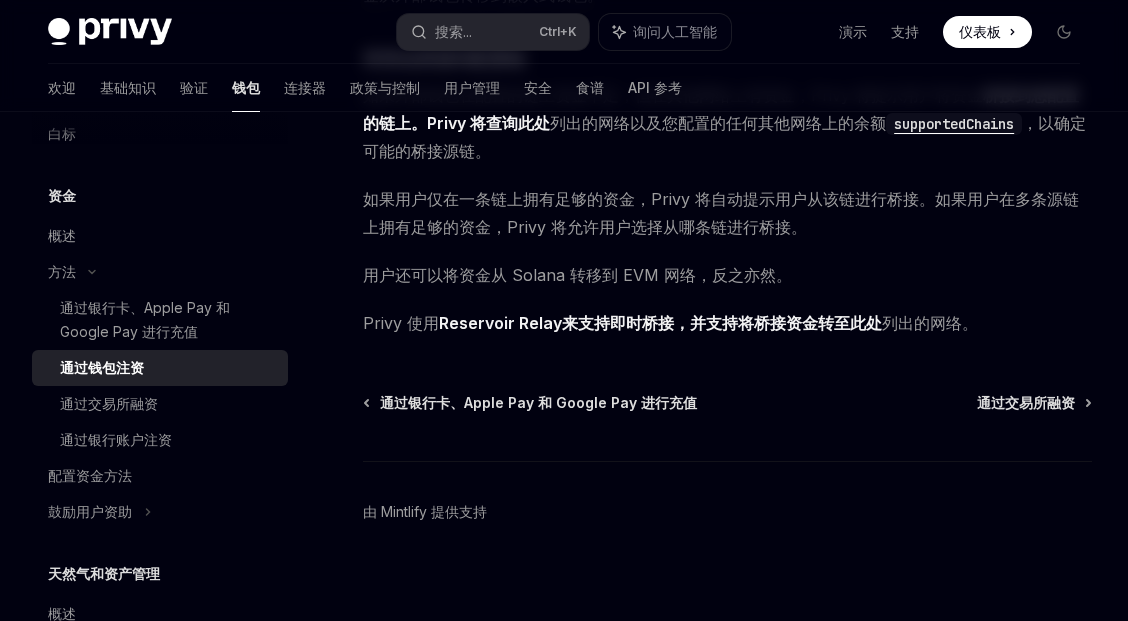 drag, startPoint x: 887, startPoint y: 57, endPoint x: 687, endPoint y: 240, distance: 271.08853 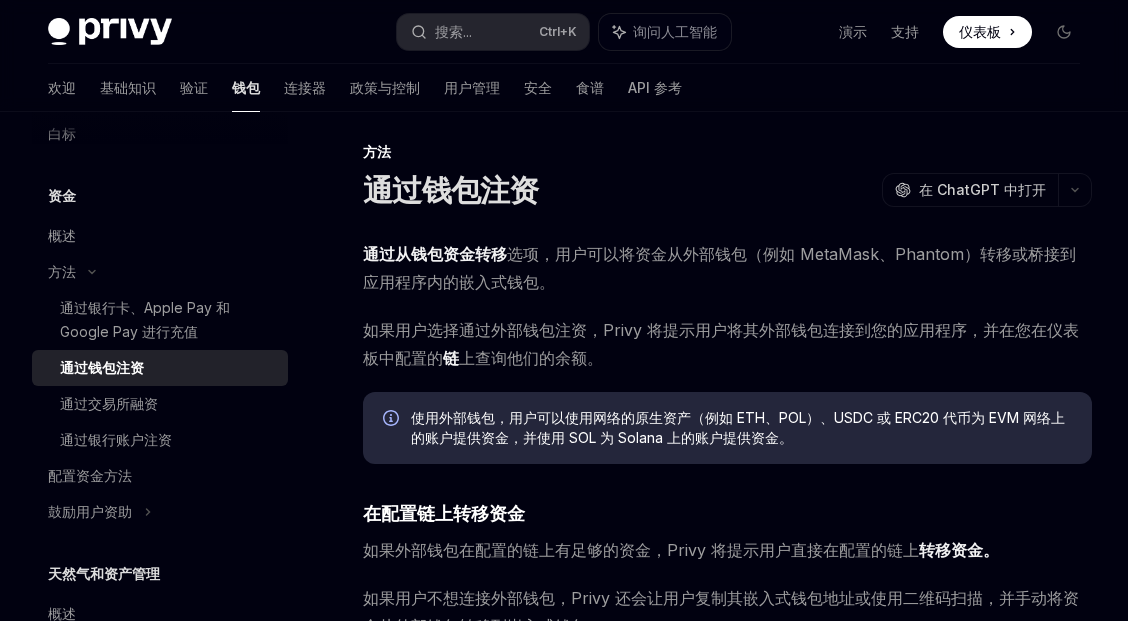 scroll, scrollTop: 0, scrollLeft: 0, axis: both 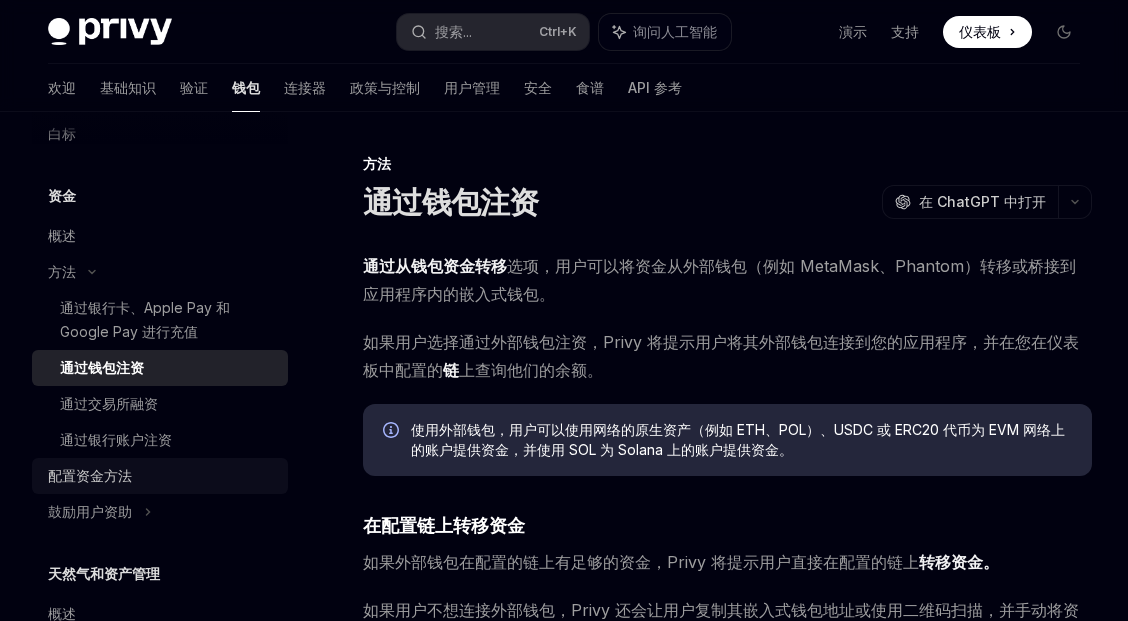 click on "配置资金方法" at bounding box center (160, 476) 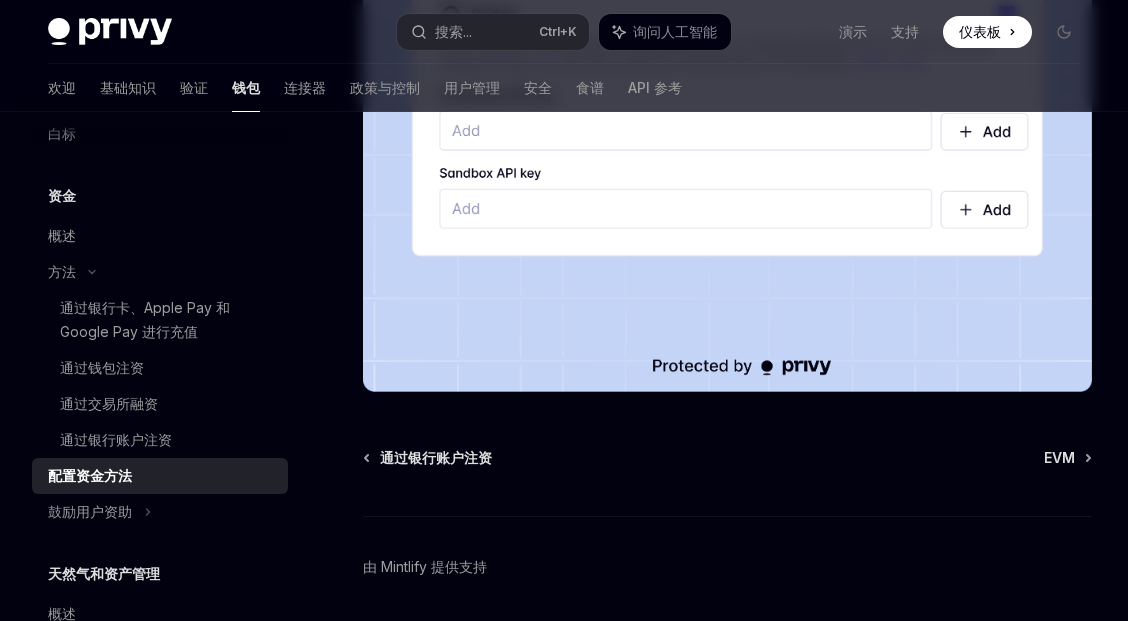 scroll, scrollTop: 1858, scrollLeft: 0, axis: vertical 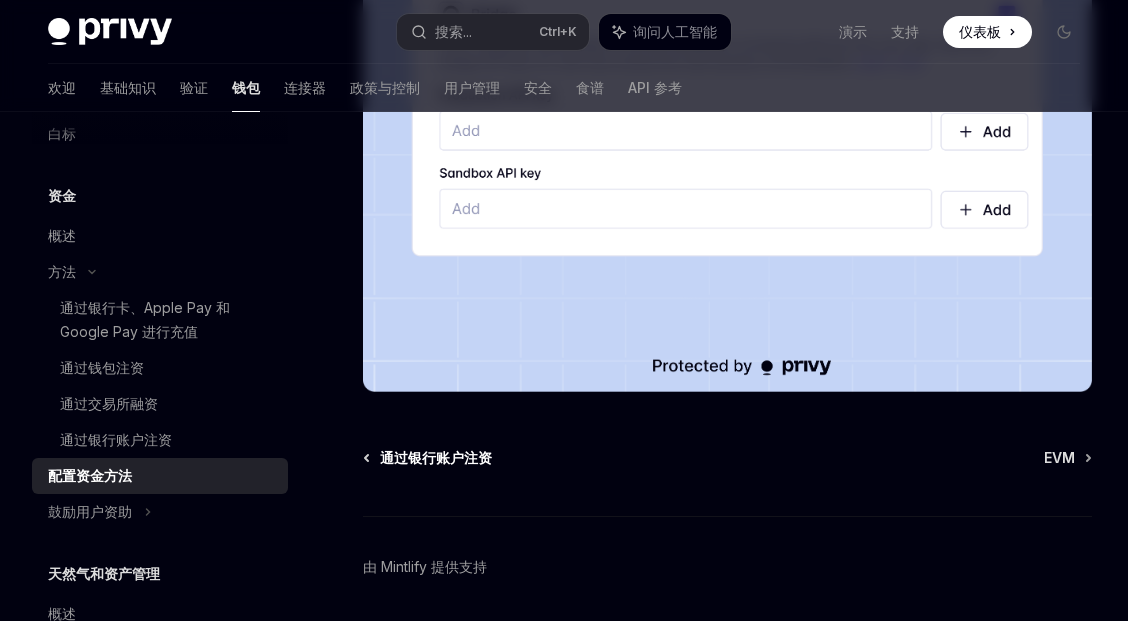 click on "通过银行账户注资" at bounding box center [436, 457] 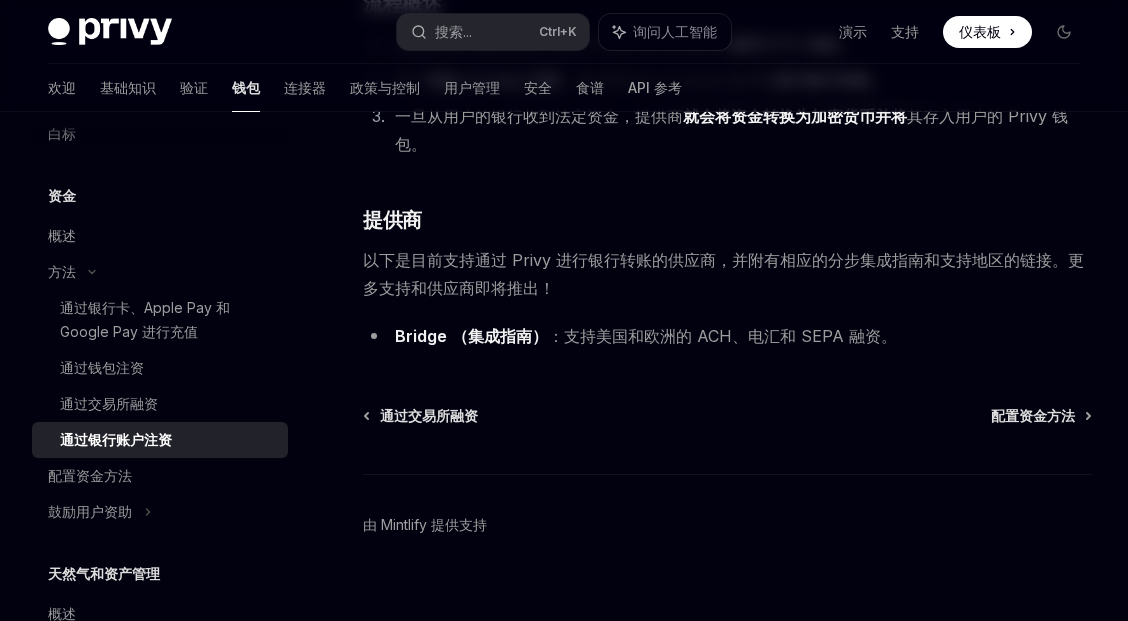 scroll, scrollTop: 493, scrollLeft: 0, axis: vertical 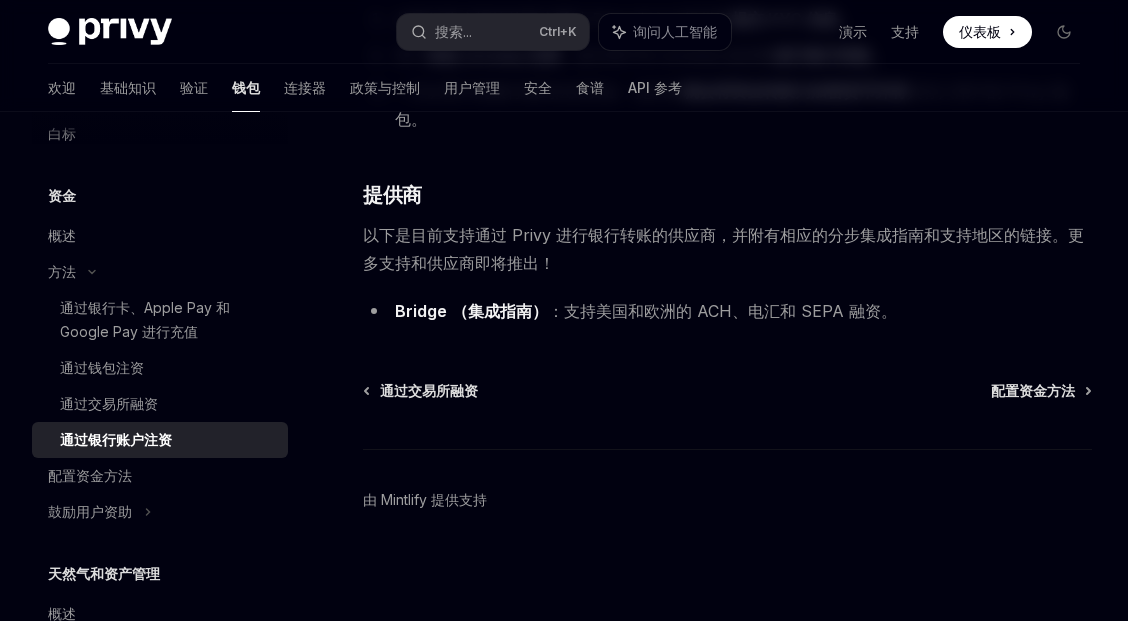 click on "（集成指南）" at bounding box center [500, 311] 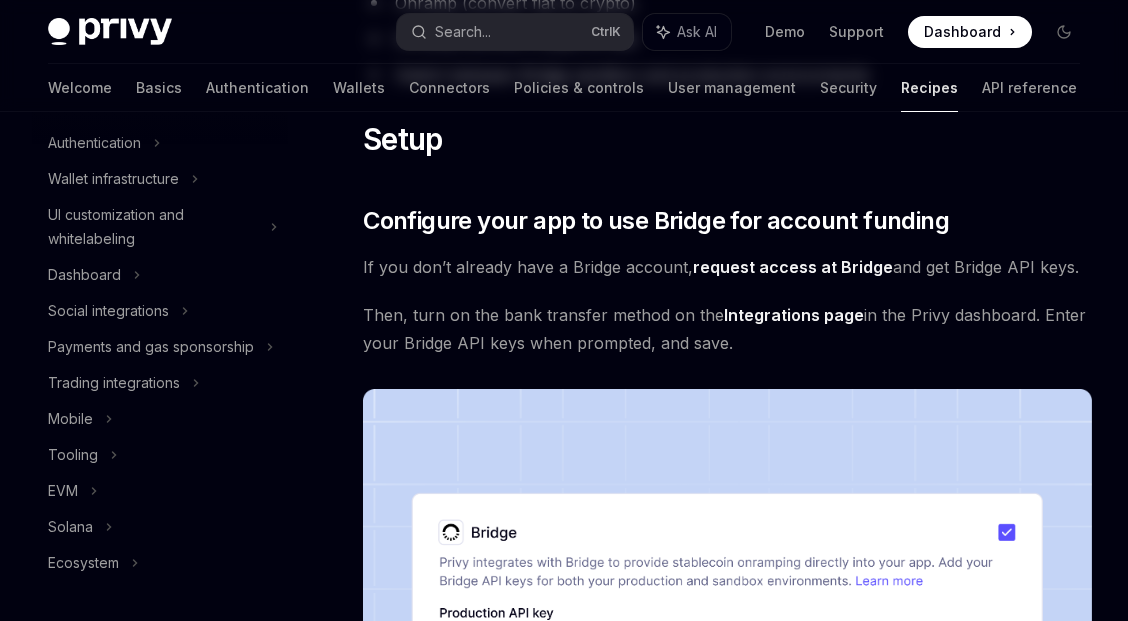 scroll, scrollTop: 0, scrollLeft: 0, axis: both 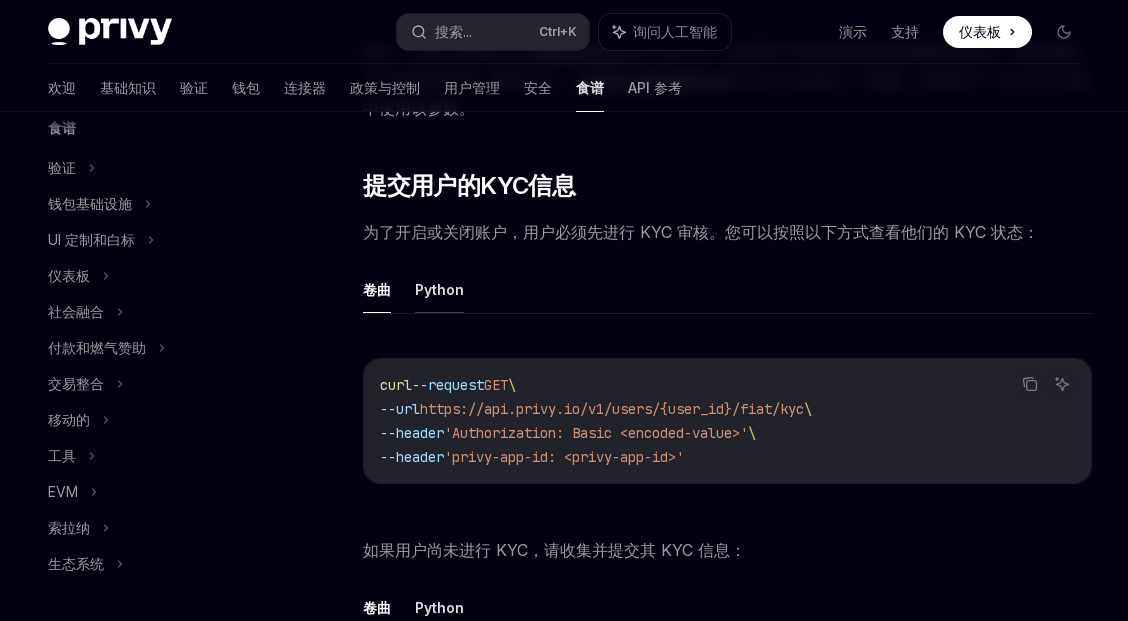 click on "Python" at bounding box center (439, 289) 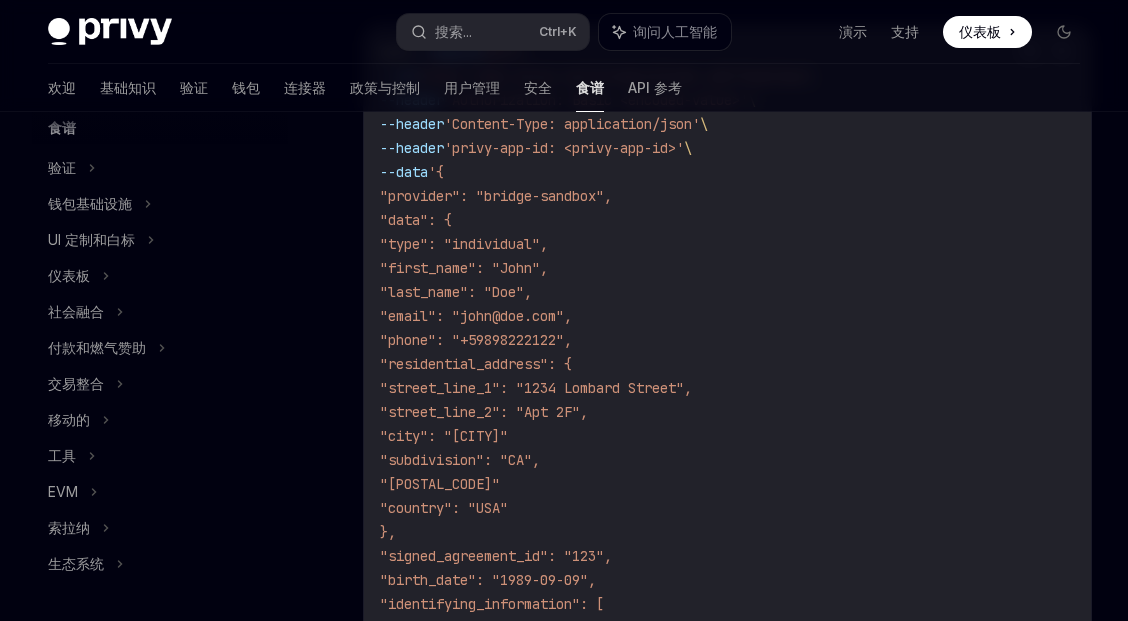 scroll, scrollTop: 2600, scrollLeft: 0, axis: vertical 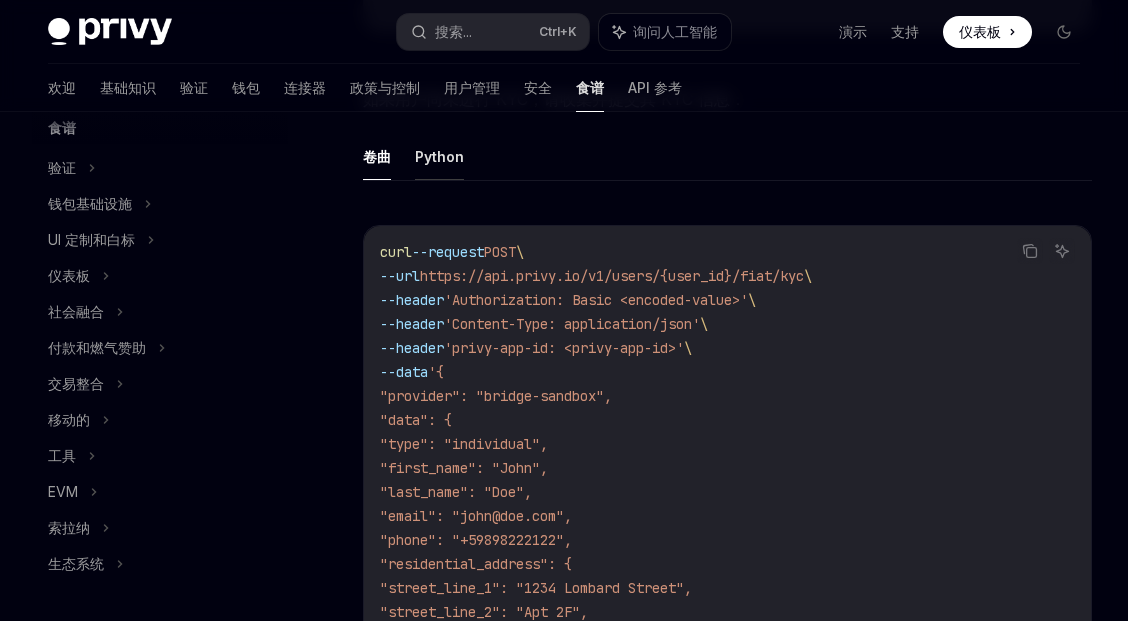 click on "Python" at bounding box center (439, 156) 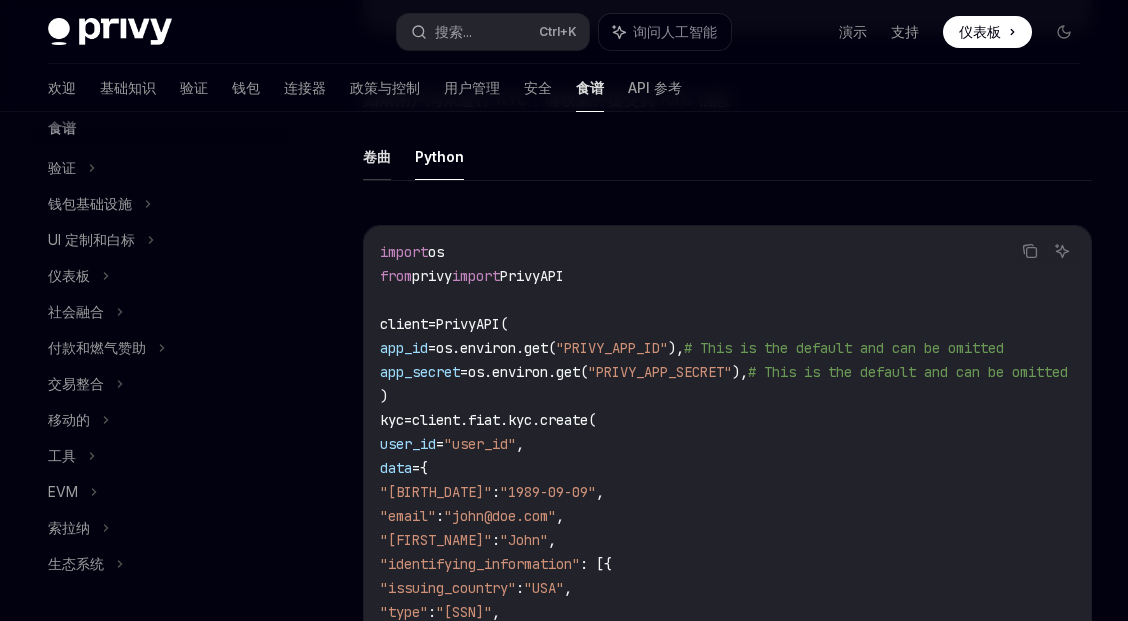 click on "卷曲" at bounding box center (377, 157) 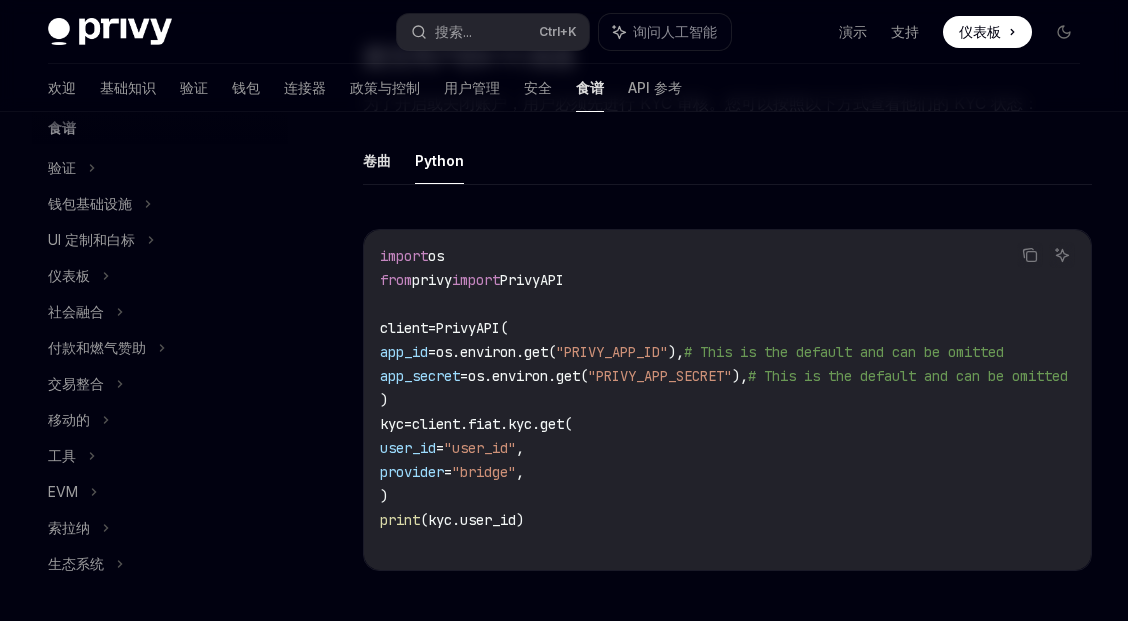 scroll, scrollTop: 2066, scrollLeft: 0, axis: vertical 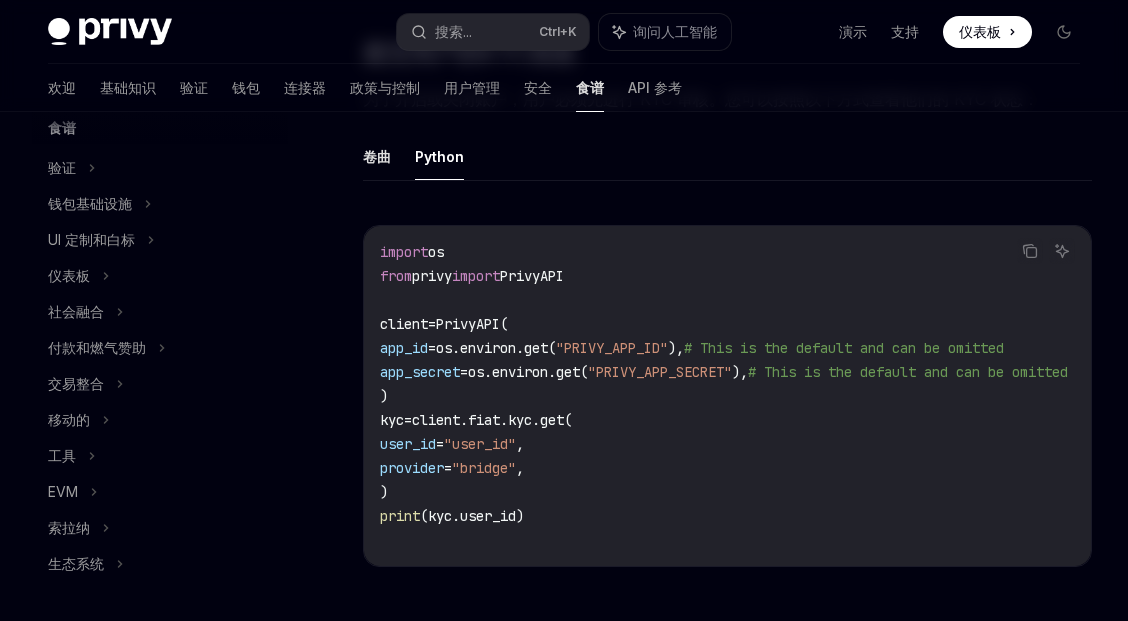 drag, startPoint x: 380, startPoint y: 260, endPoint x: 473, endPoint y: 371, distance: 144.81023 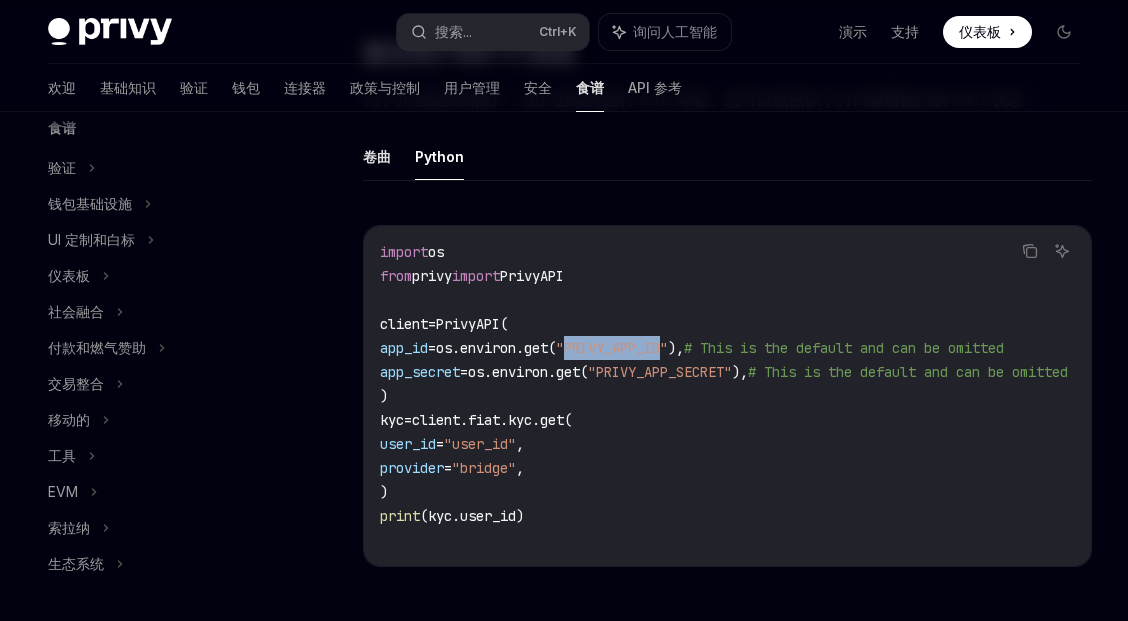 click on ""PRIVY_APP_ID"" at bounding box center [612, 348] 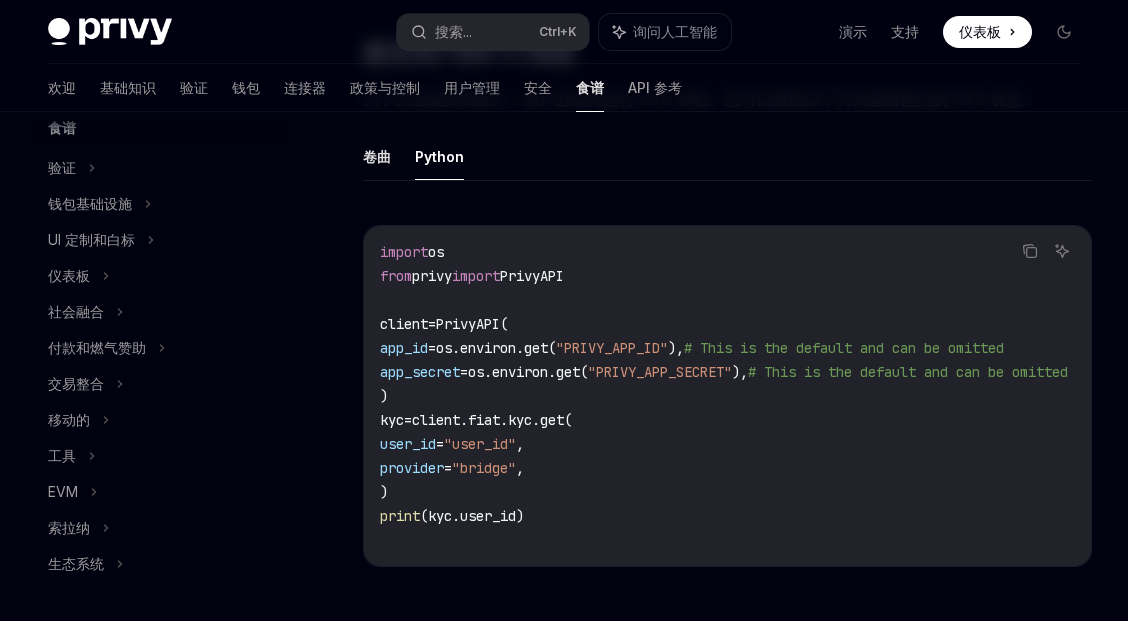 click on "os.environ.get(" at bounding box center [528, 372] 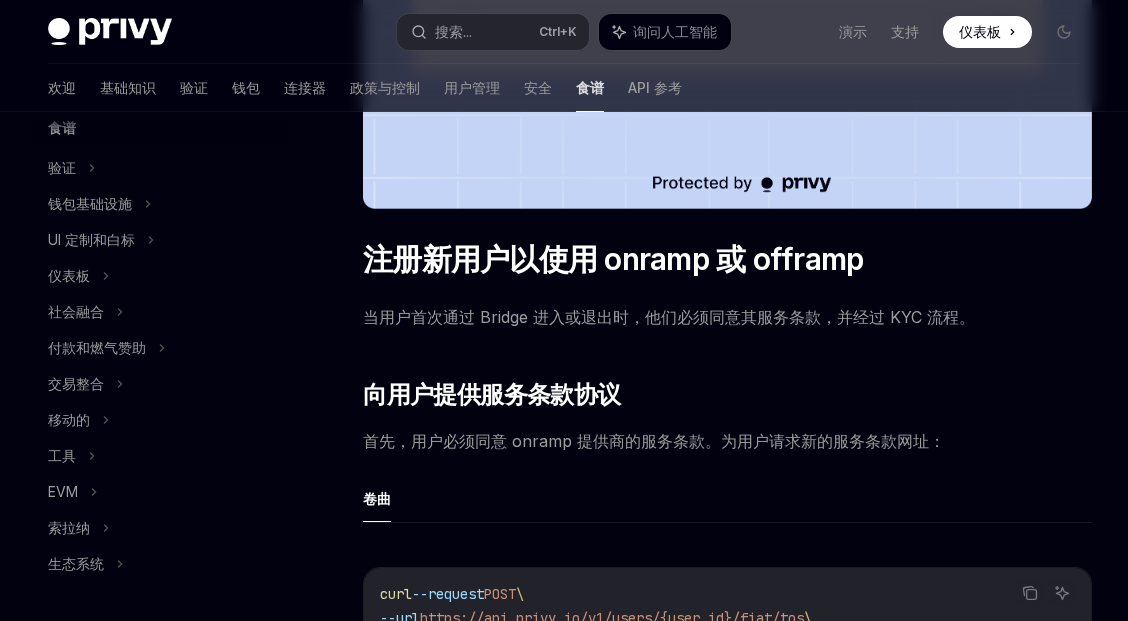 scroll, scrollTop: 1133, scrollLeft: 0, axis: vertical 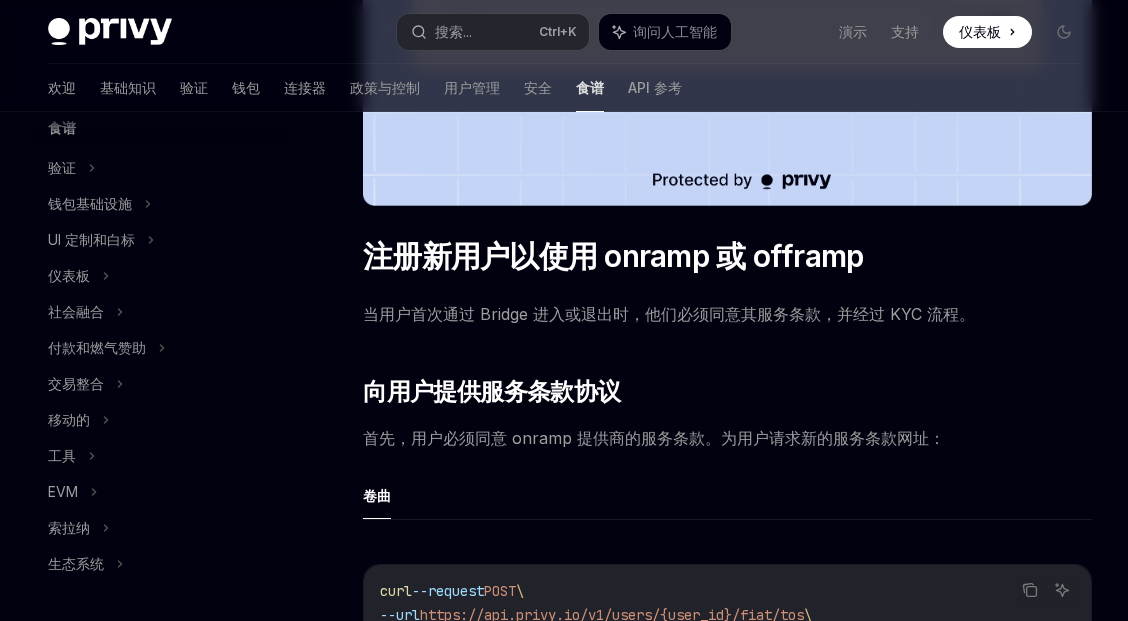 click on "卷曲" at bounding box center [377, 495] 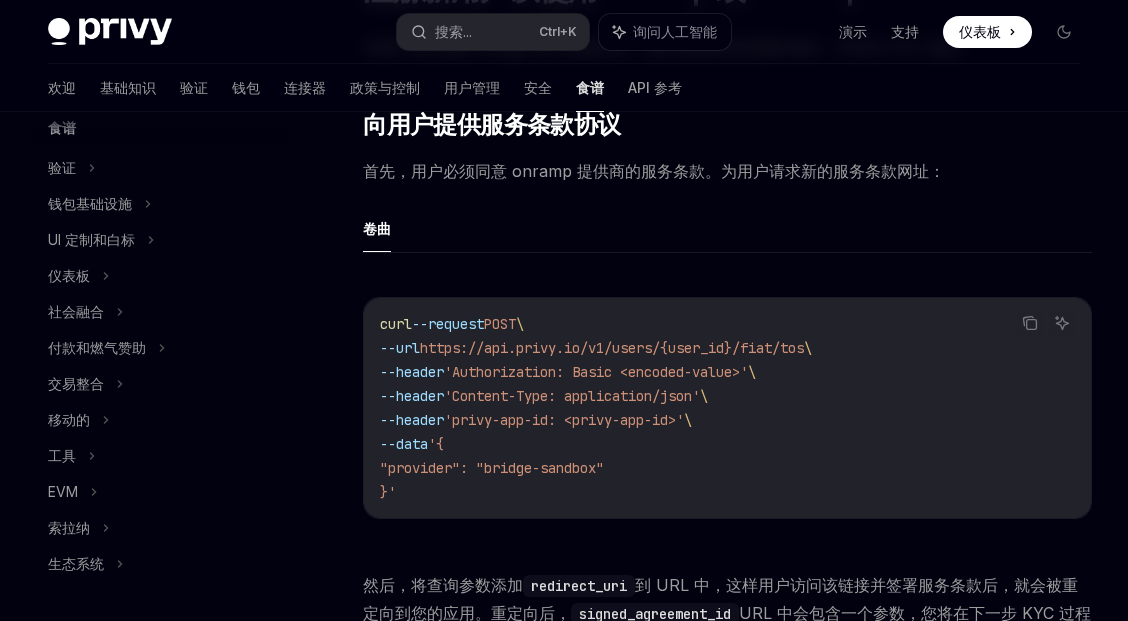 scroll, scrollTop: 1533, scrollLeft: 0, axis: vertical 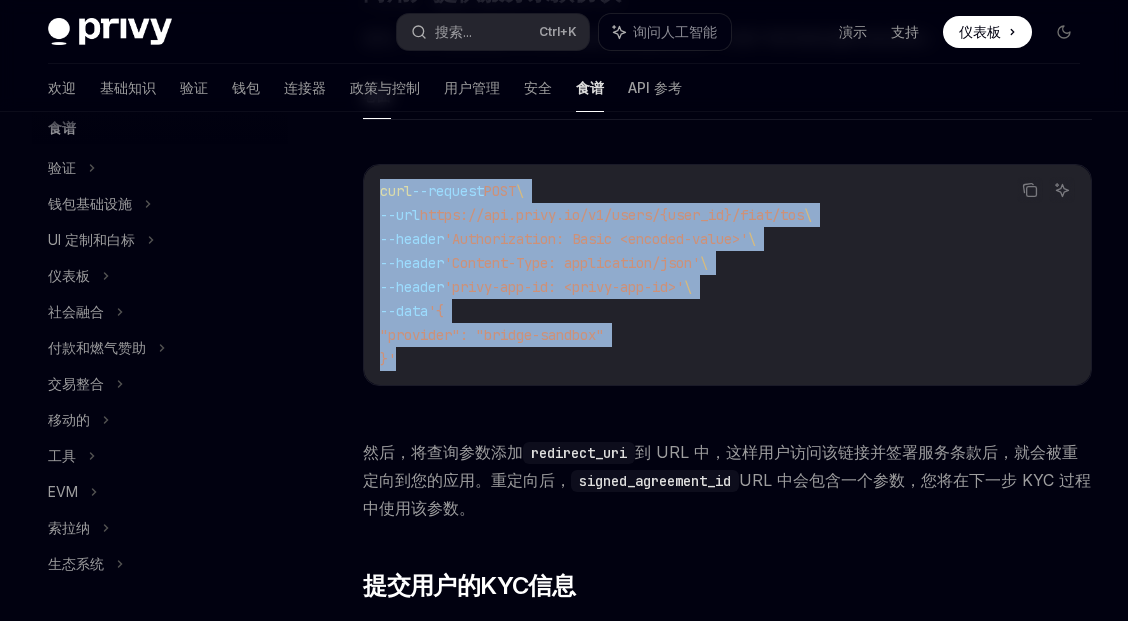 drag, startPoint x: 439, startPoint y: 371, endPoint x: 368, endPoint y: 187, distance: 197.22322 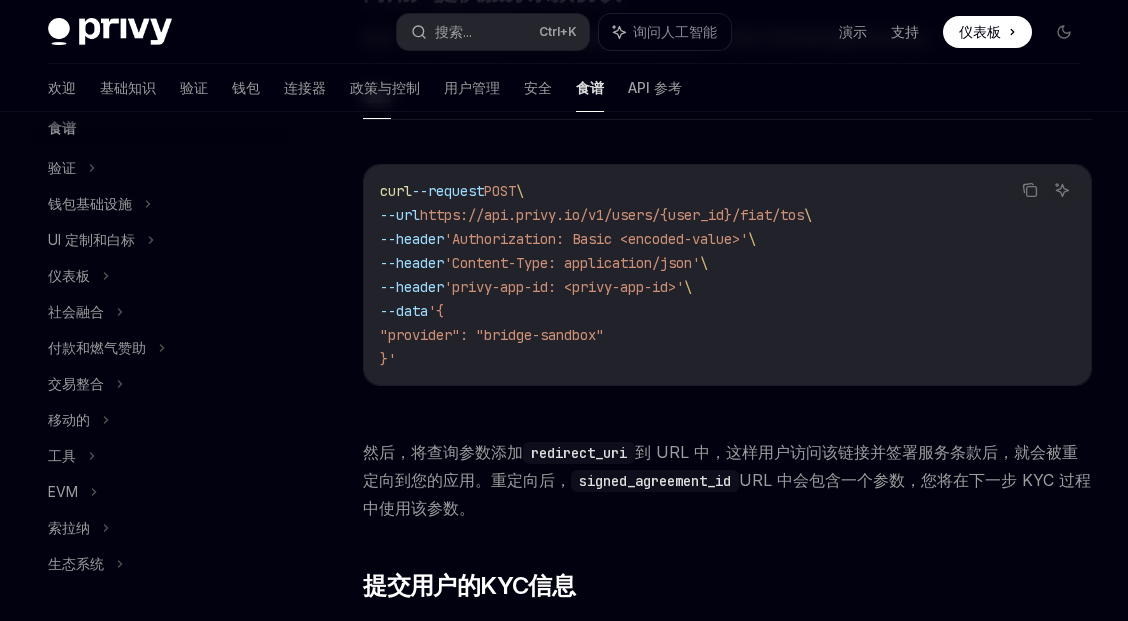 click on "redirect_uri" at bounding box center (579, 453) 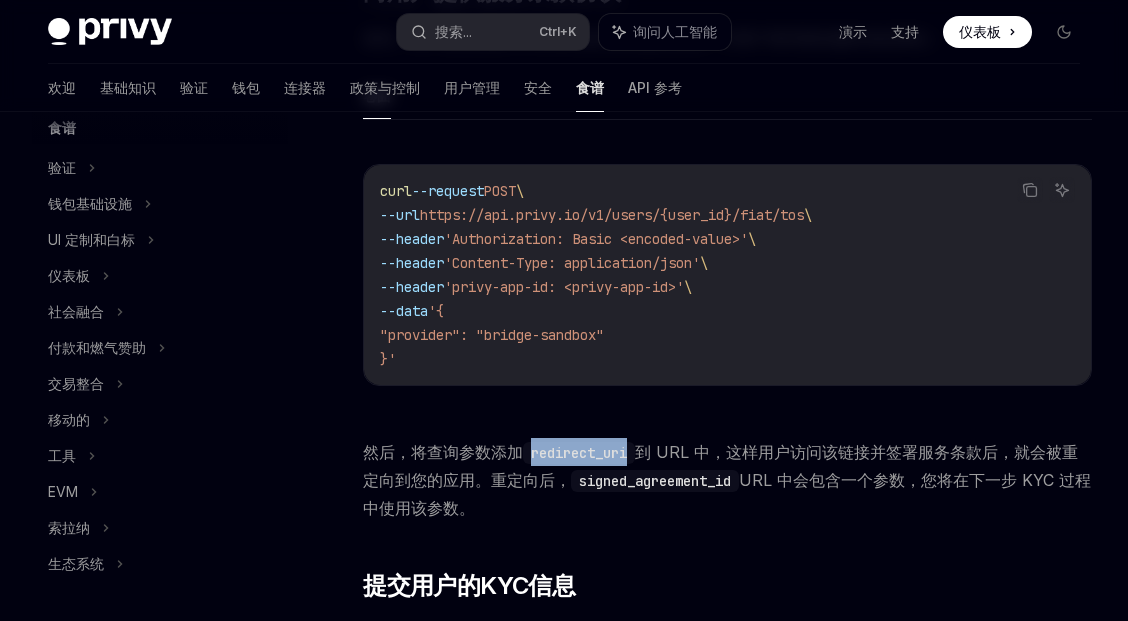 click on "redirect_uri" at bounding box center [579, 453] 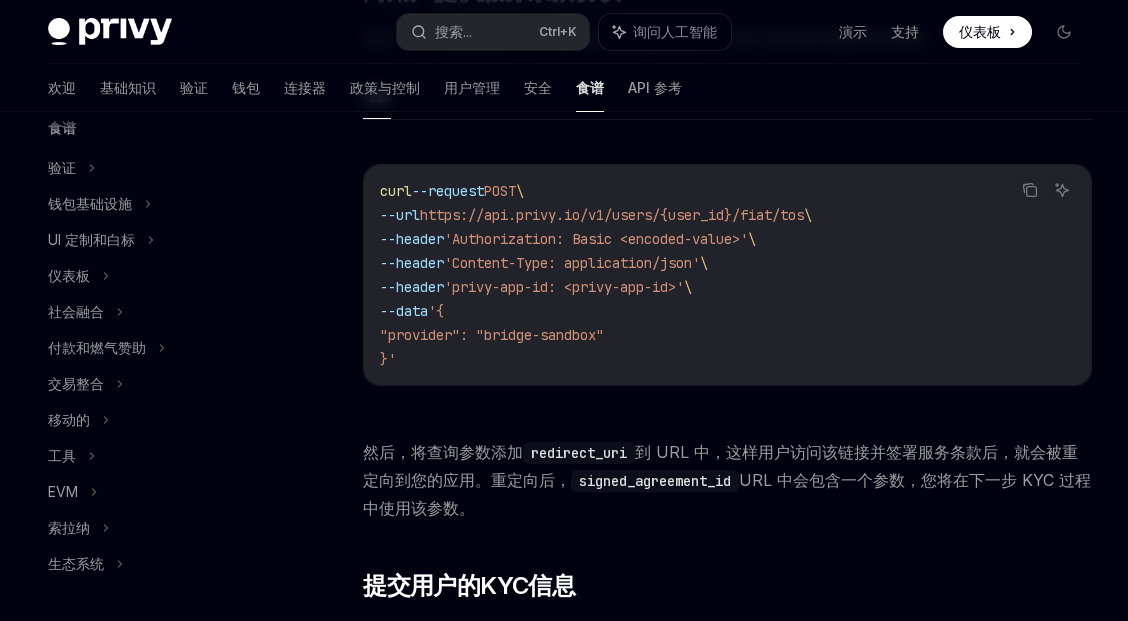 click on "到 URL 中，这样用户访问该链接并签署服务条款后，就会被重定向到您的应用。重定向后，" at bounding box center [720, 466] 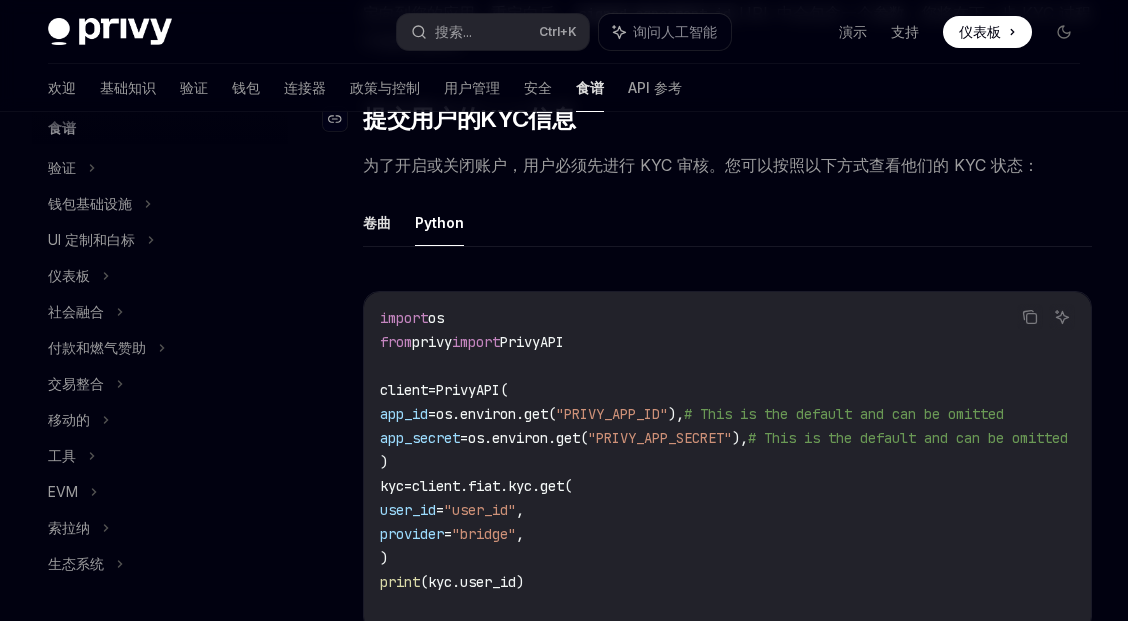 scroll, scrollTop: 2066, scrollLeft: 0, axis: vertical 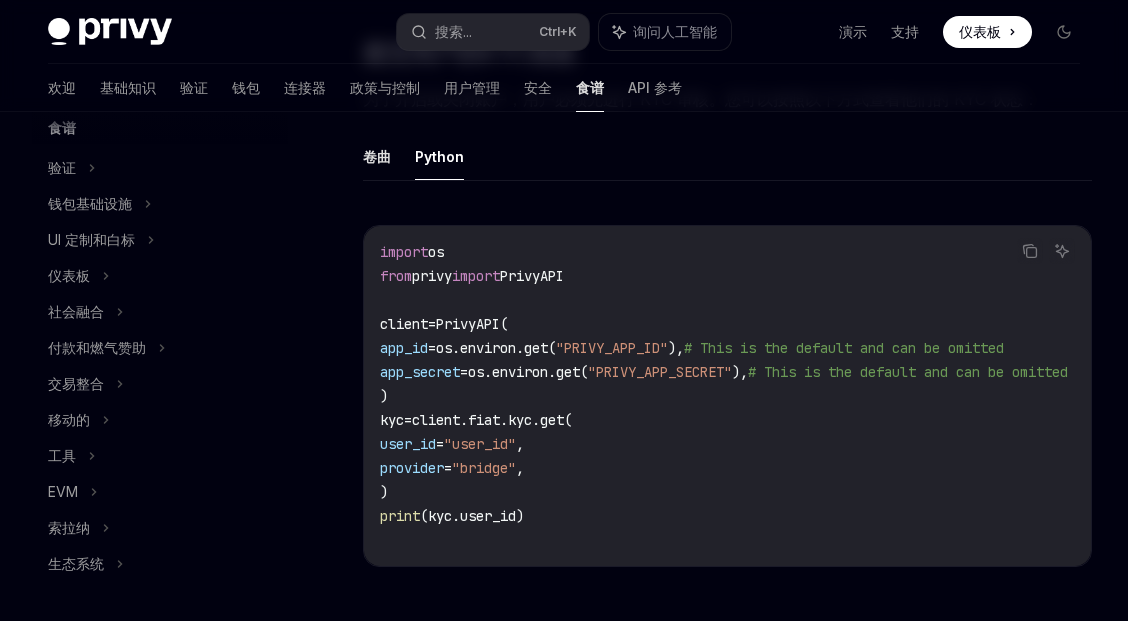 click on "使用 Bridge 通过银行转账提供资金 OpenAI 在 ChatGPT 中打开 如何整合 Privy 和 Bridge，以实现通过 ACH、电汇和 SEPA 进行账户注资 OpenAI 在 ChatGPT 中打开 Privy 通过将 Bridge 直接集成到 Privy 的 API 中，实现了通过银行转账进行可编程账户注资的功能。本指南详细介绍了您的应用如何使用 Privy 为用户提供无缝、可定制的法币/加密货币转换体验。
使用 Privy 的 API，您可以：
将 Privy 用户与 Bridge 客户账户及其外部银行账户关联
Onramp（将法定货币转换为加密货币）
Offramp（将加密货币转换为法定货币）
在 Bridge 沙盒和生产环境之间切换
​ 设置
​ 配置您的应用以使用 Bridge 进行帐户注资
如果您还没有 Bridge 帐户， 请在 Bridge 请求访问权限 并获取 Bridge API 密钥。
然后，在 Privy 仪表板的 “集成”页面
​ 注册新用户以使用 onramp 或 offramp
卷曲 复制 curl  POST" at bounding box center [540, 1855] 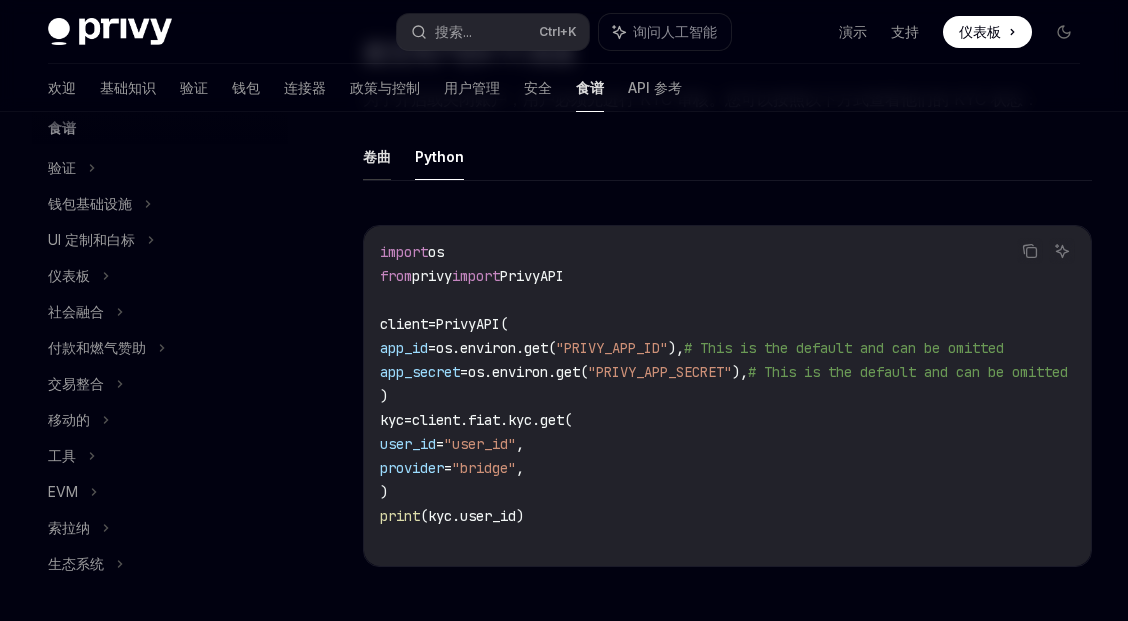 click on "卷曲" at bounding box center [377, 156] 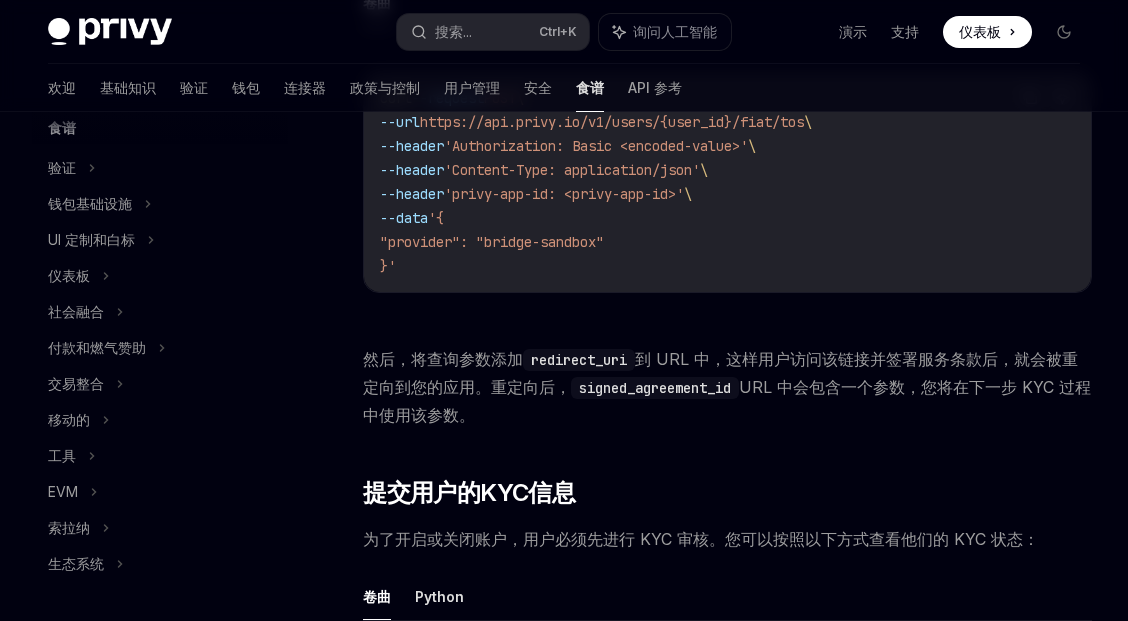 scroll, scrollTop: 1533, scrollLeft: 0, axis: vertical 